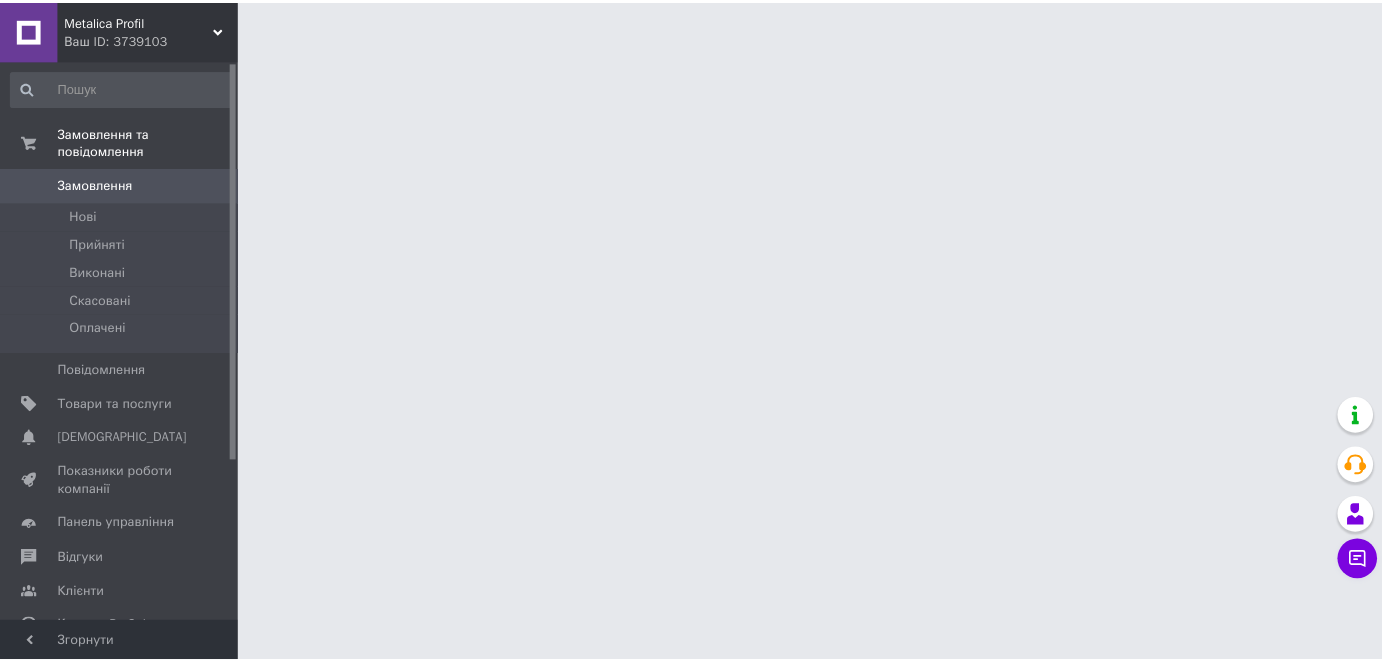 scroll, scrollTop: 0, scrollLeft: 0, axis: both 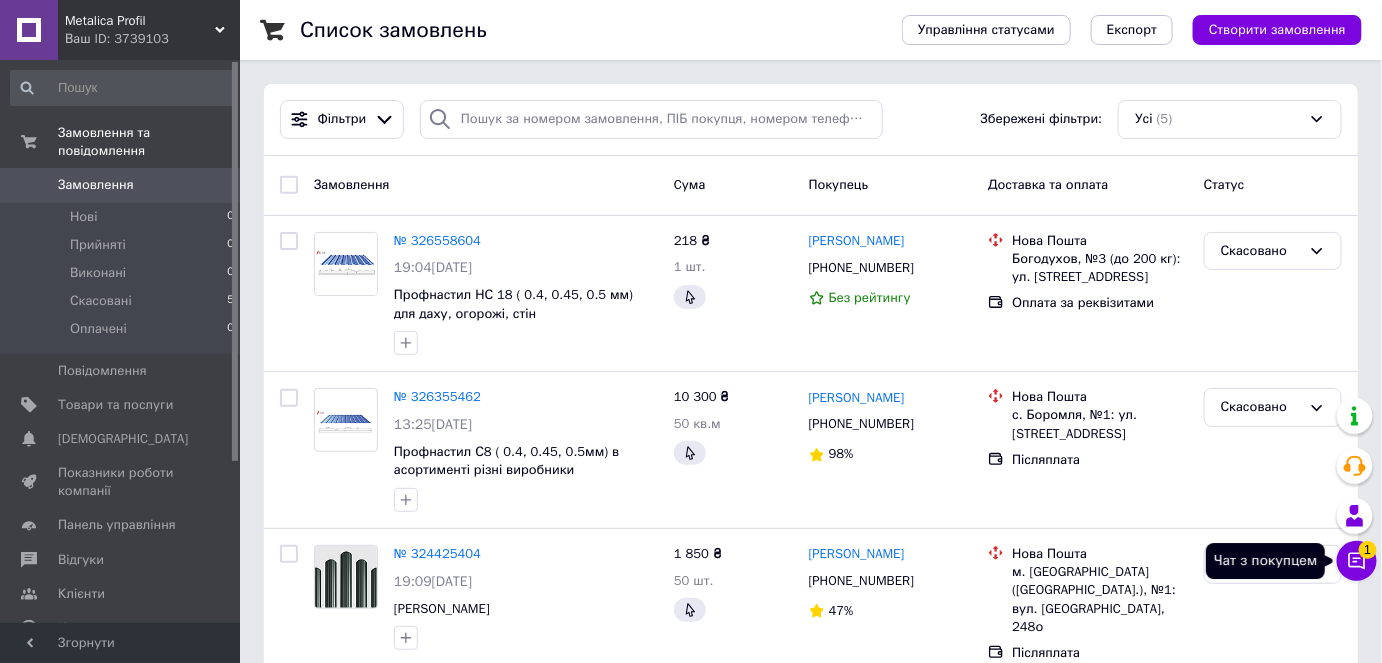 click on "Чат з покупцем 1" at bounding box center (1357, 561) 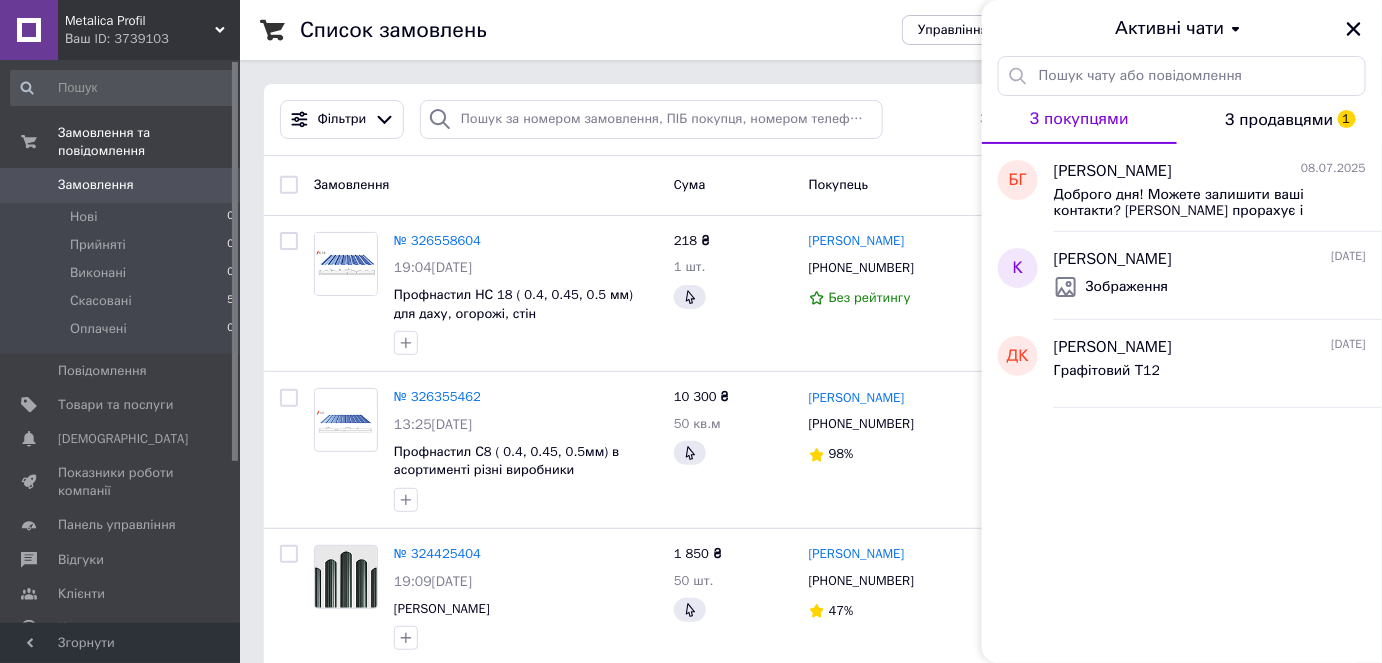 click on "З продавцями 1" at bounding box center (1279, 120) 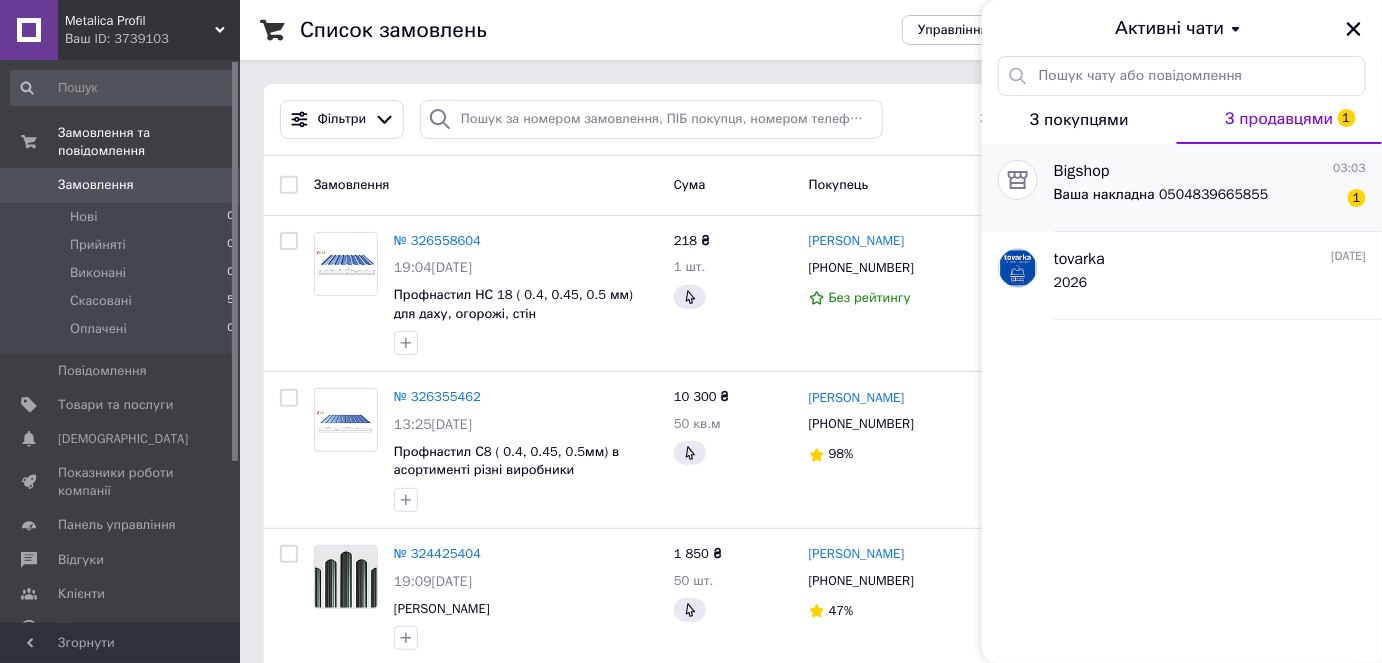 click on "Ваша накладна 0504839665855 1" at bounding box center (1210, 199) 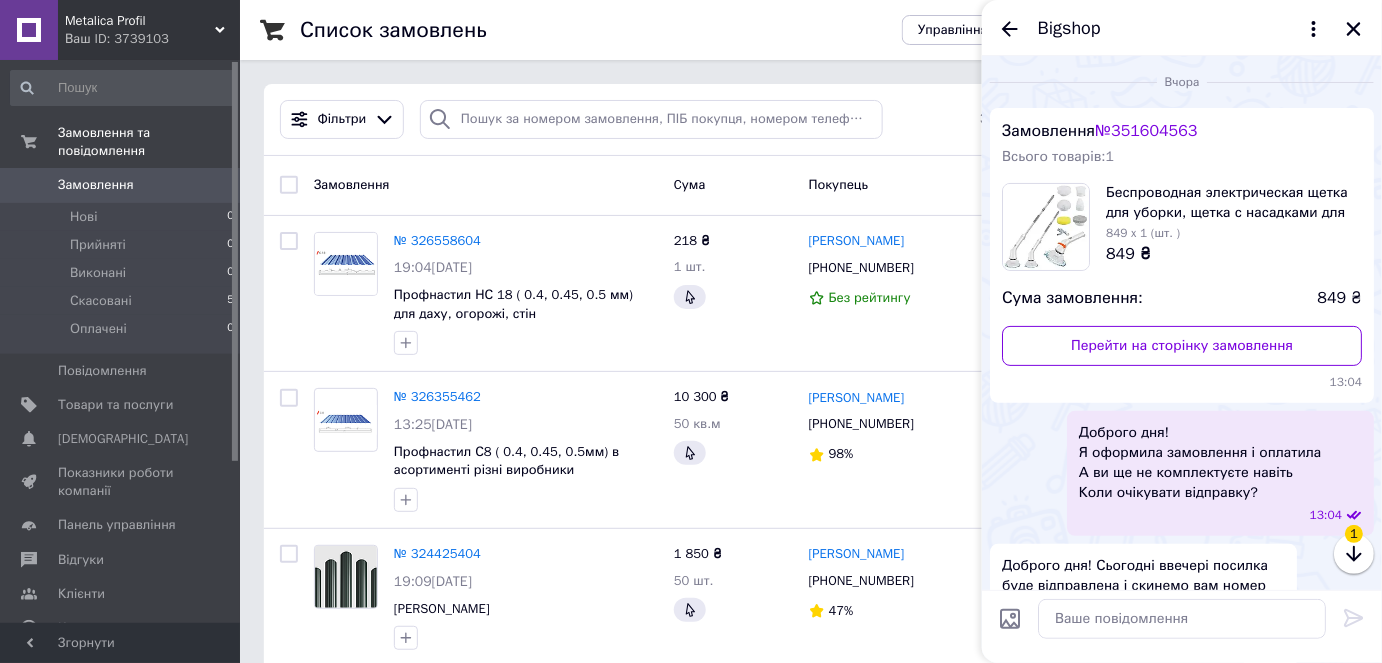 scroll, scrollTop: 316, scrollLeft: 0, axis: vertical 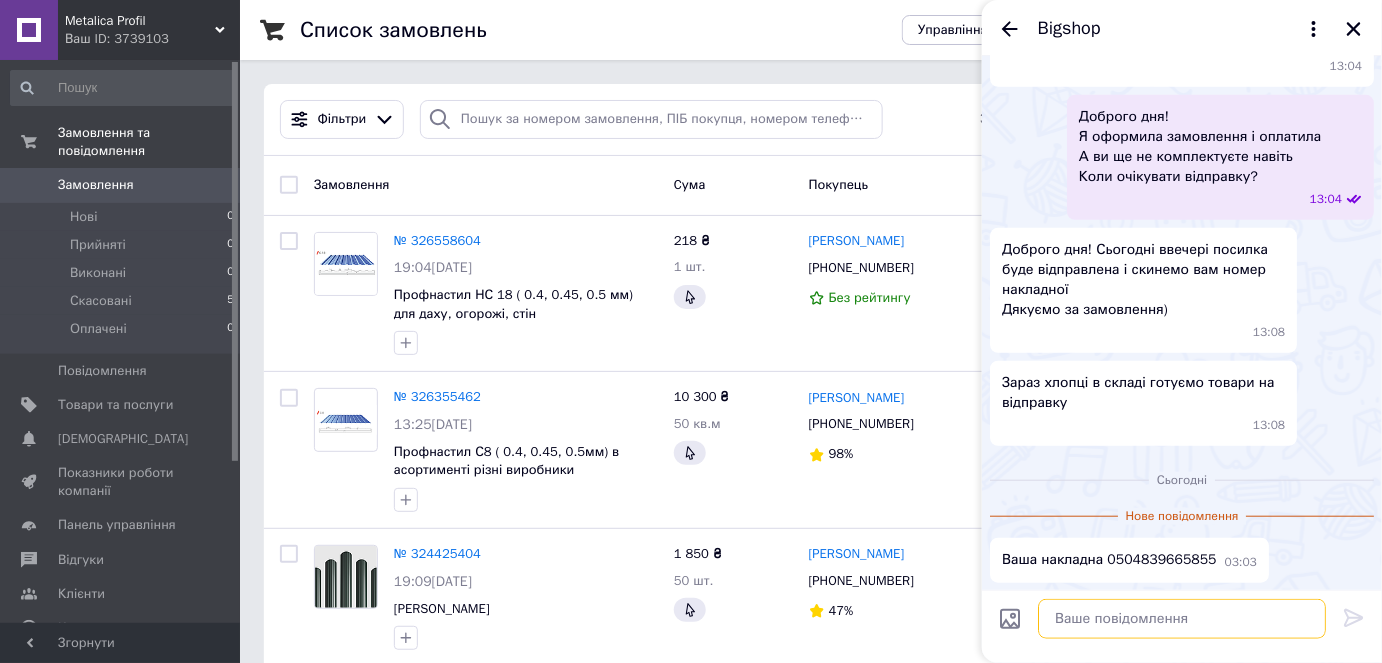 drag, startPoint x: 1197, startPoint y: 552, endPoint x: 1213, endPoint y: 623, distance: 72.780495 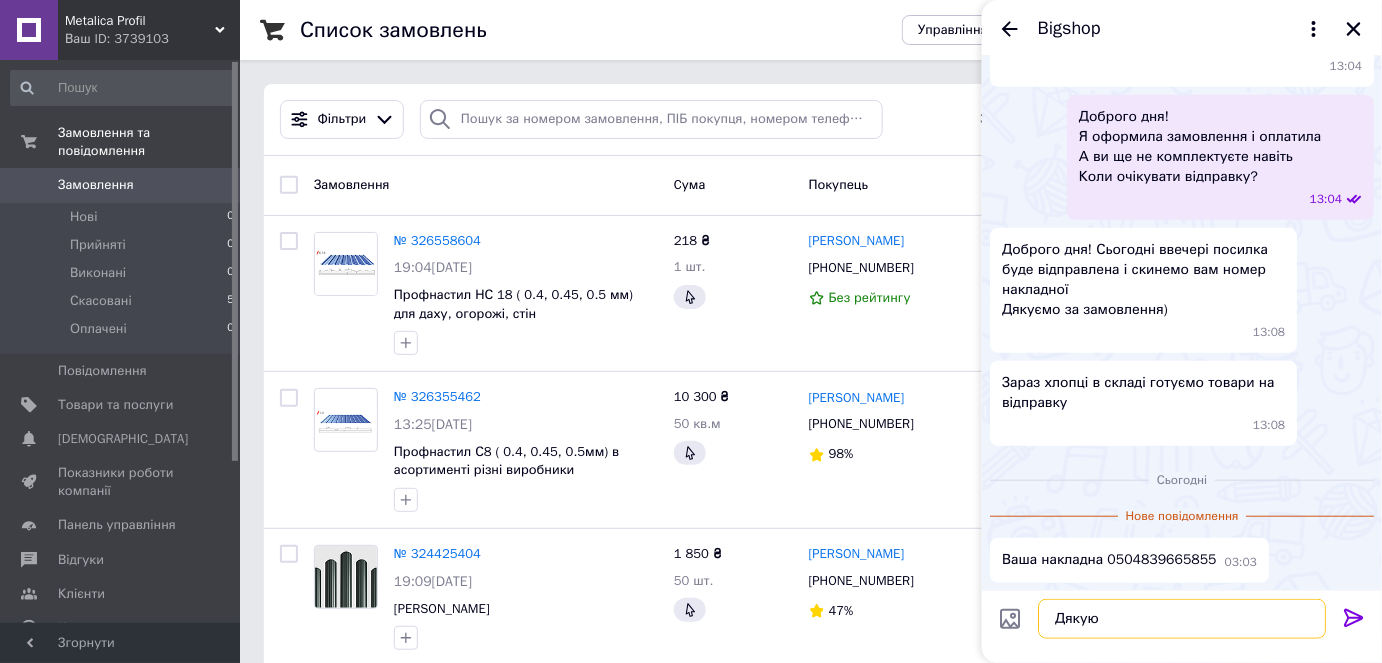 type on "Дякую!" 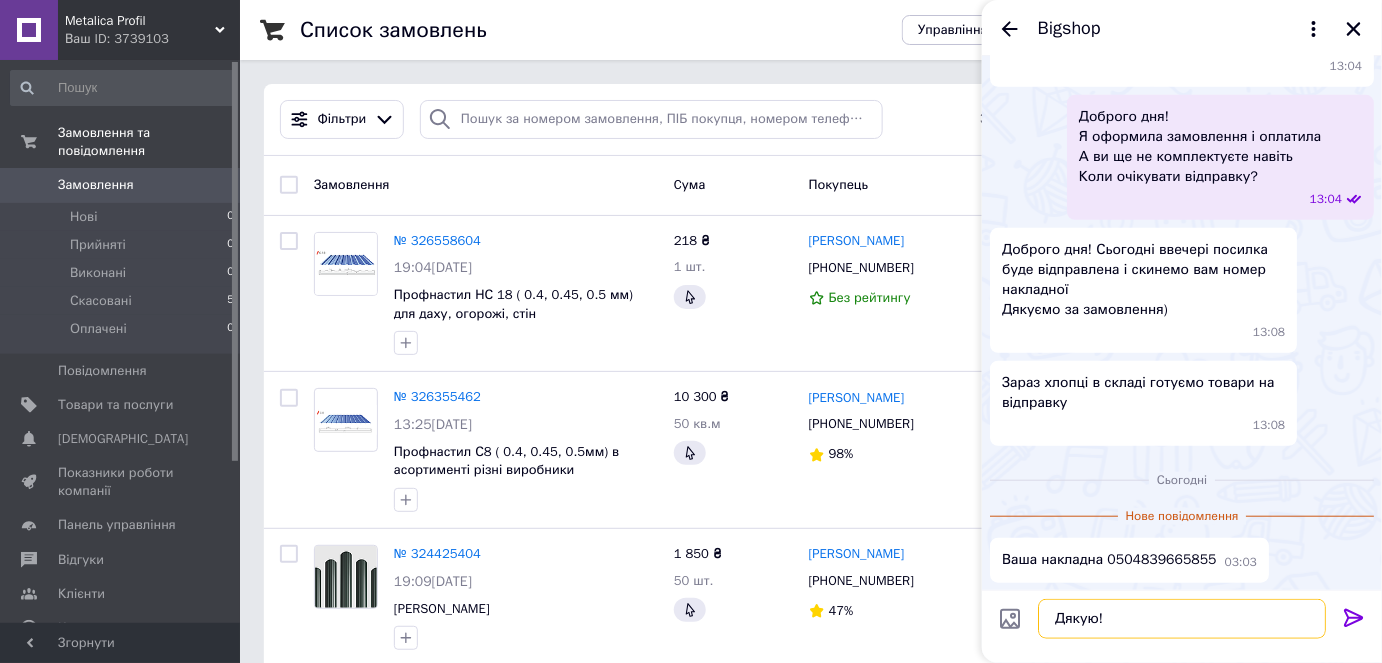 type 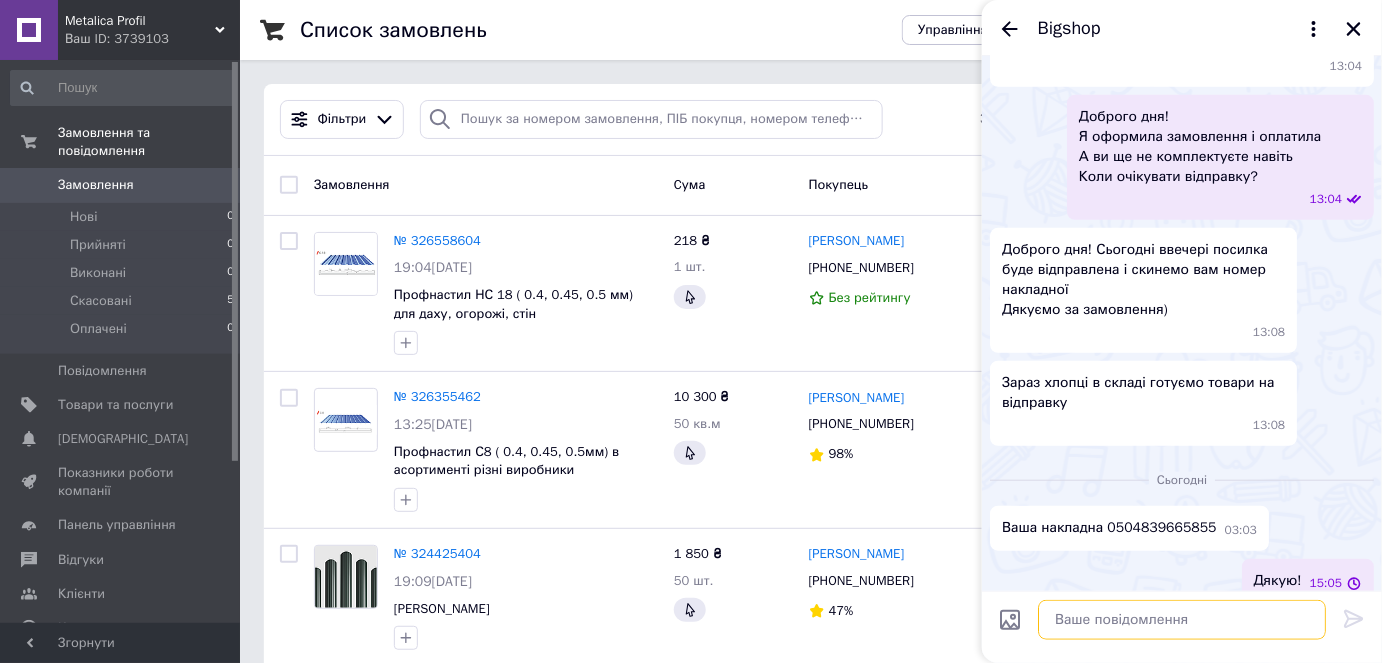 scroll, scrollTop: 337, scrollLeft: 0, axis: vertical 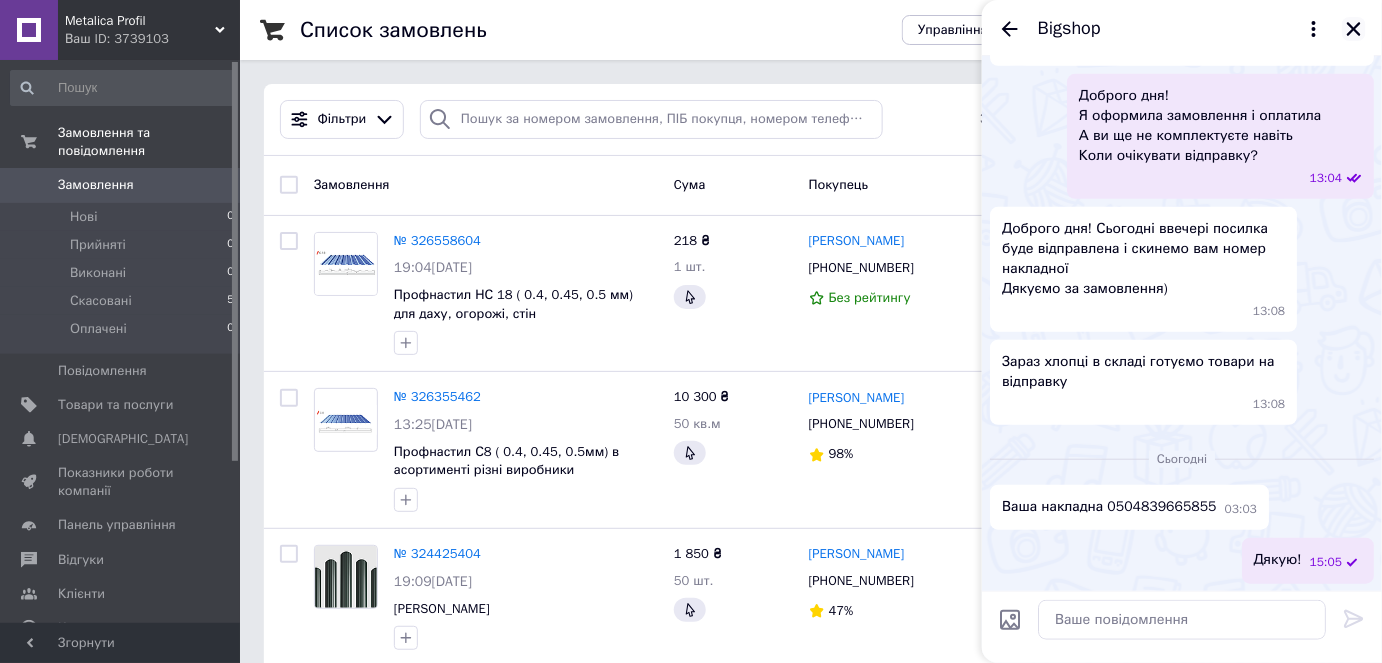 click 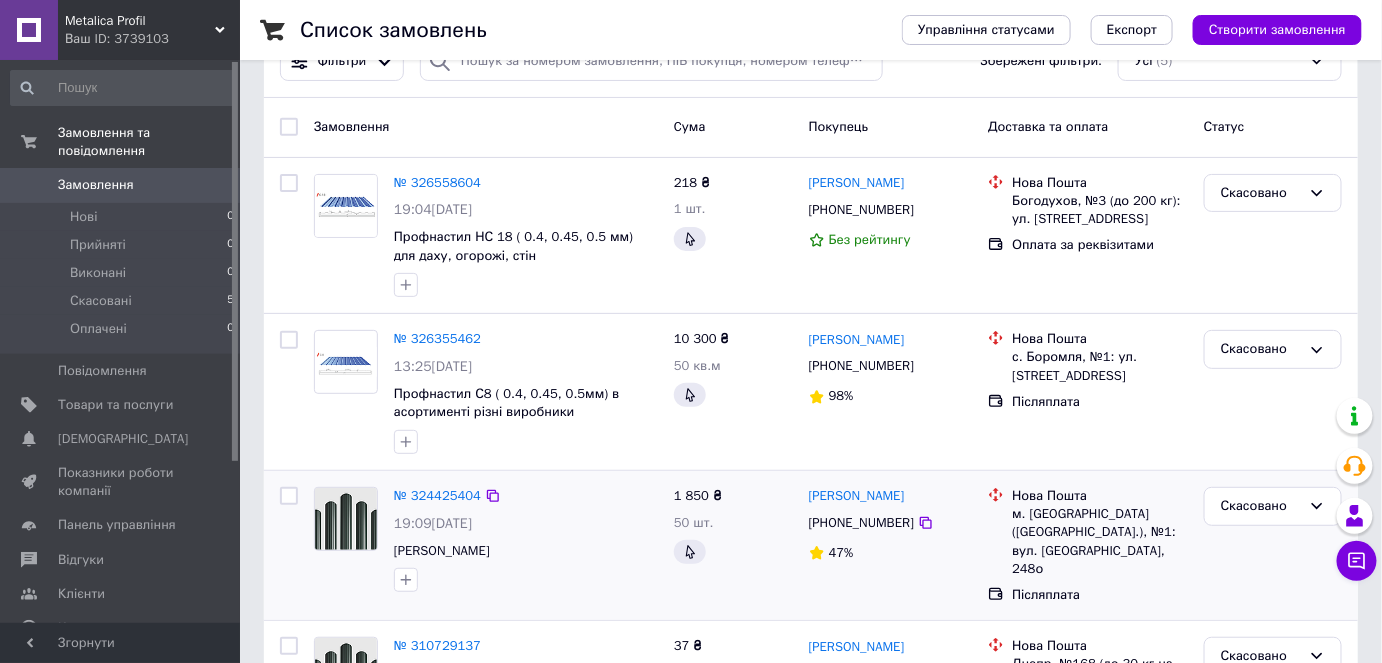 scroll, scrollTop: 0, scrollLeft: 0, axis: both 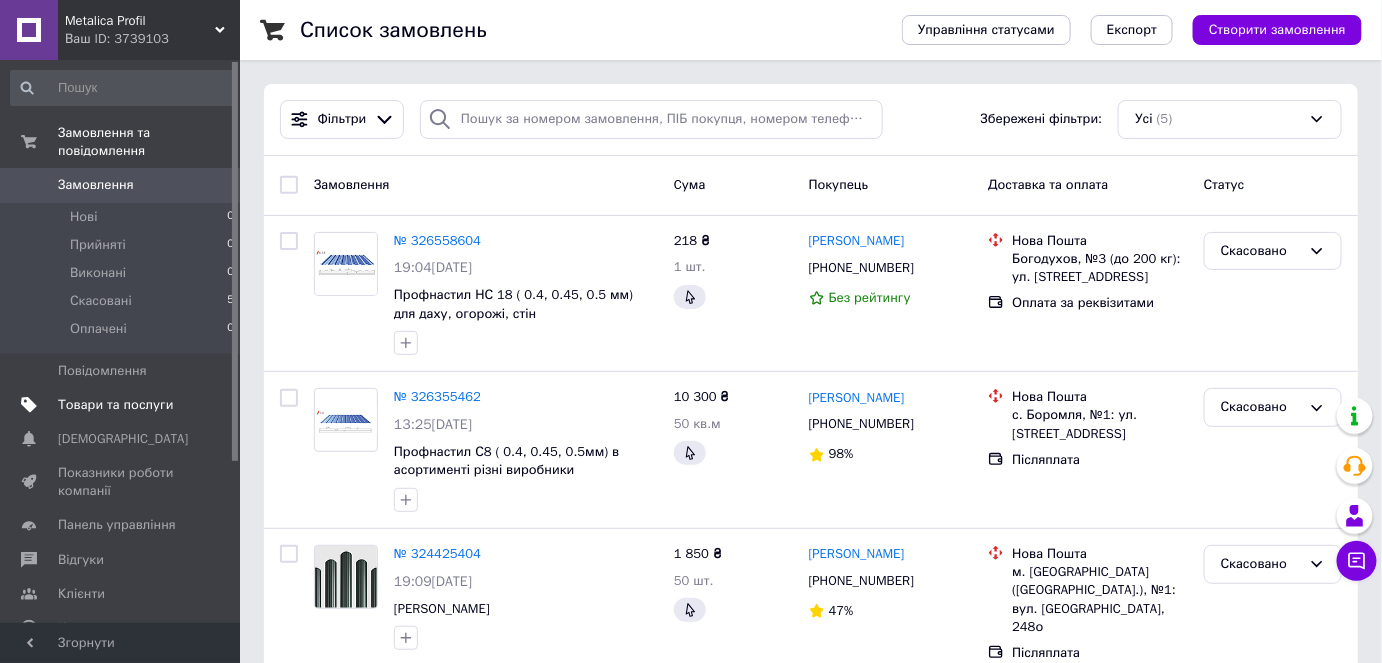 click on "Товари та послуги" at bounding box center [115, 405] 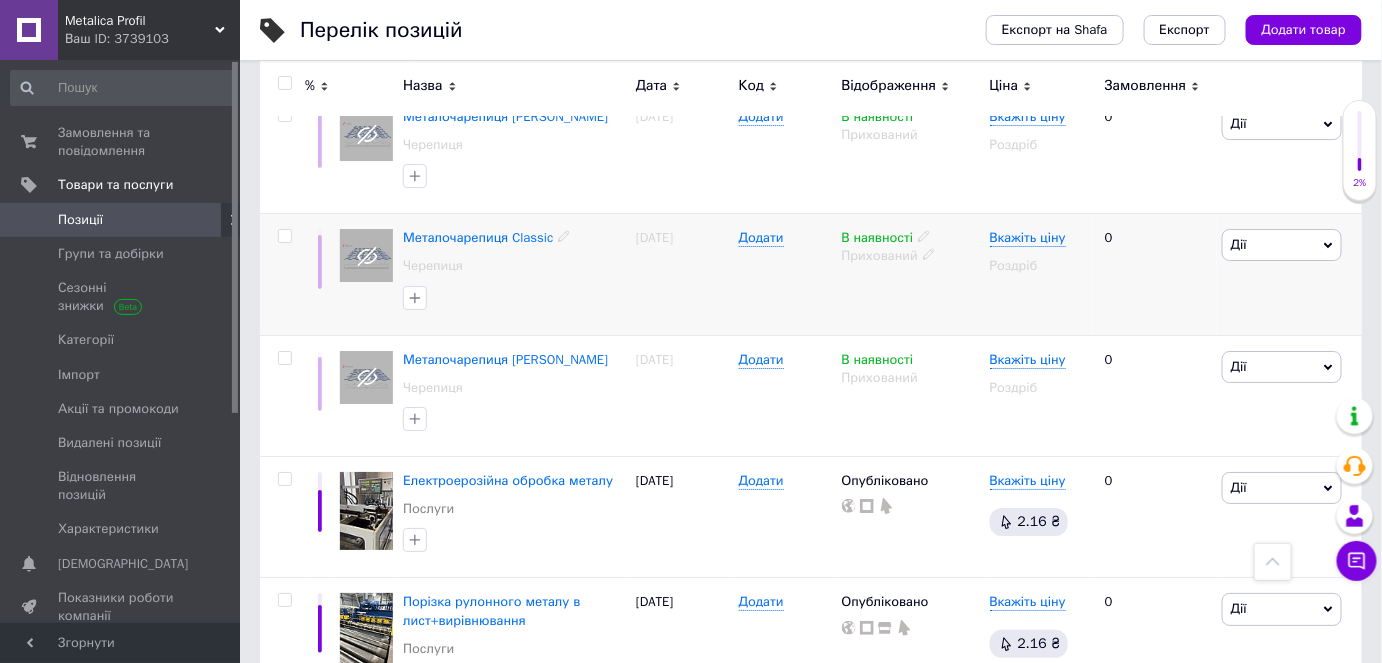scroll, scrollTop: 2370, scrollLeft: 0, axis: vertical 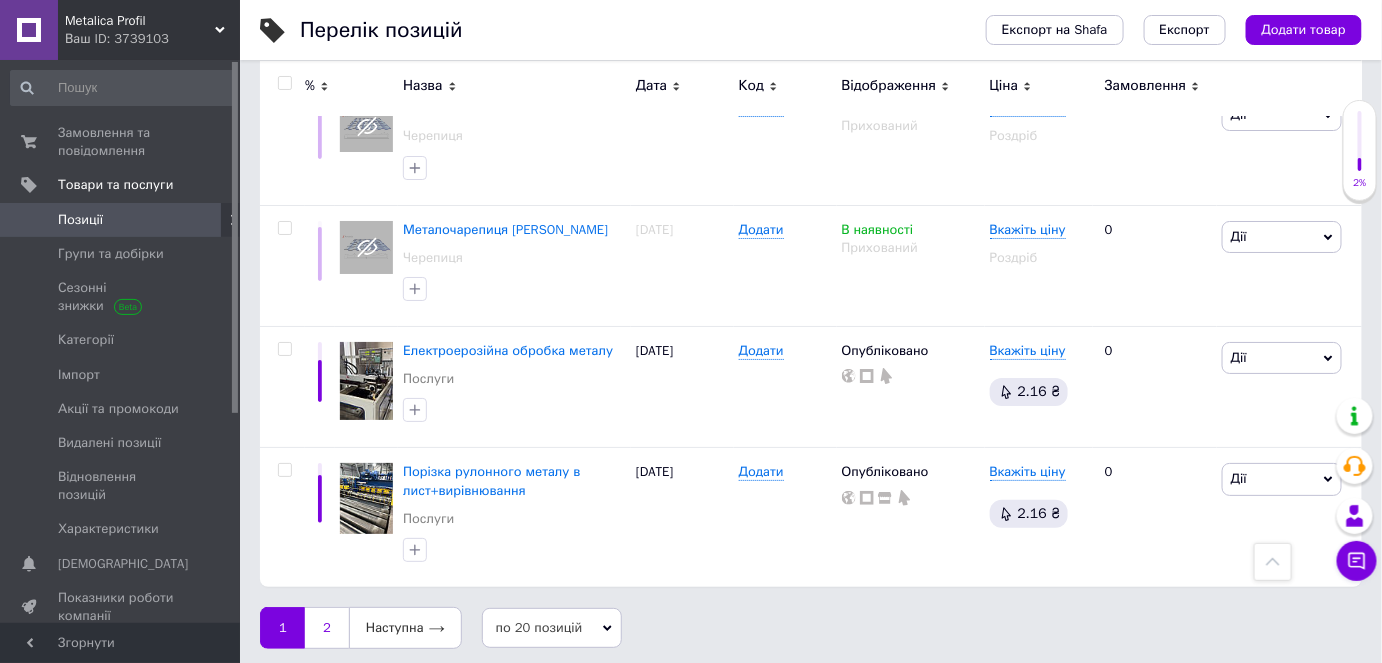 click on "2" at bounding box center [327, 628] 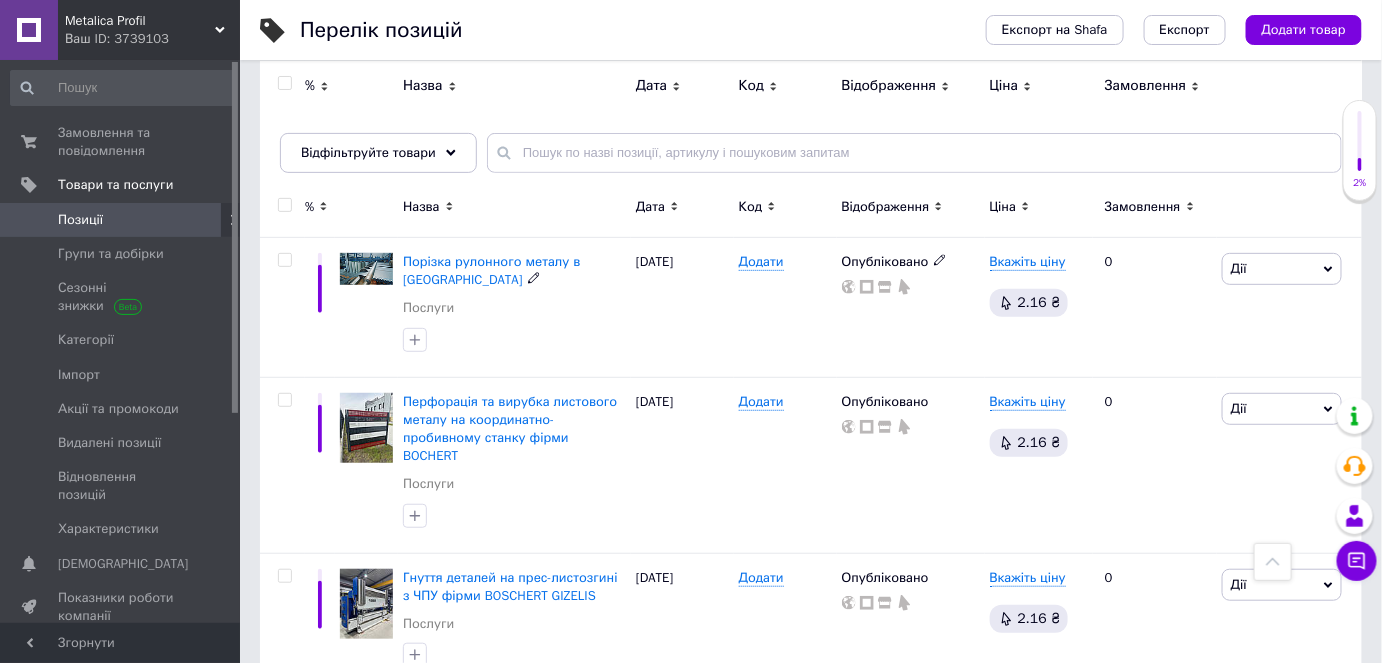 scroll, scrollTop: 68, scrollLeft: 0, axis: vertical 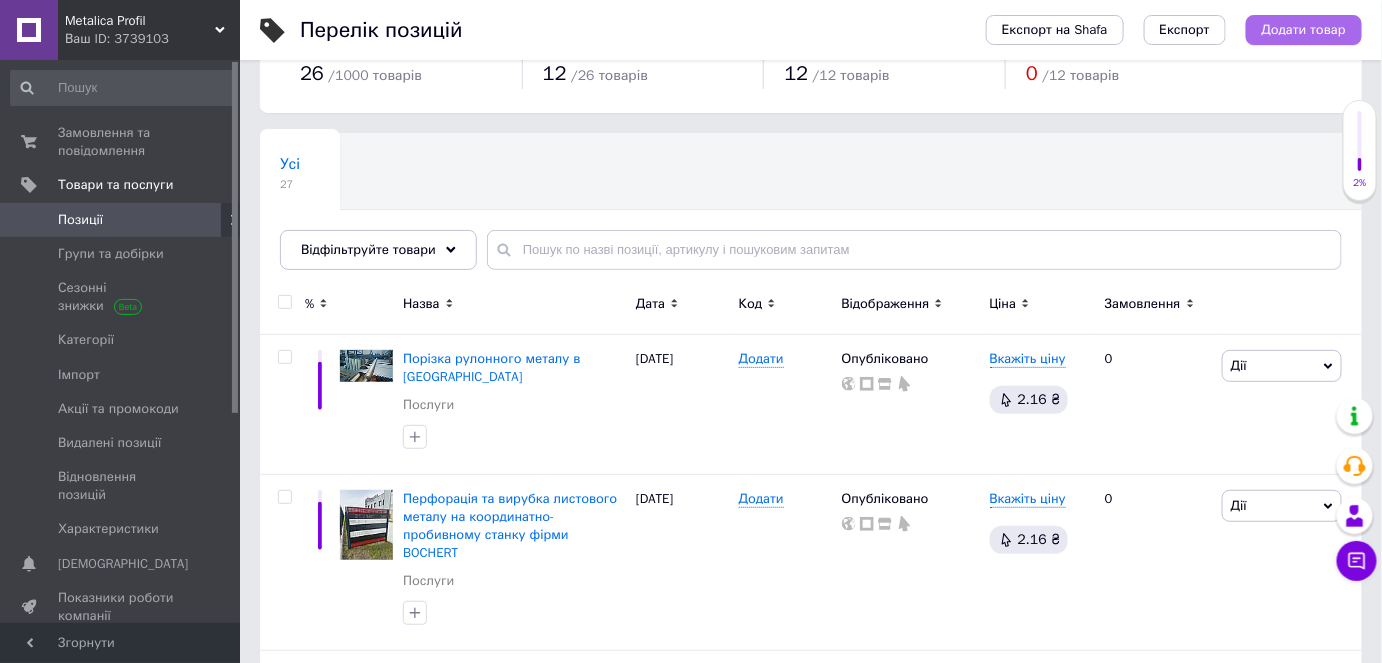 click on "Додати товар" at bounding box center (1304, 30) 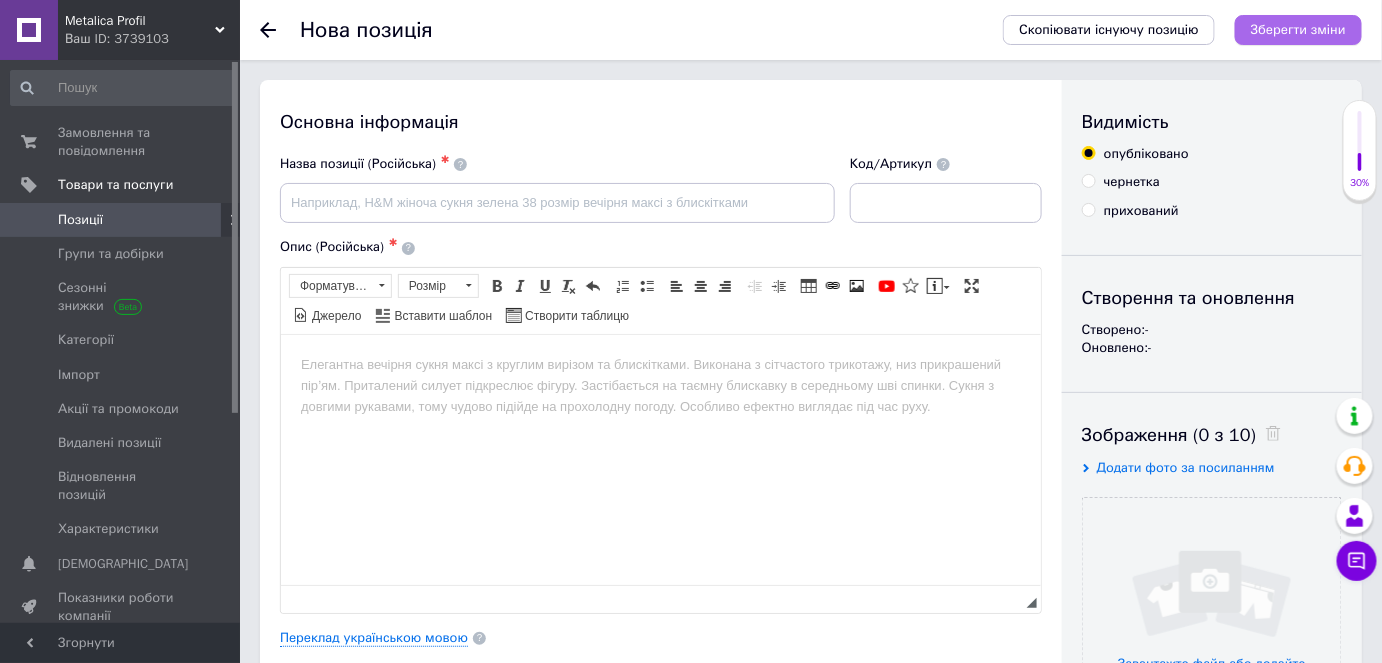 scroll, scrollTop: 0, scrollLeft: 0, axis: both 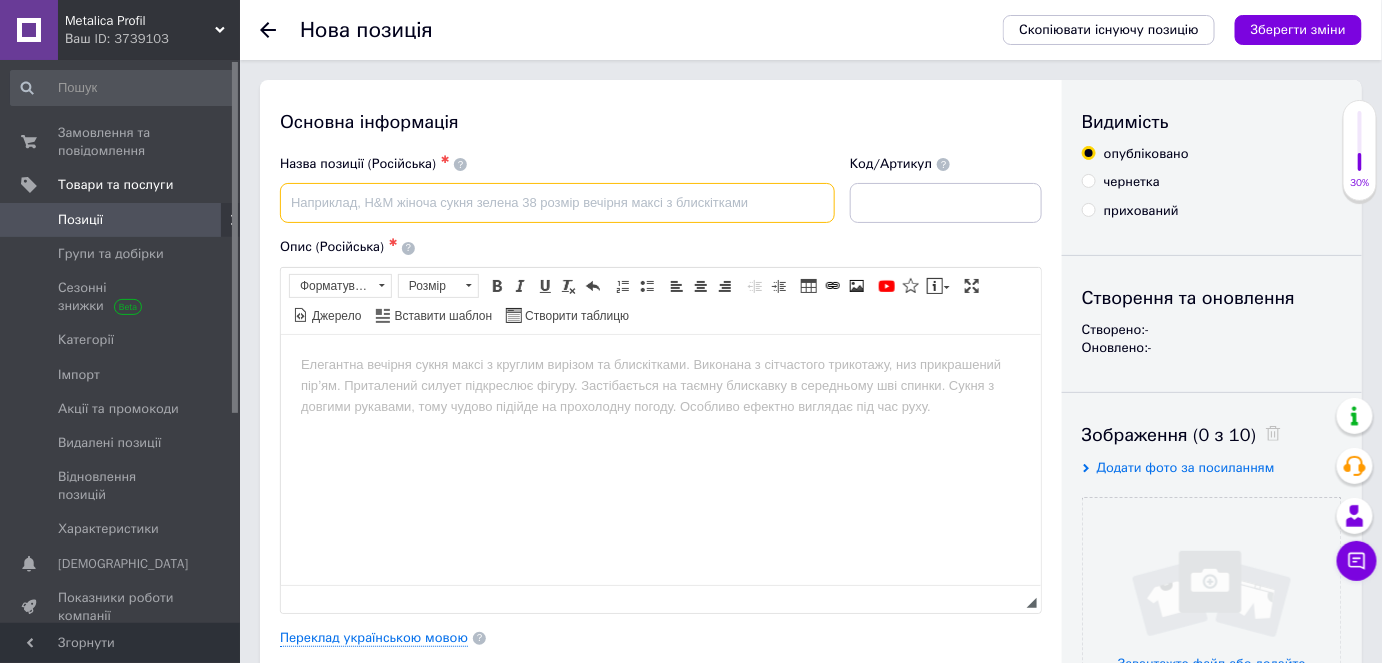 click at bounding box center (557, 203) 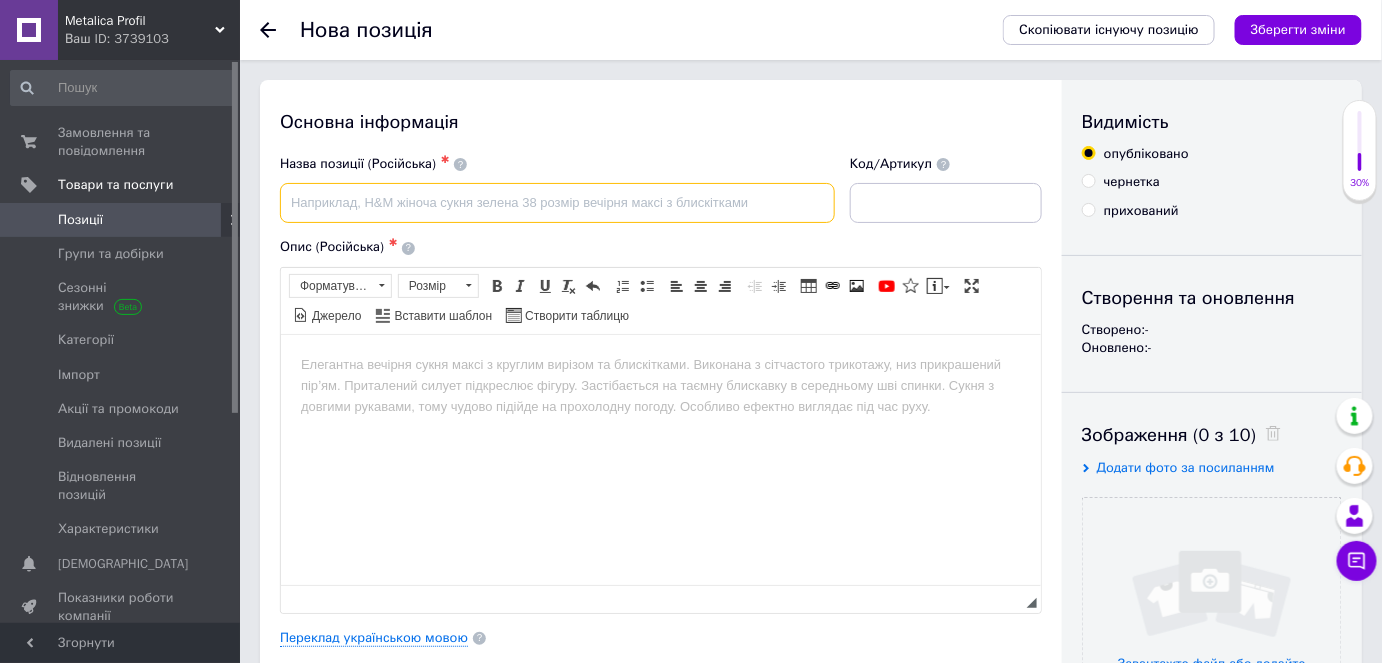 click at bounding box center [557, 203] 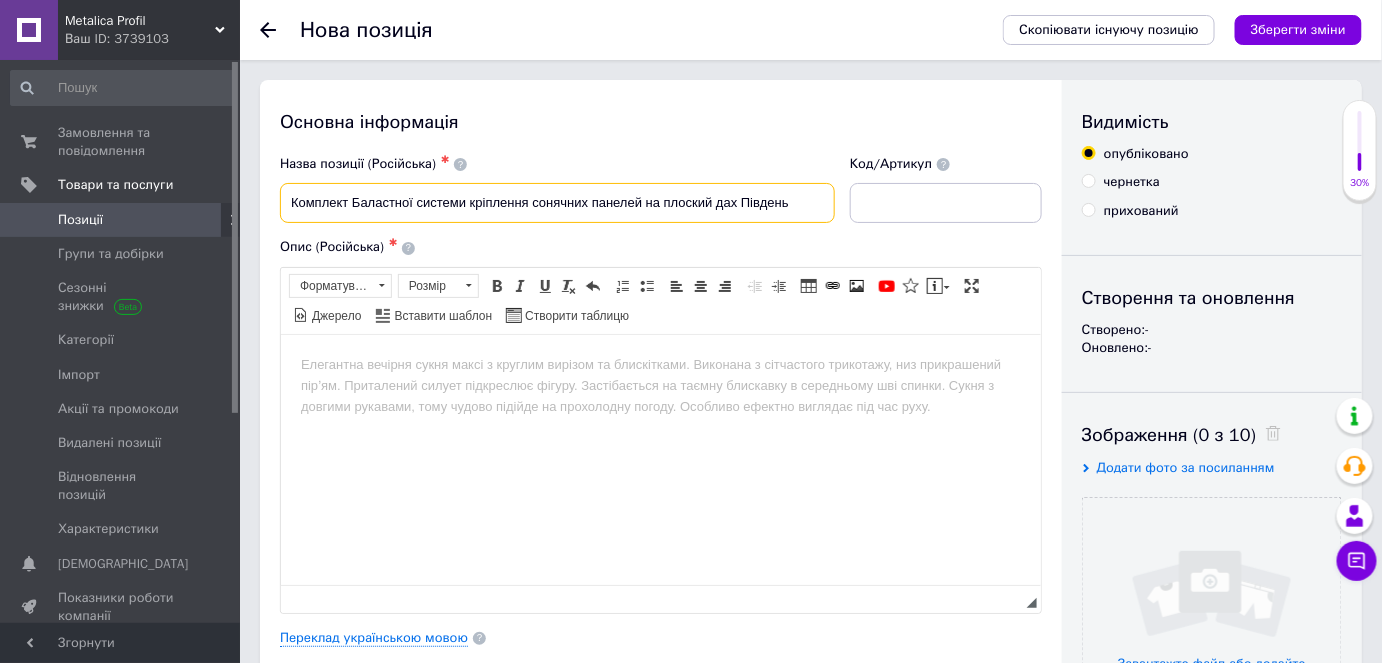 type on "Комплект Баластної системи кріплення сонячних панелей на плоский дах Південь" 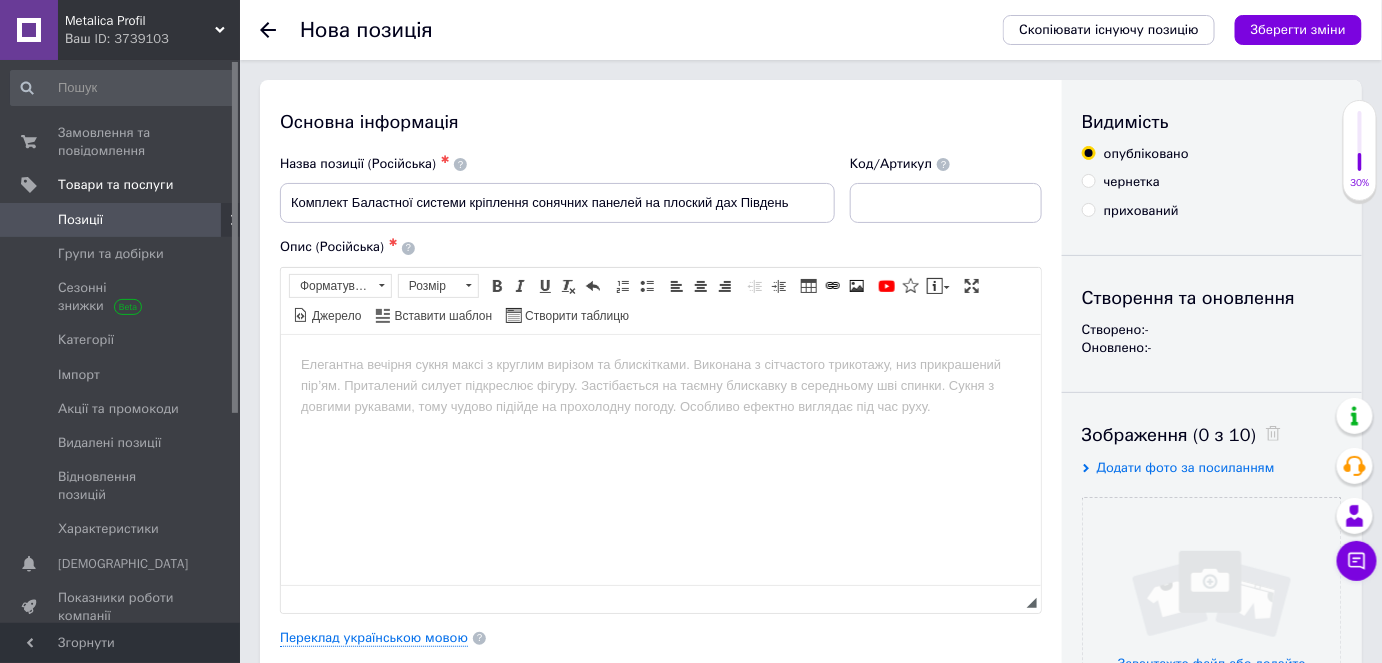 click at bounding box center (660, 364) 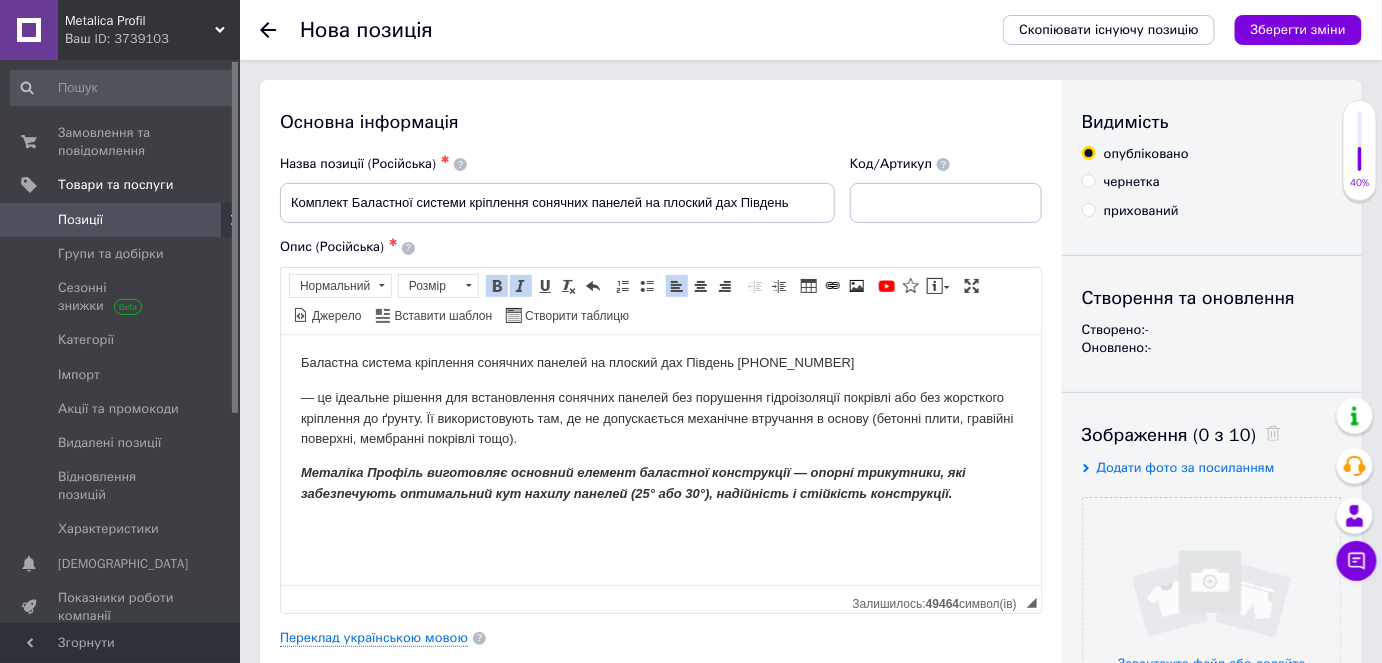 click on "Баластна система кріплення сонячних панелей на плоский дах Південь [PHONE_NUMBER] — це ідеальне рішення для встановлення сонячних панелей без порушення гідроізоляції покрівлі або без жорсткого кріплення до ґрунту. Її використовують там, де не допускається механічне втручання в основу (бетонні плити, гравійні поверхні, мембранні покрівлі тощо). Металіка Профіль виготовляє основний елемент баластної конструкції — опорні трикутники, які забезпечують оптимальний кут нахилу панелей (25° або 30°), надійність і стійкість конструкції." at bounding box center [660, 429] 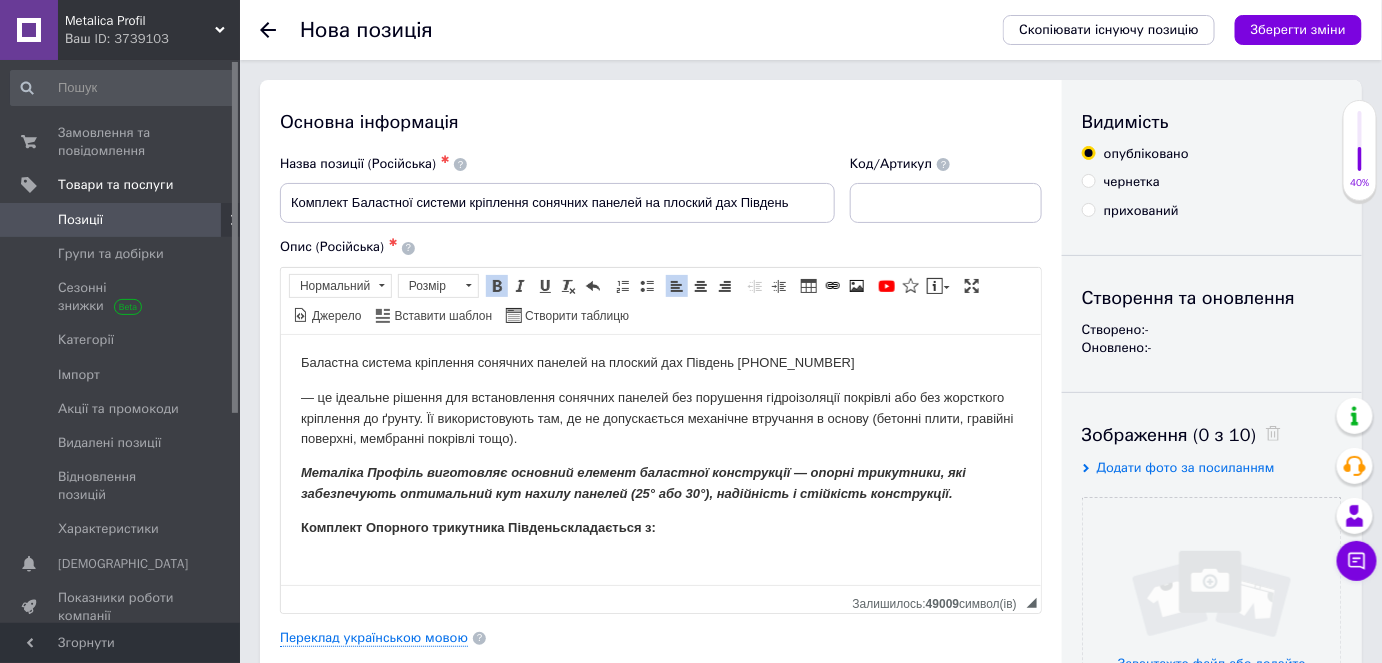 scroll, scrollTop: 181, scrollLeft: 0, axis: vertical 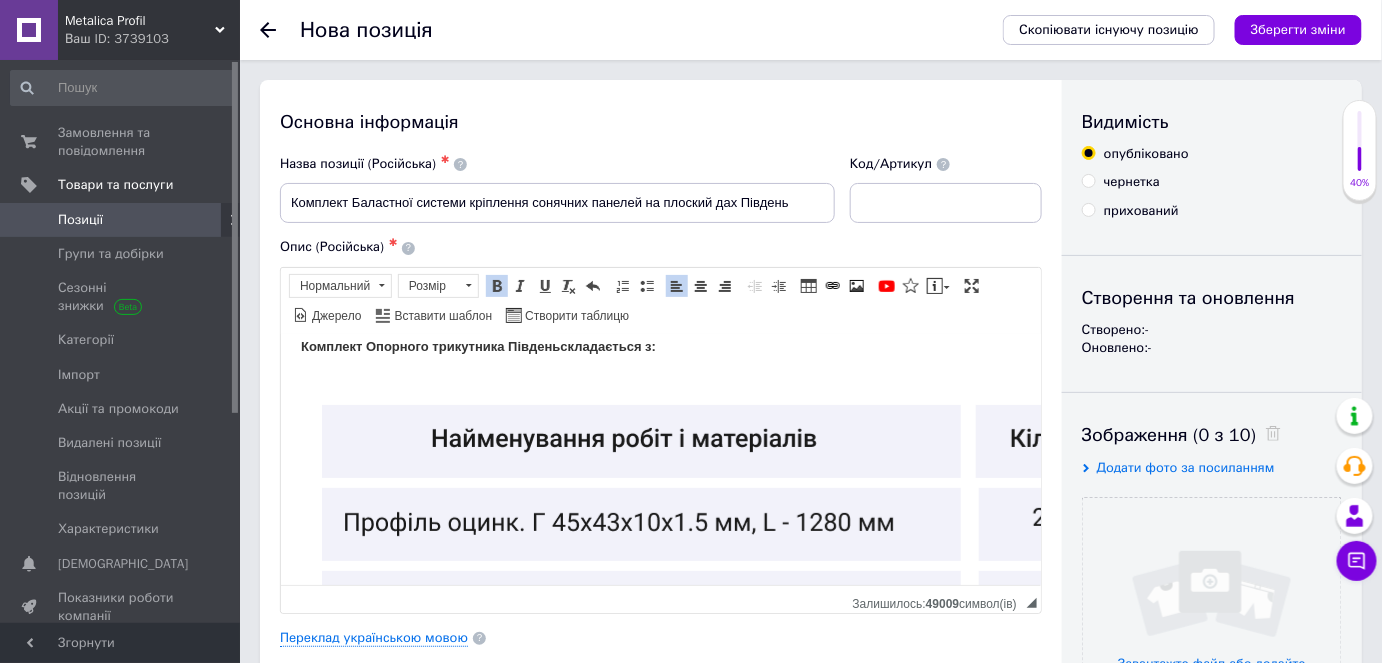 click at bounding box center [739, 605] 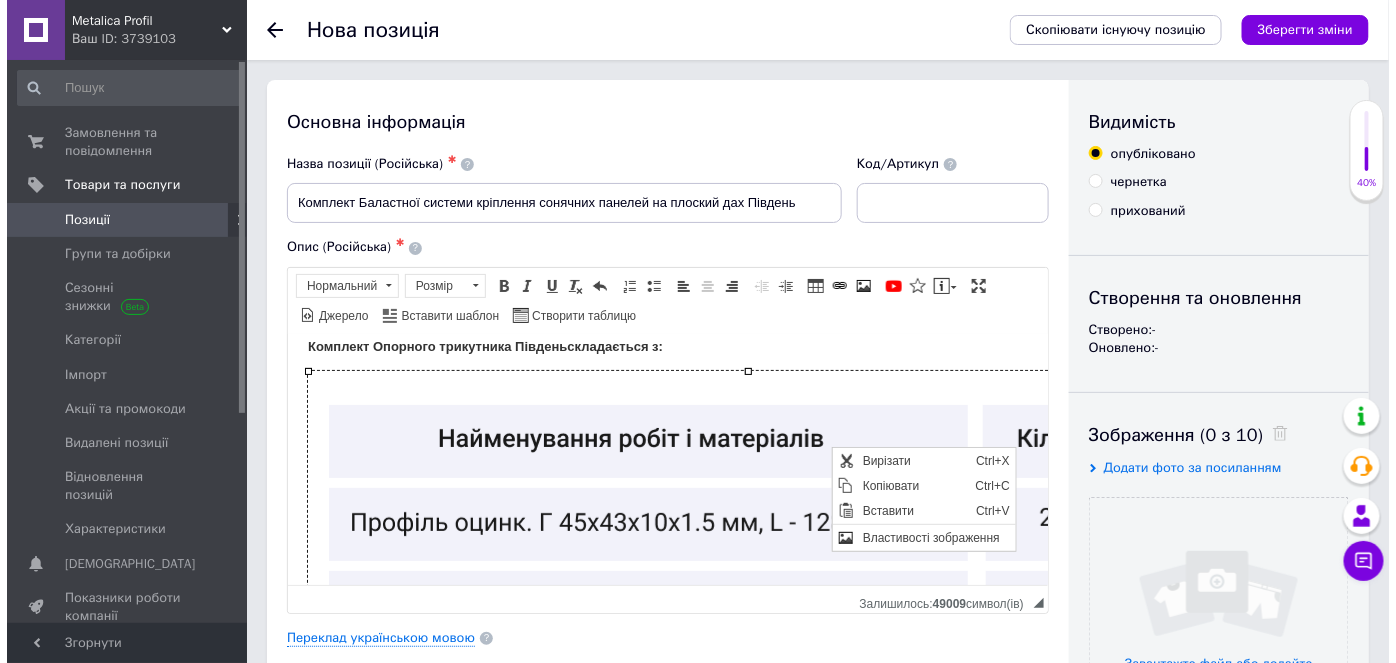 scroll, scrollTop: 0, scrollLeft: 0, axis: both 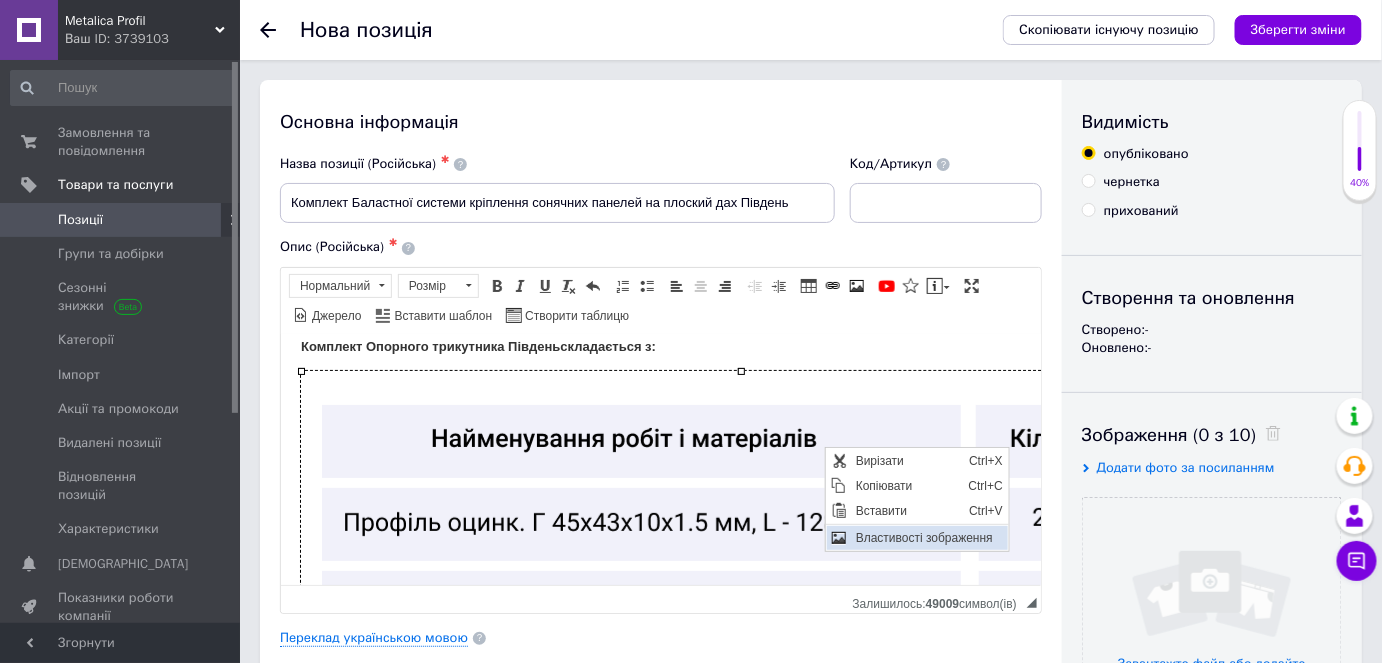 click on "Властивості зображення" at bounding box center (928, 538) 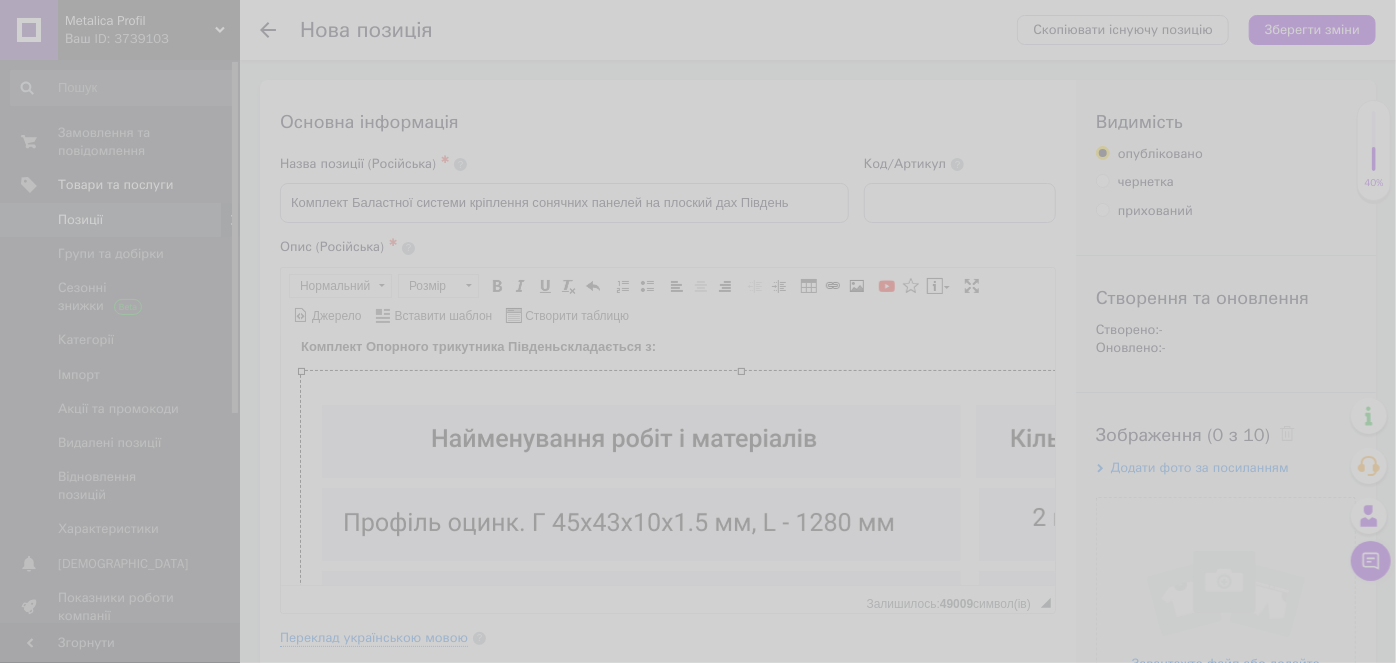 select 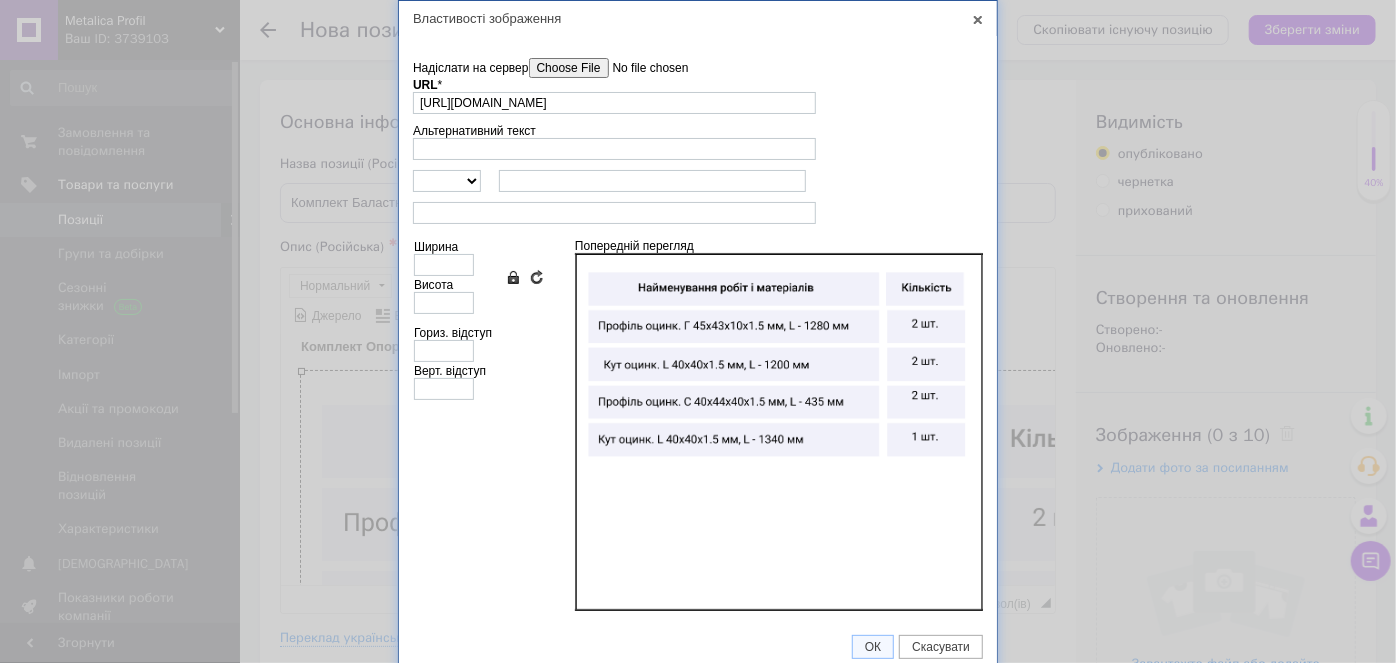 scroll, scrollTop: 0, scrollLeft: 107, axis: horizontal 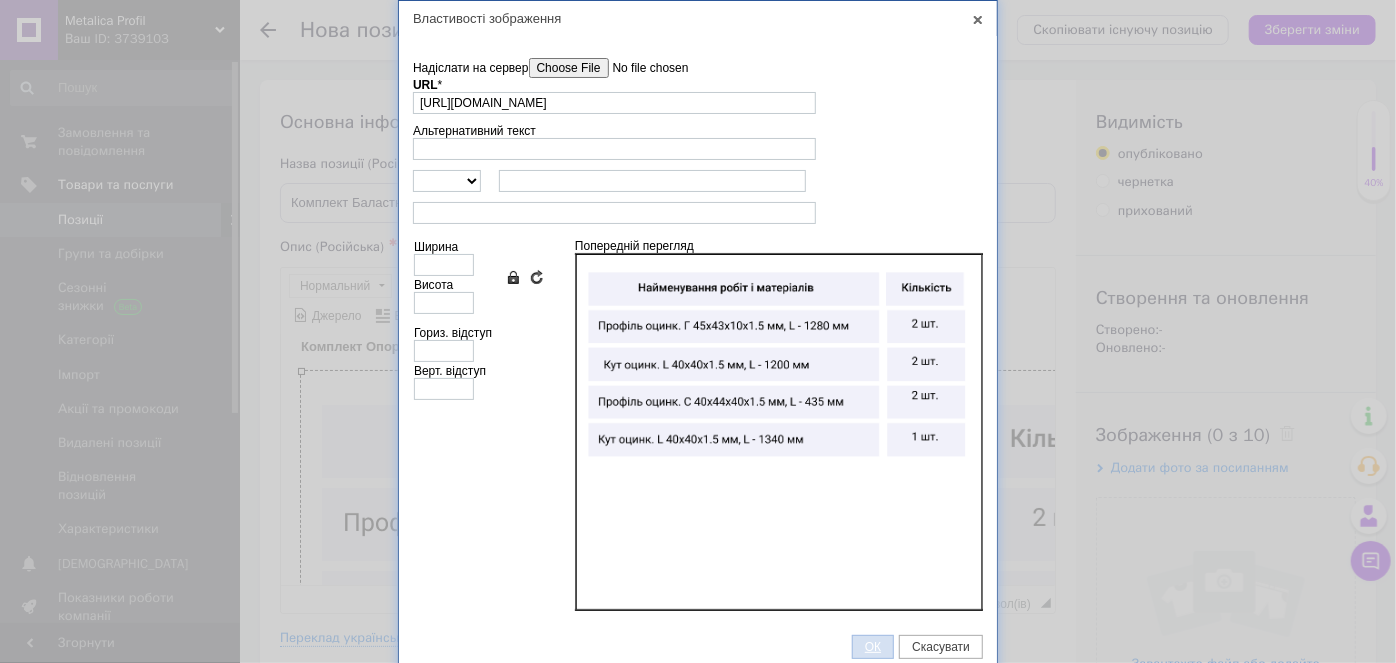 click on "ОК" at bounding box center [873, 647] 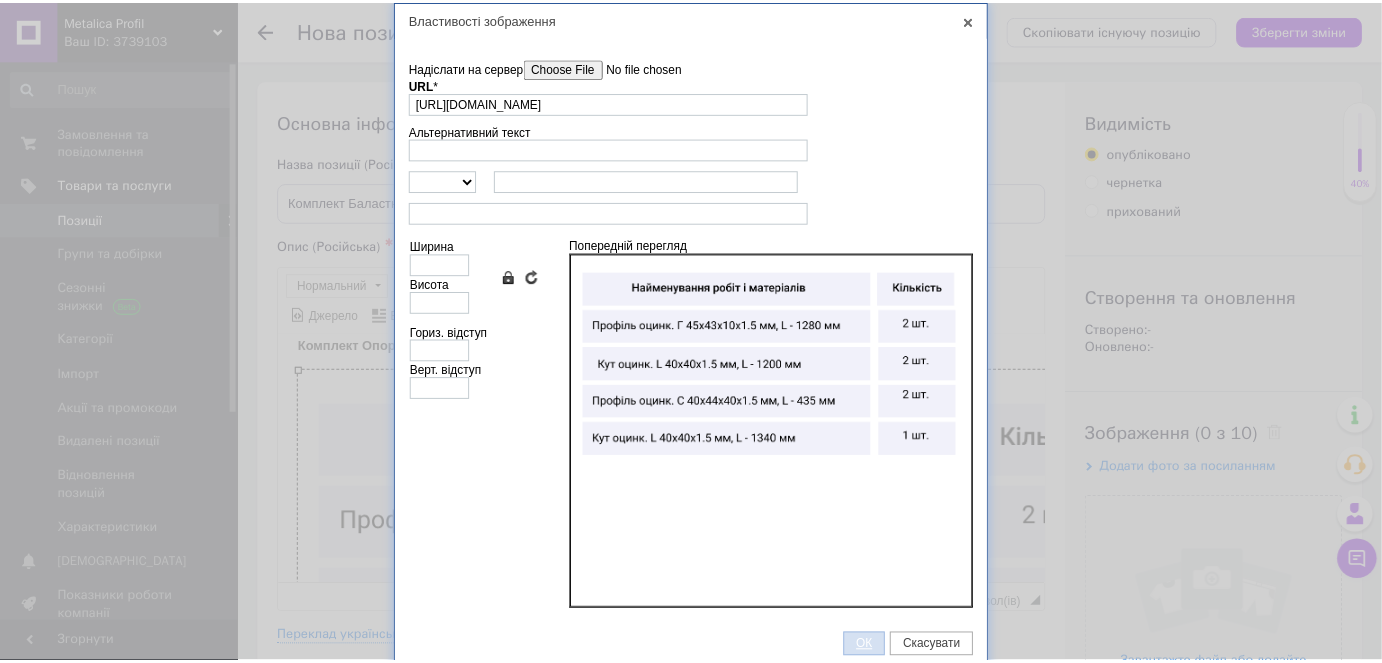 scroll, scrollTop: 0, scrollLeft: 0, axis: both 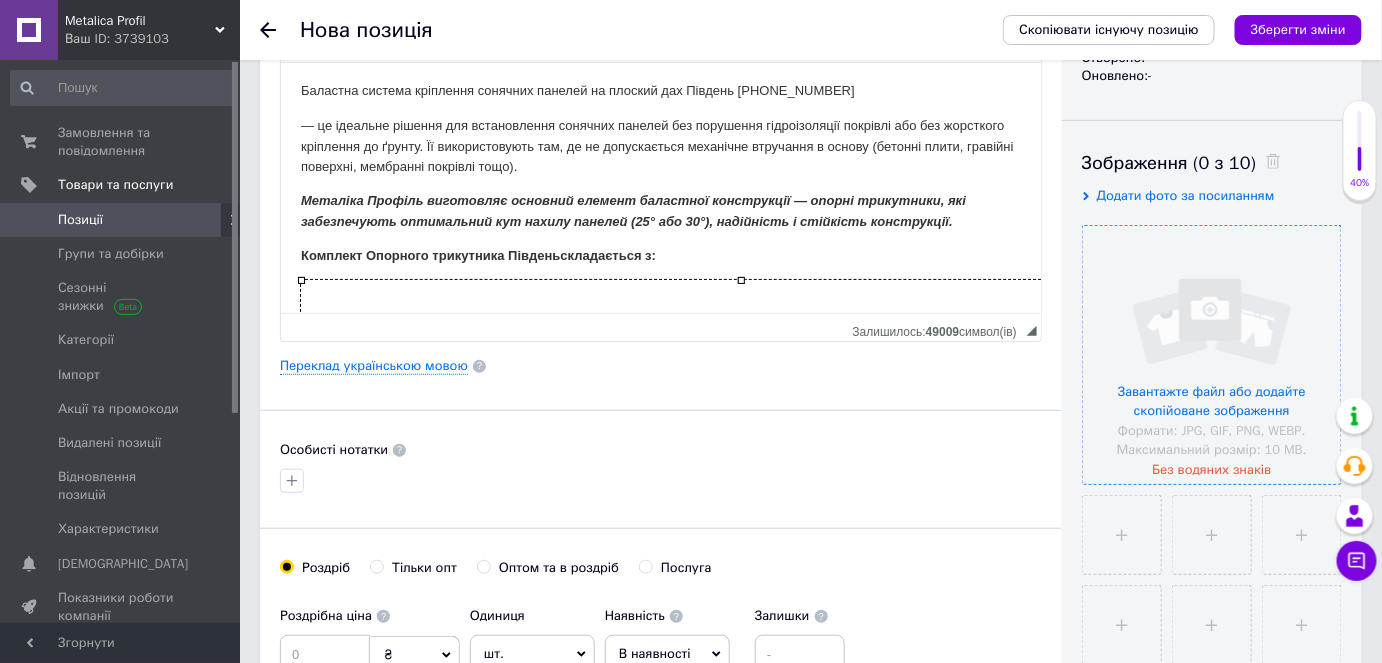 click at bounding box center (1212, 355) 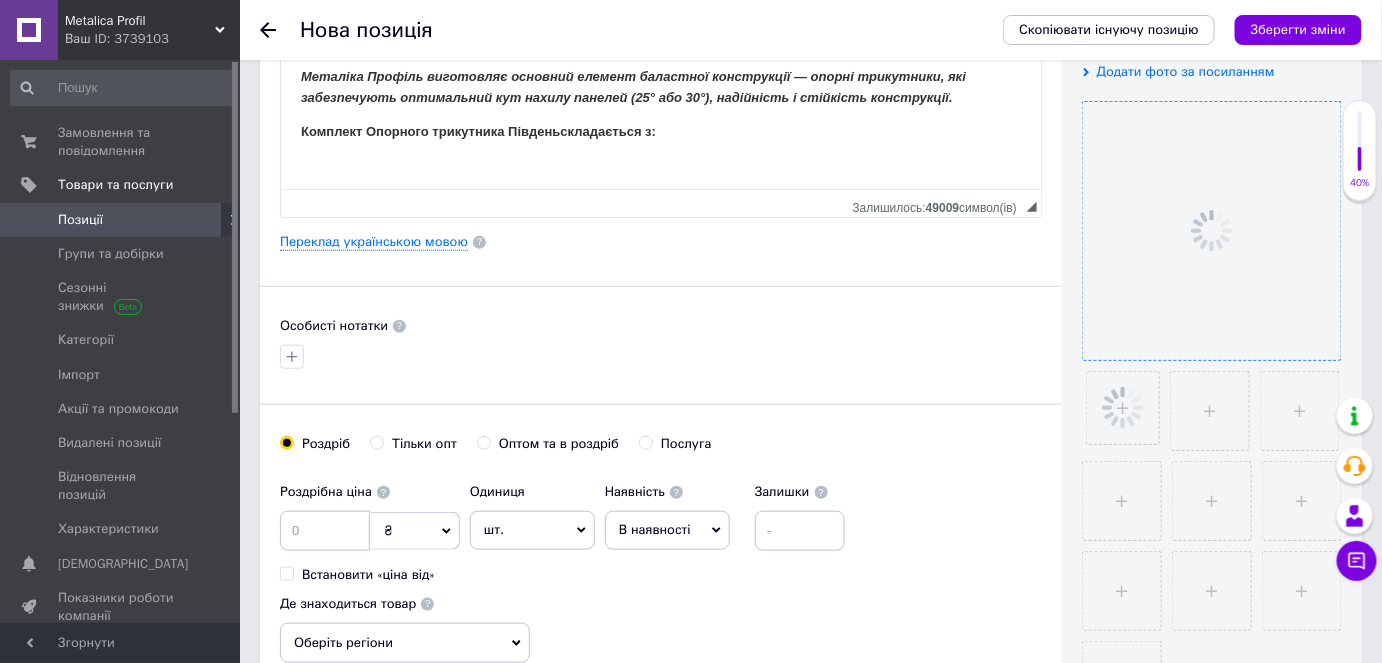 scroll, scrollTop: 454, scrollLeft: 0, axis: vertical 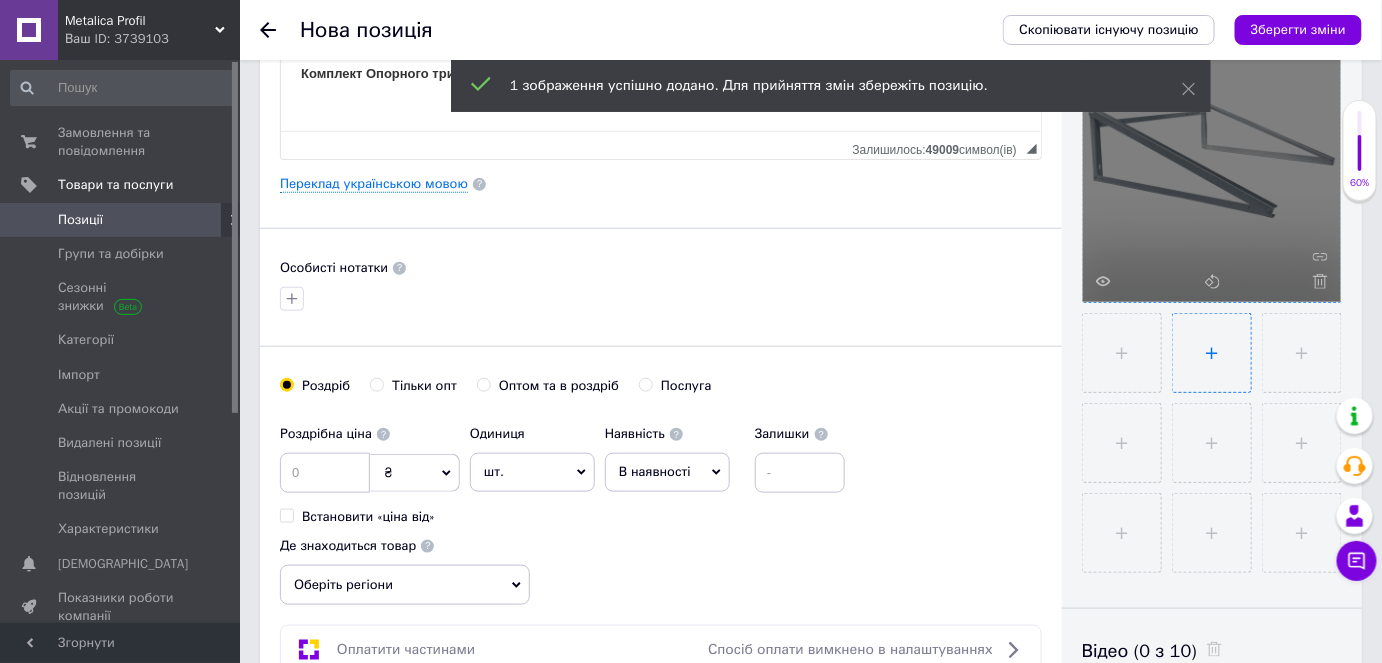 click at bounding box center (1212, 353) 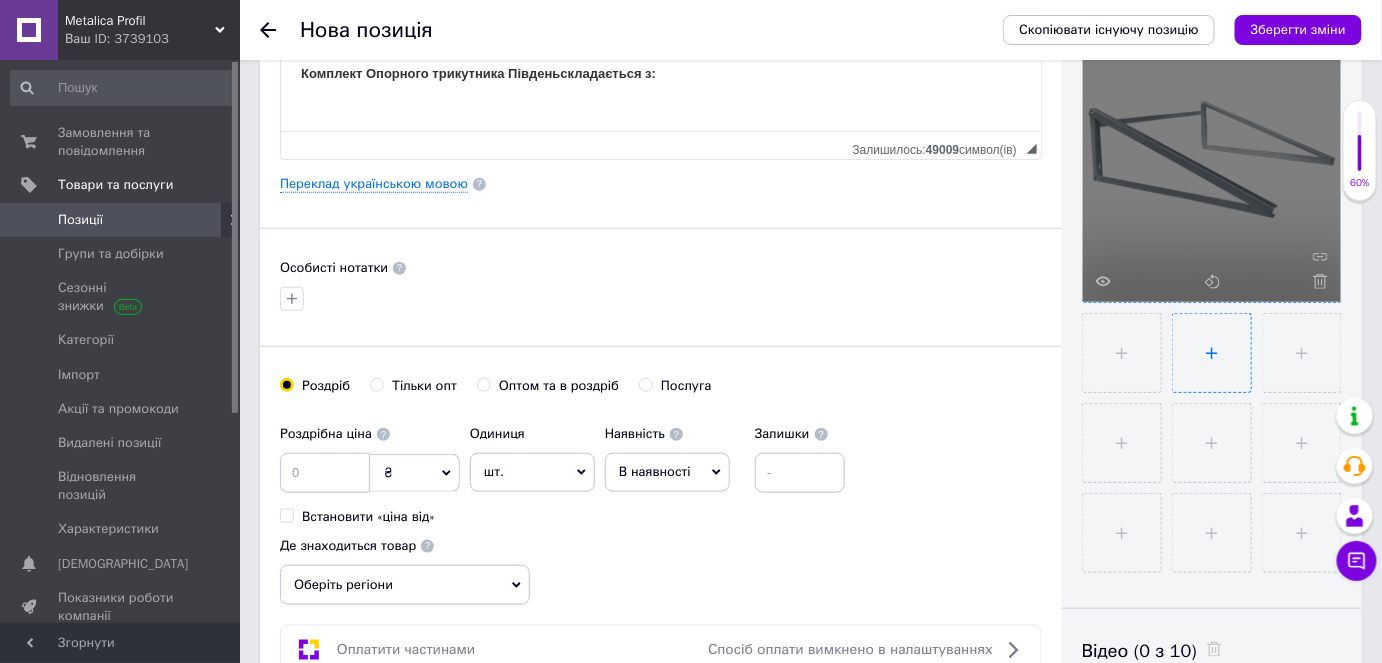 type on "C:\fakepath\pivden 5.png" 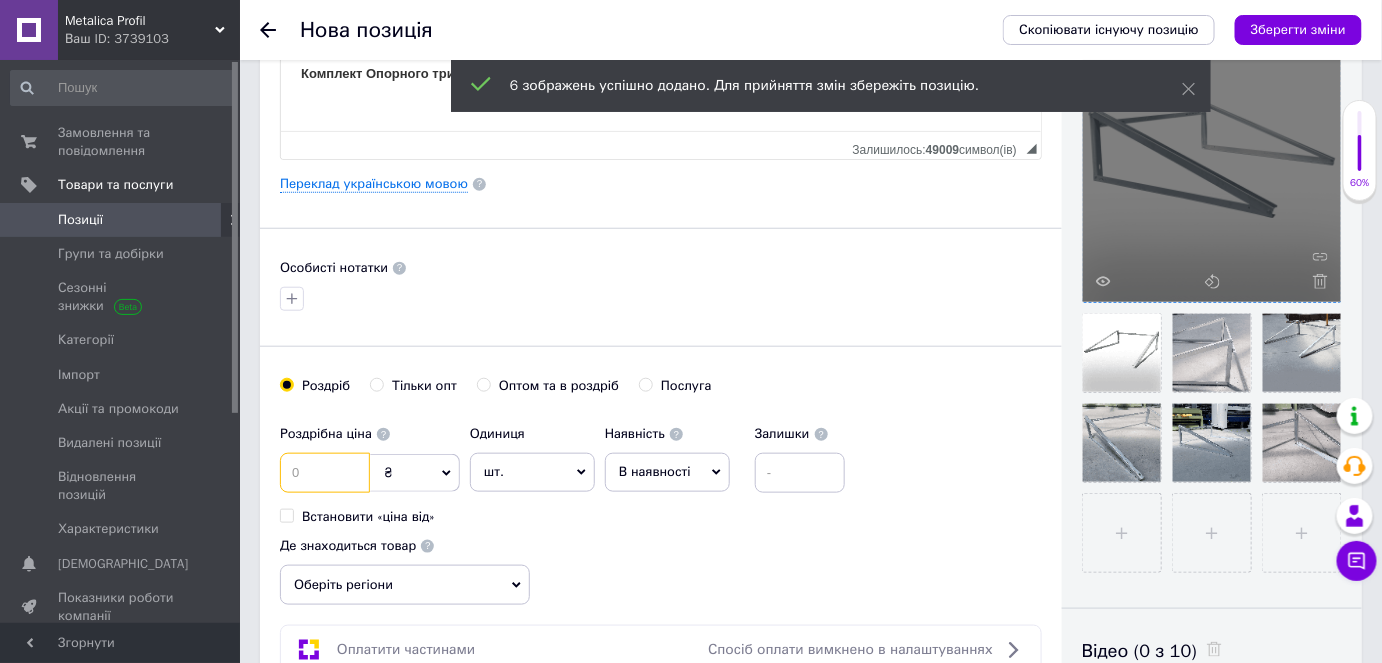 click at bounding box center [325, 473] 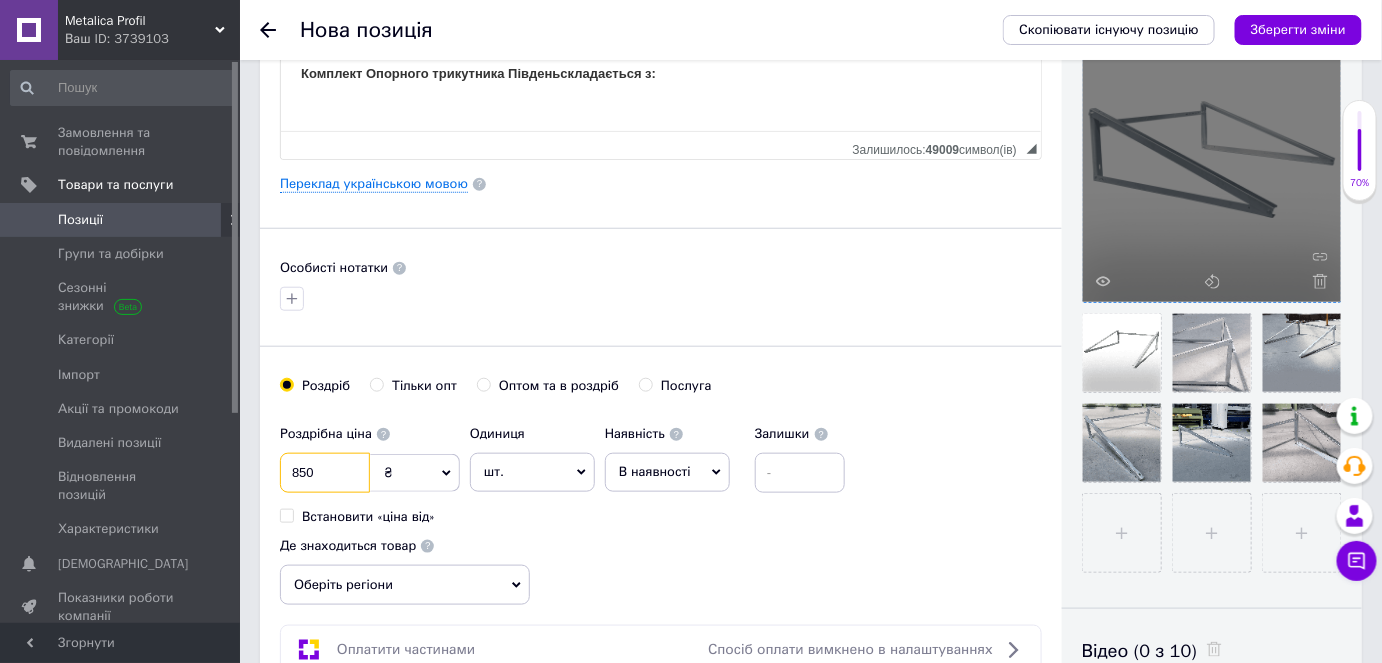 type on "850" 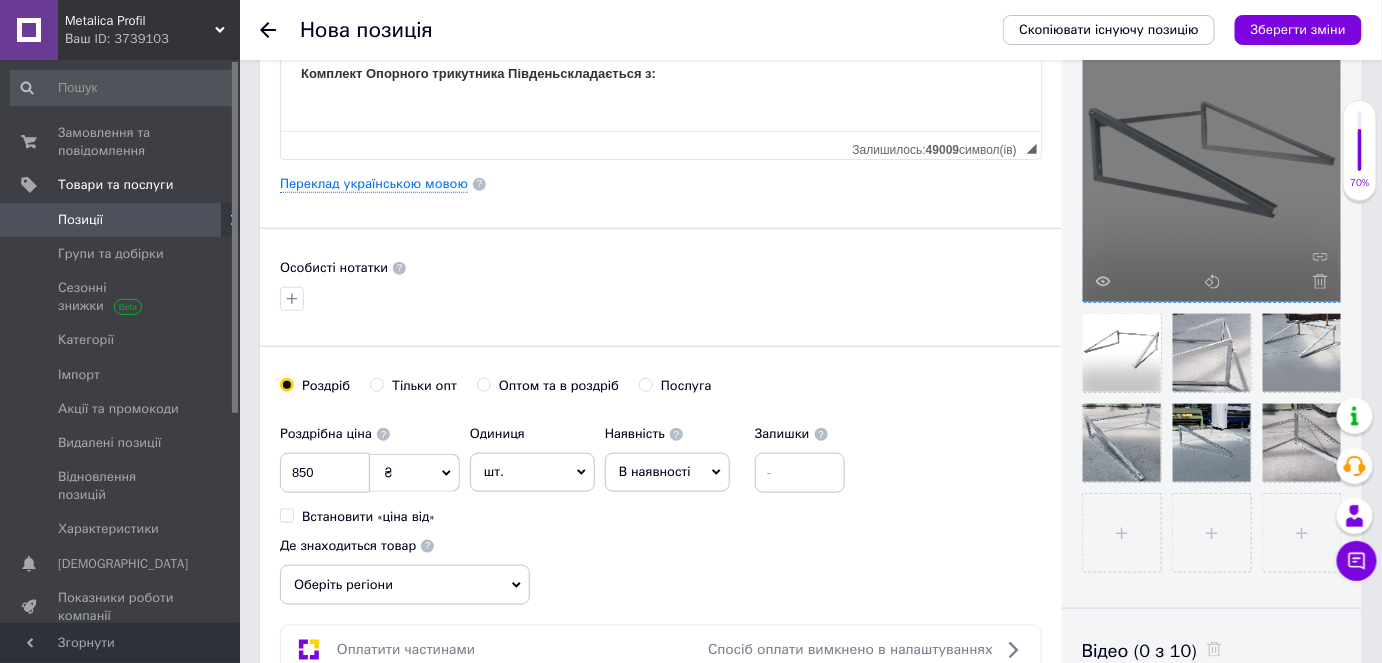 click on "₴" at bounding box center [415, 473] 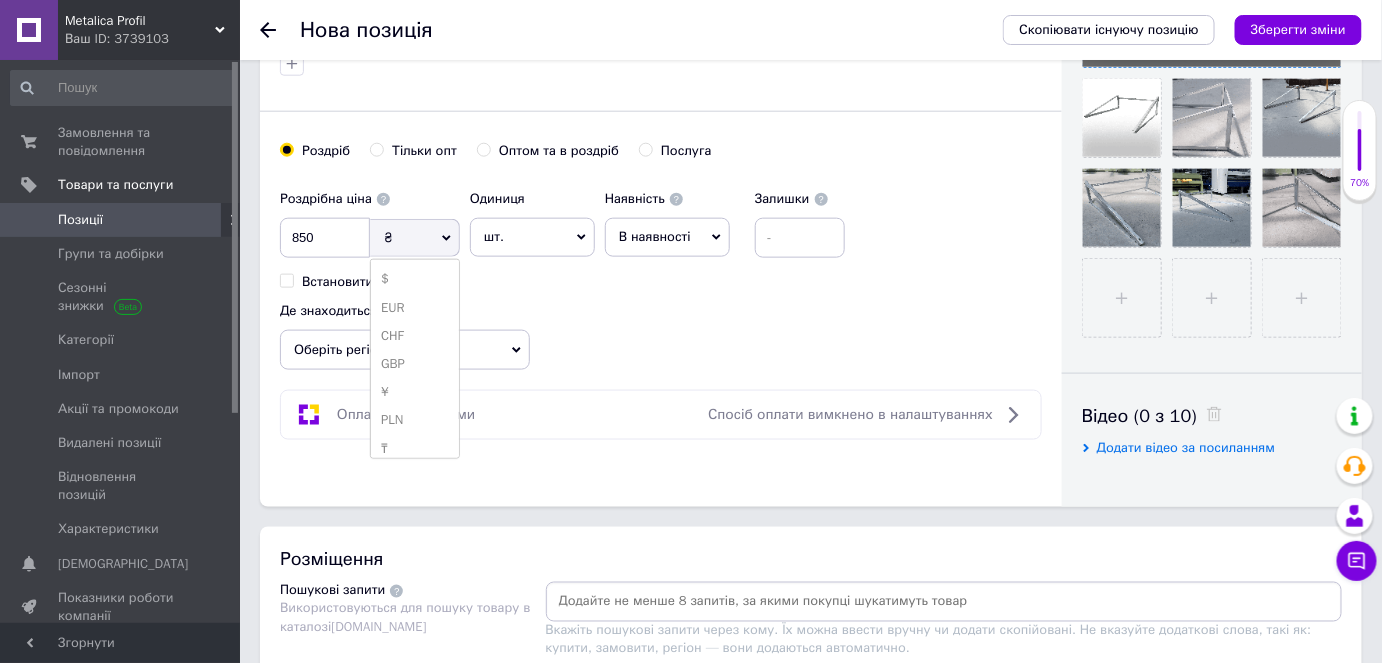 scroll, scrollTop: 727, scrollLeft: 0, axis: vertical 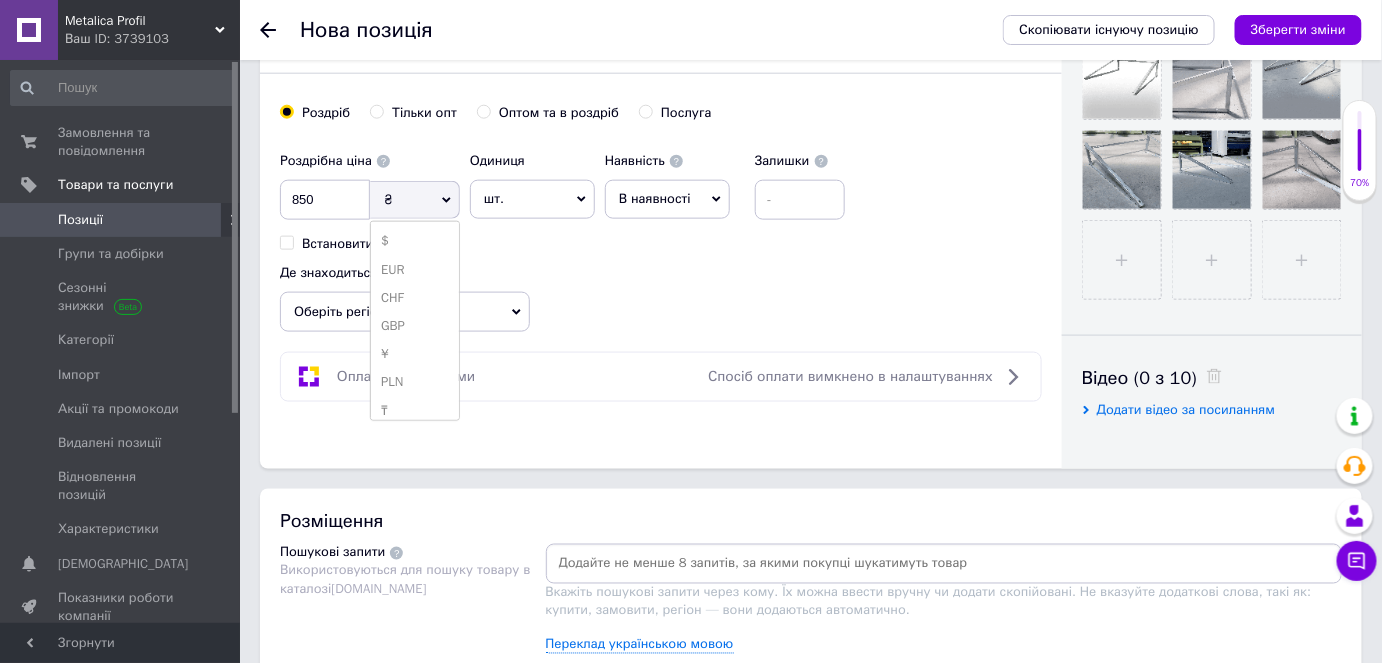click on "Роздрібна ціна 850 ₴ $ EUR CHF GBP ¥ PLN ₸ MDL HUF KGS CNY TRY KRW lei Встановити «ціна від» Одиниця шт. Популярне комплект упаковка кв.м пара м кг пог.м послуга т а автоцистерна ампула б балон банка блістер бобіна бочка [PERSON_NAME] бухта в ват виїзд відро г г га година гр/кв.м гігакалорія д дав два місяці день доба доза є єврокуб з зміна к кВт каністра карат кв.дм кв.м кв.см кв.фут квартал кг кг/кв.м км колесо комплект коробка куб.дм куб.м л л лист м м мВт мл мм моток місяць мішок н набір номер о об'єкт од. п палетомісце пара партія пач пог.м послуга посівна одиниця птахомісце півроку пігулка" at bounding box center (661, 237) 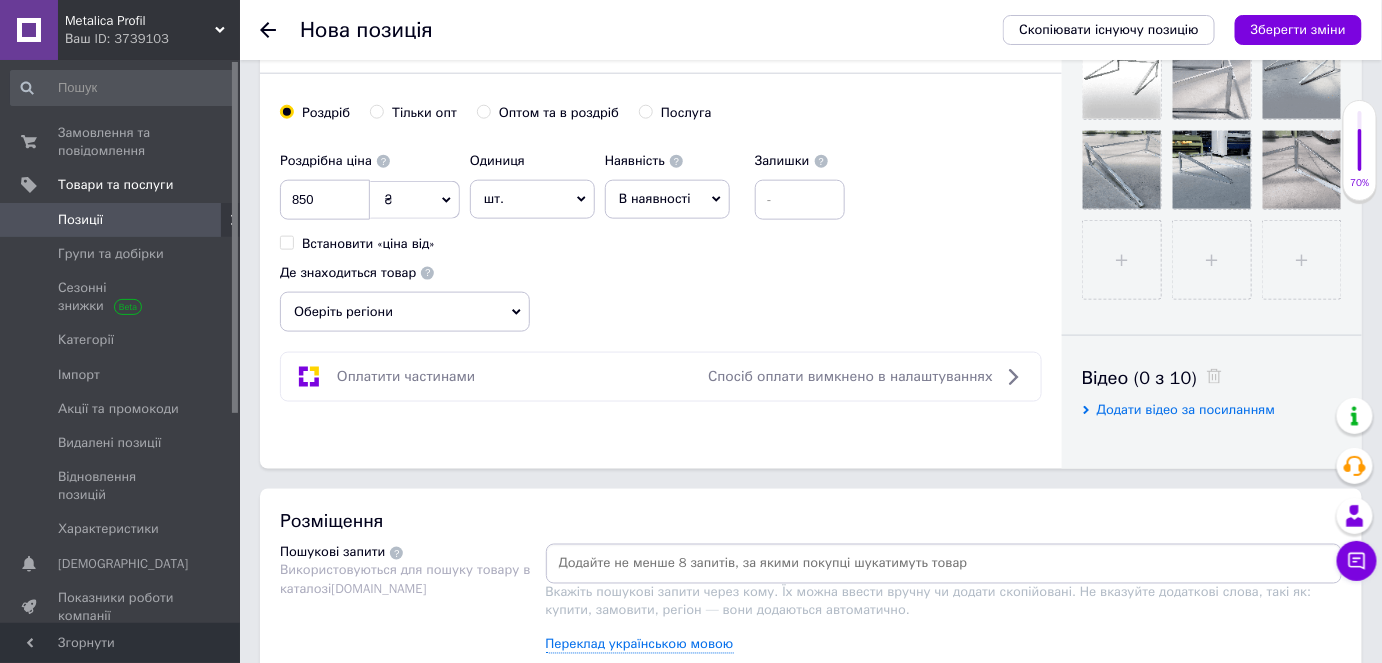 click on "Оберіть регіони" at bounding box center [405, 312] 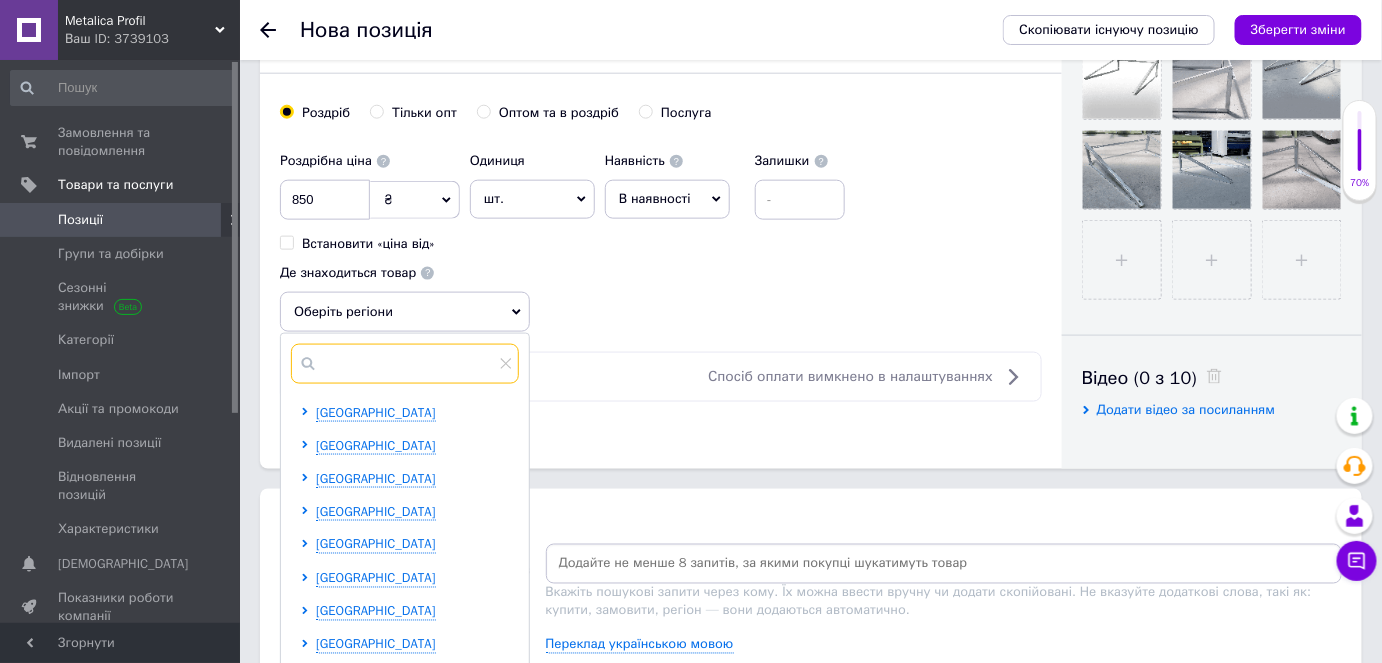 click at bounding box center [405, 364] 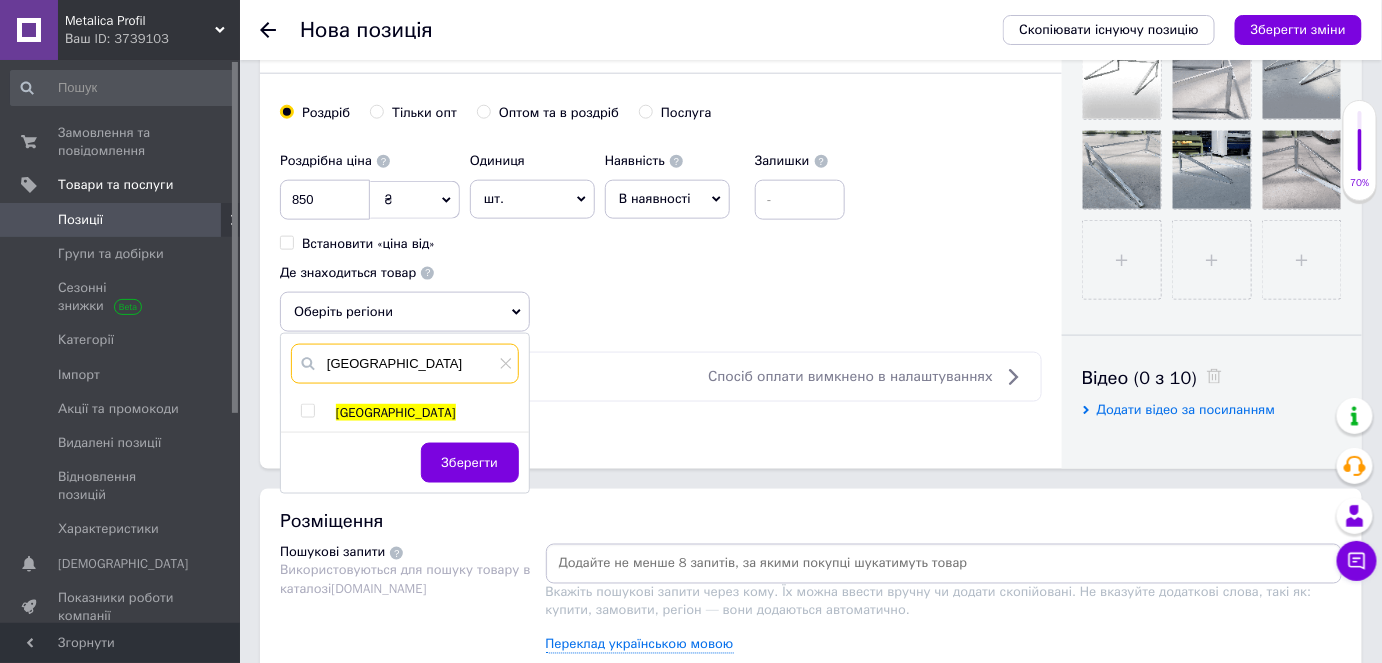 type on "[GEOGRAPHIC_DATA]" 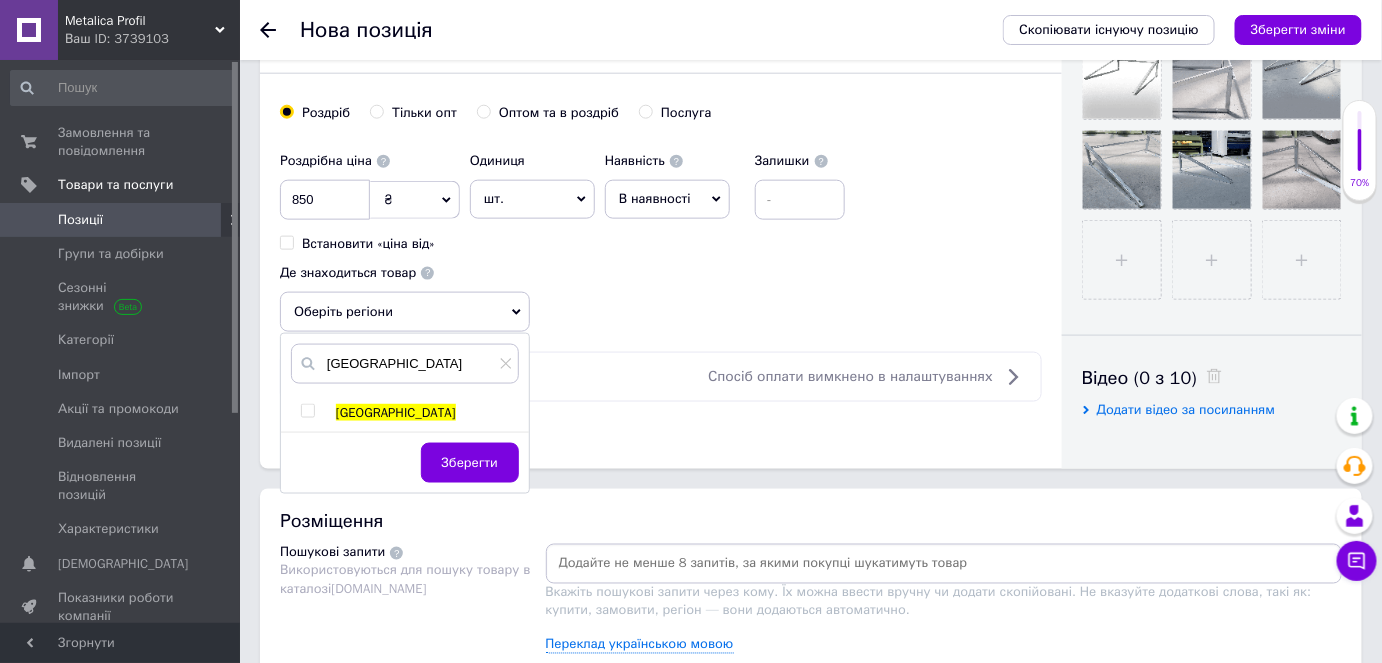 click on "[GEOGRAPHIC_DATA]" at bounding box center [404, 413] 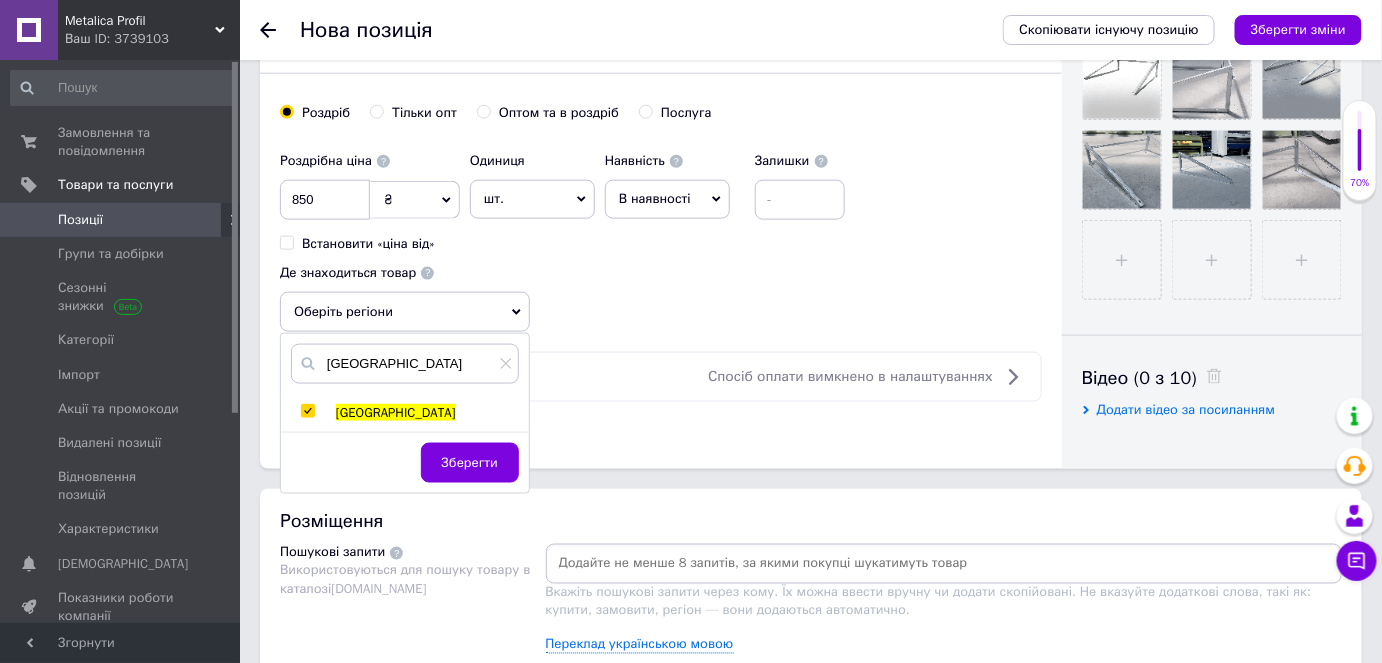 checkbox on "true" 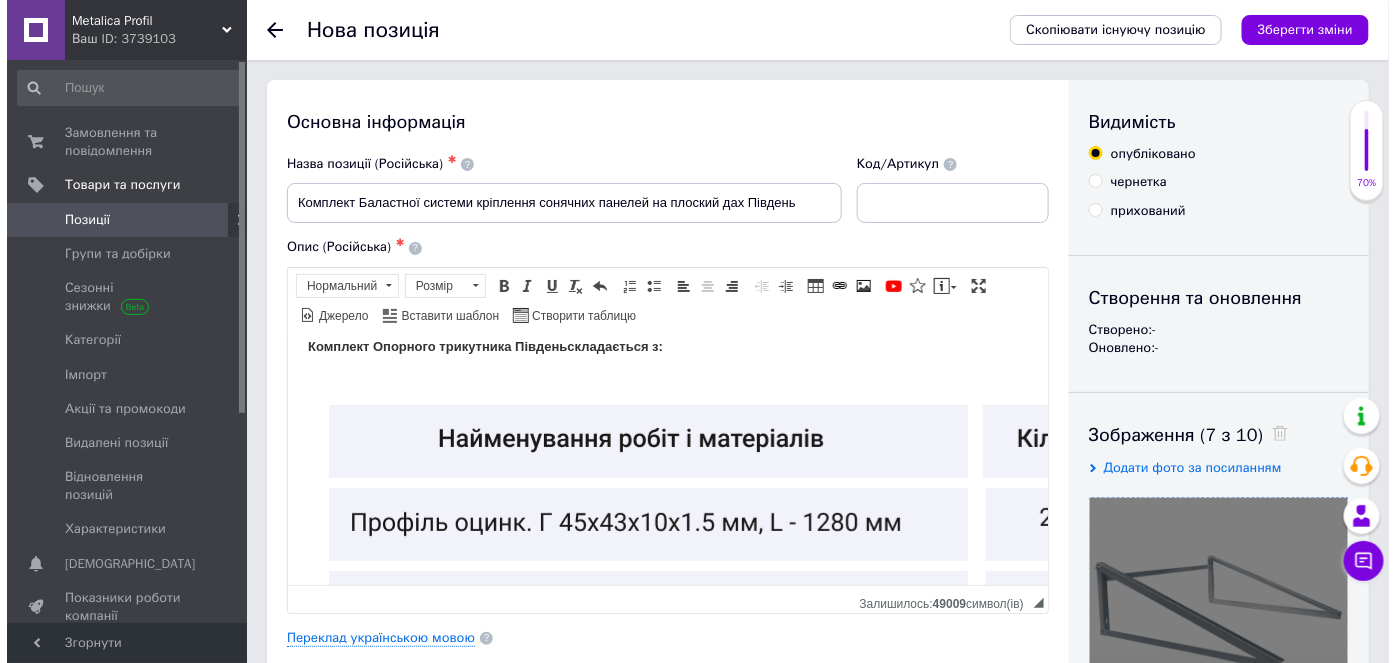 scroll, scrollTop: 181, scrollLeft: 0, axis: vertical 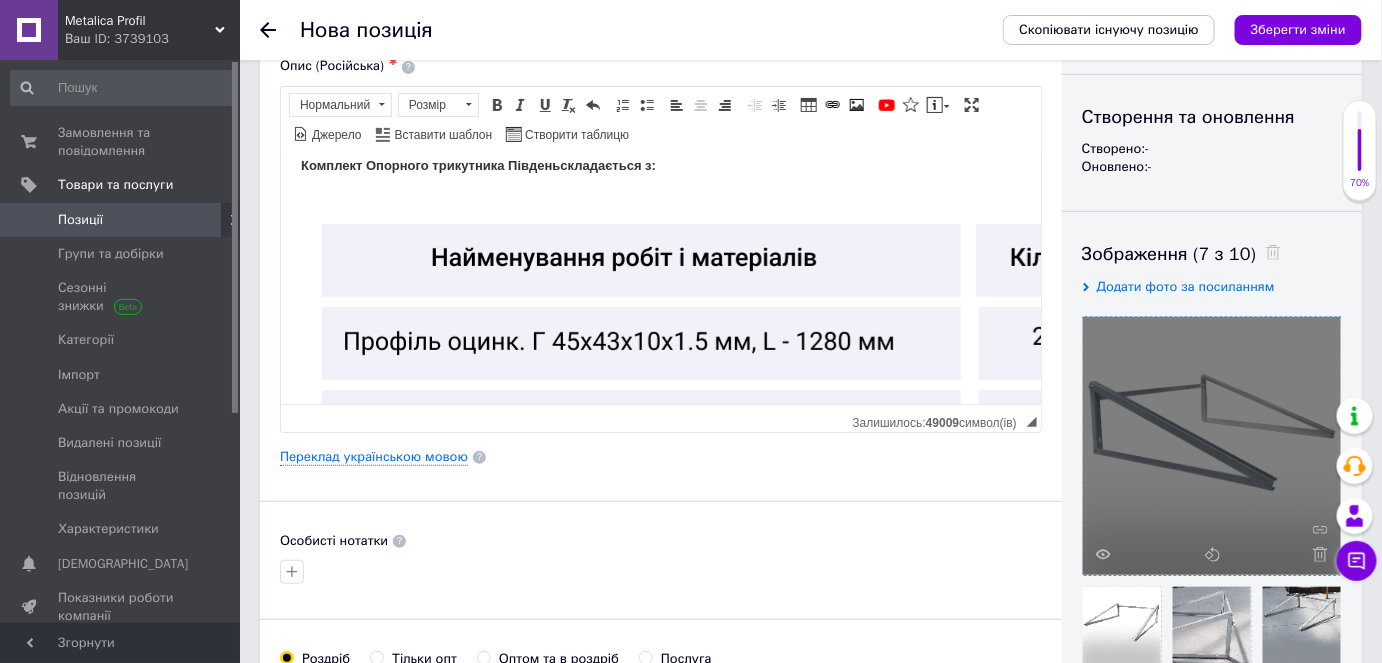 click on "Основна інформація Назва позиції (Російська) ✱ Комплект Баластної системи кріплення сонячних панелей на плоский дах Південь Код/Артикул Опис (Російська) ✱ Баластна система кріплення сонячних панелей на плоский дах Південь [PHONE_NUMBER]
— це ідеальне рішення для встановлення сонячних панелей без порушення гідроізоляції покрівлі або без жорсткого кріплення до ґрунту. Її використовують там, де не допускається механічне втручання в основу (бетонні плити, гравійні поверхні, мембранні покрівлі тощо).
Комплект Опорного трикутника Південь" at bounding box center (661, 457) 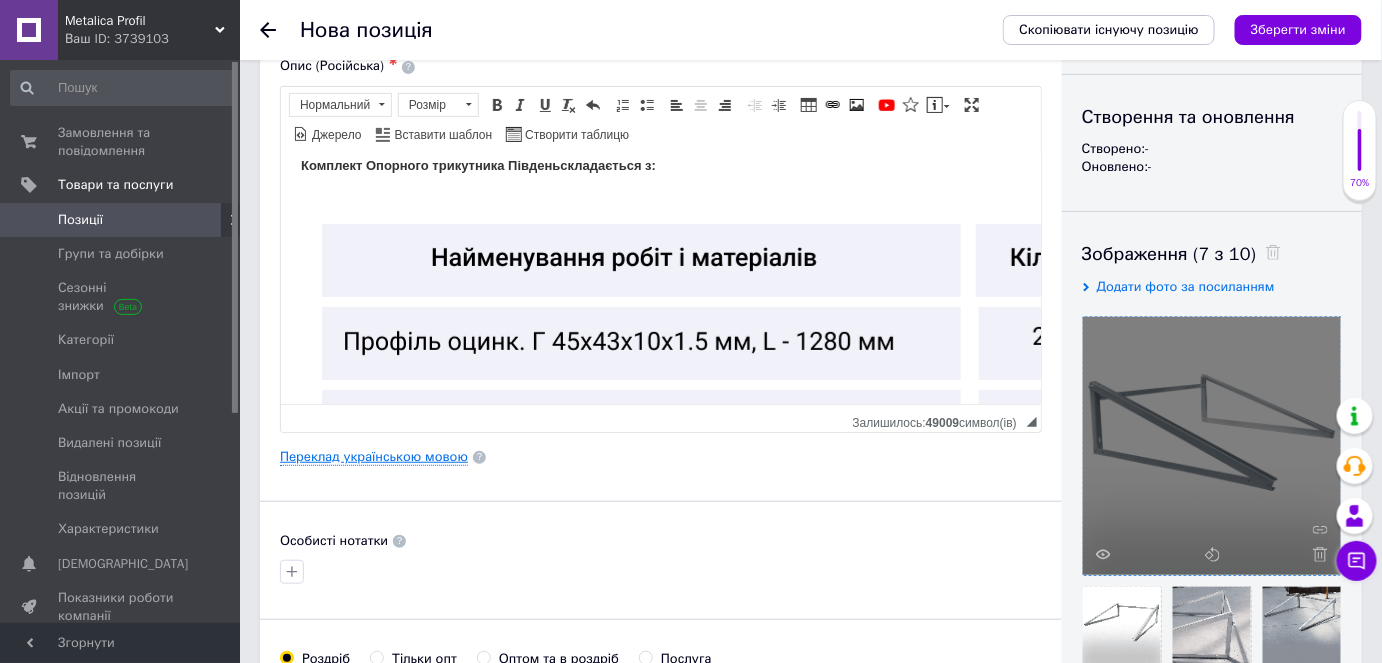 click on "Переклад українською мовою" at bounding box center (374, 457) 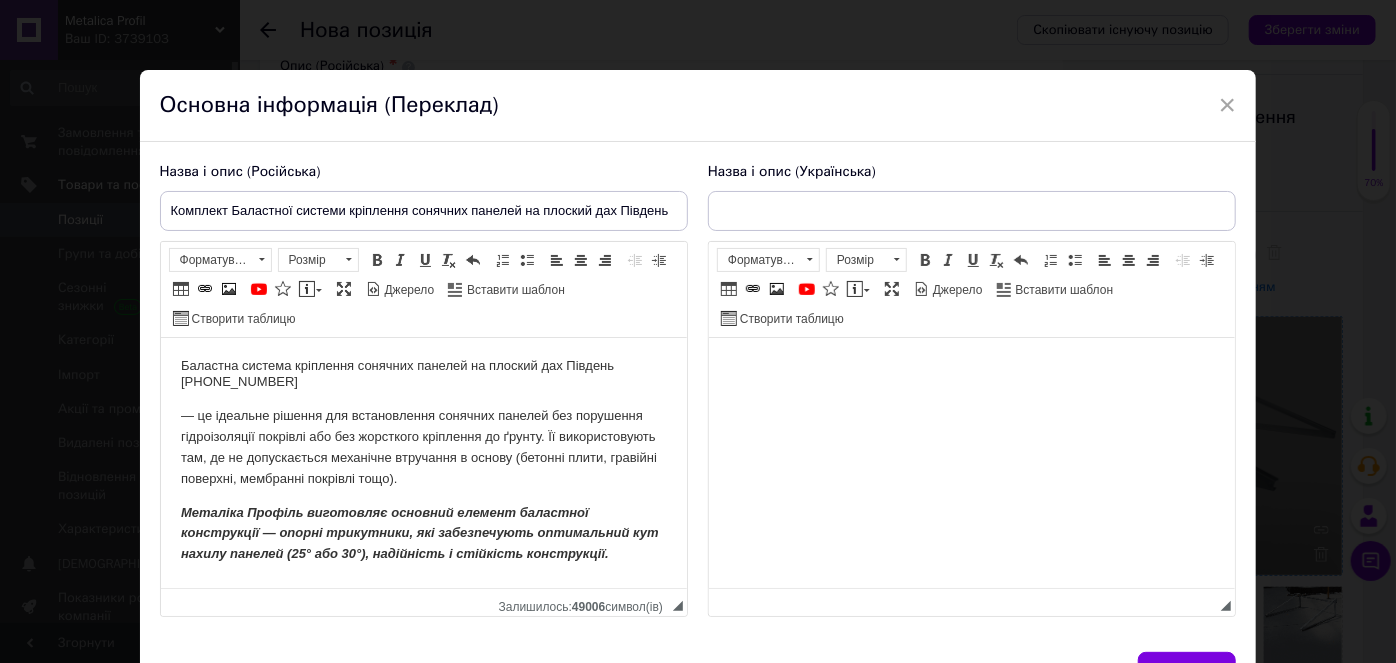 scroll, scrollTop: 0, scrollLeft: 0, axis: both 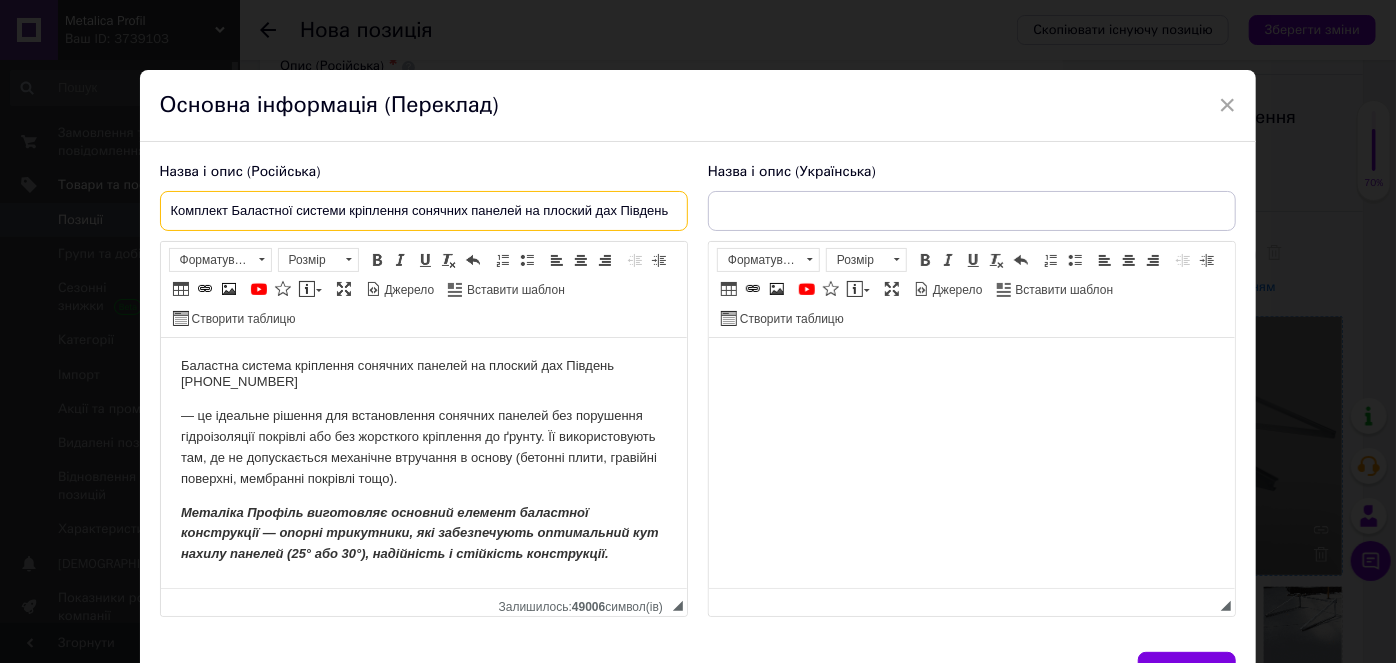drag, startPoint x: 168, startPoint y: 212, endPoint x: 745, endPoint y: 212, distance: 577 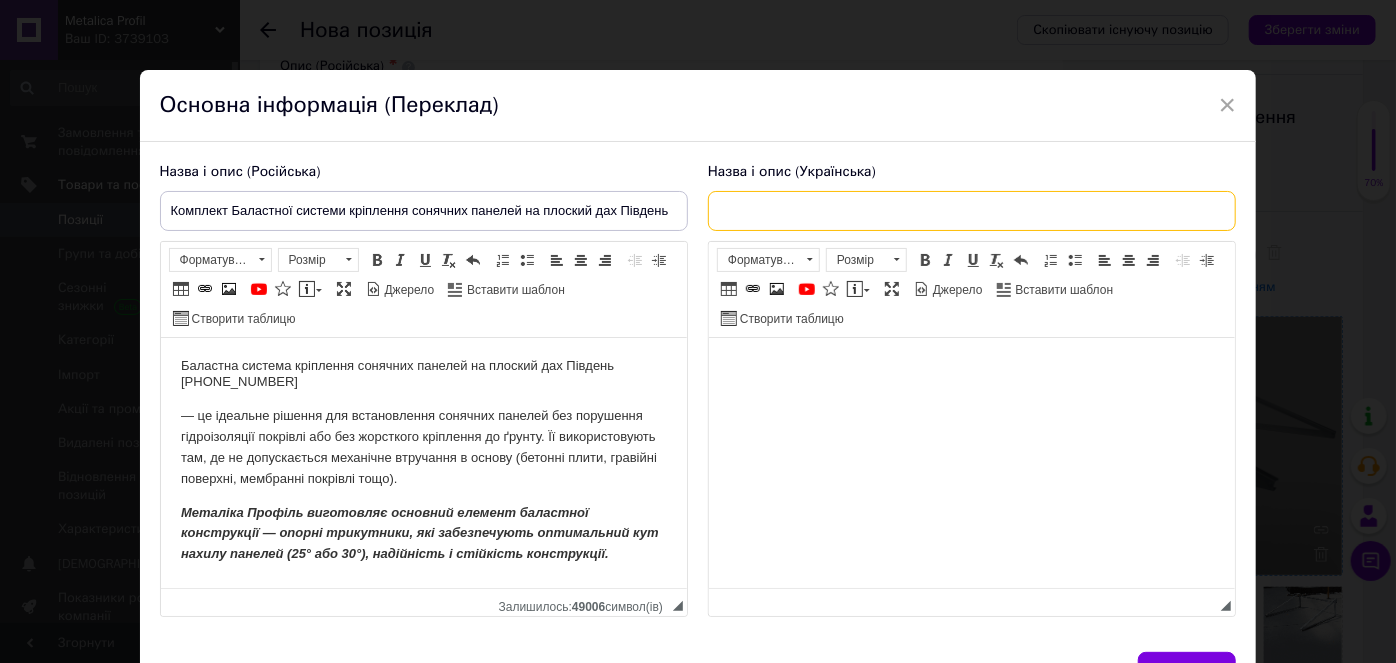 click at bounding box center (972, 211) 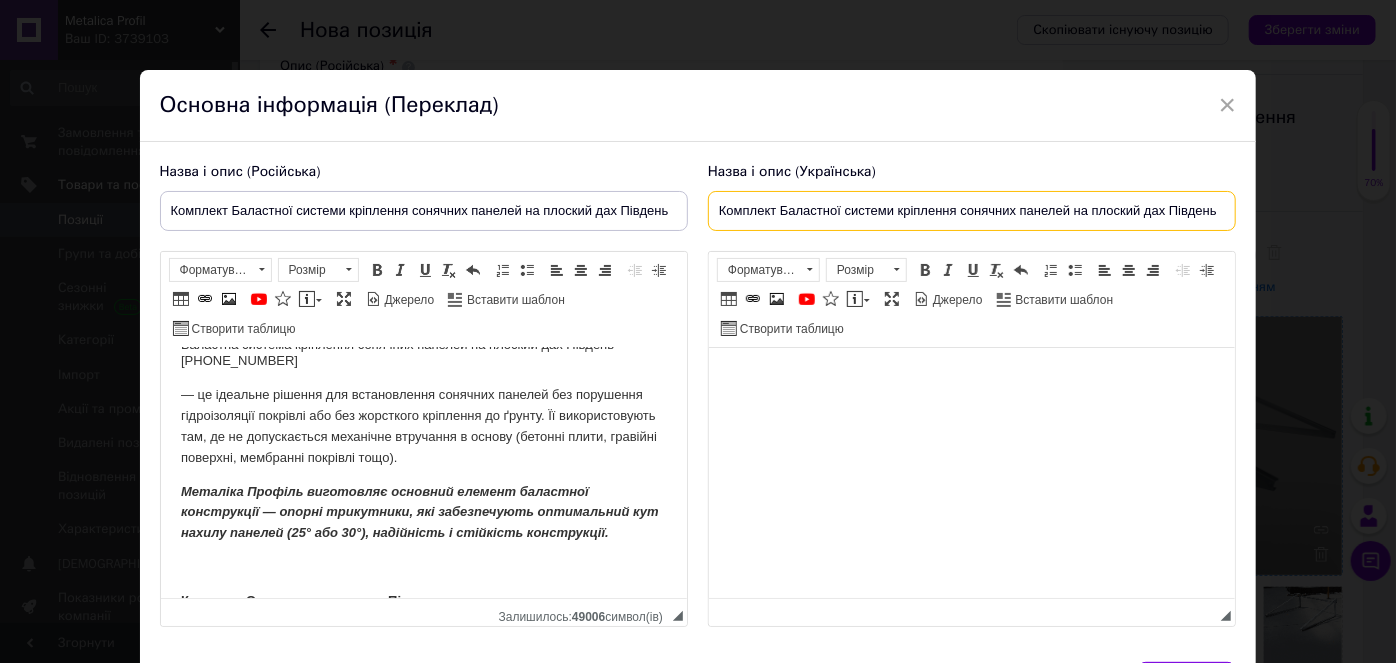 scroll, scrollTop: 0, scrollLeft: 0, axis: both 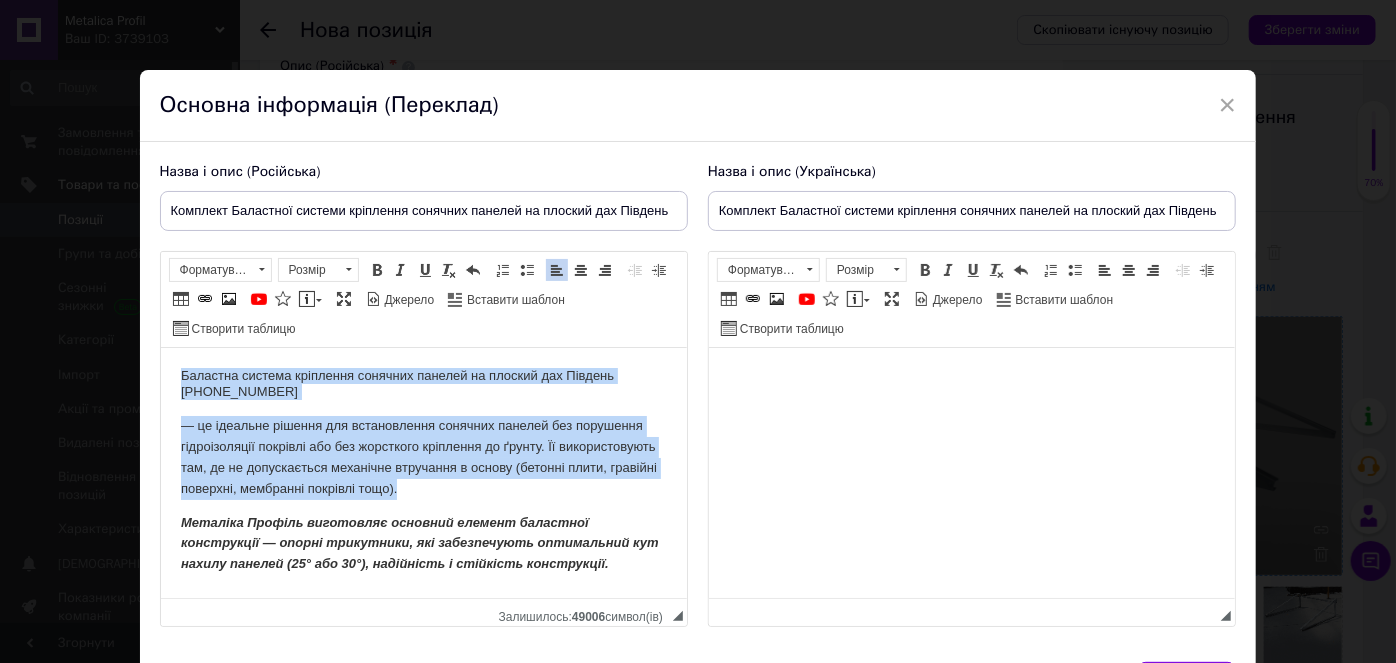 drag, startPoint x: 182, startPoint y: 375, endPoint x: 631, endPoint y: 435, distance: 452.99118 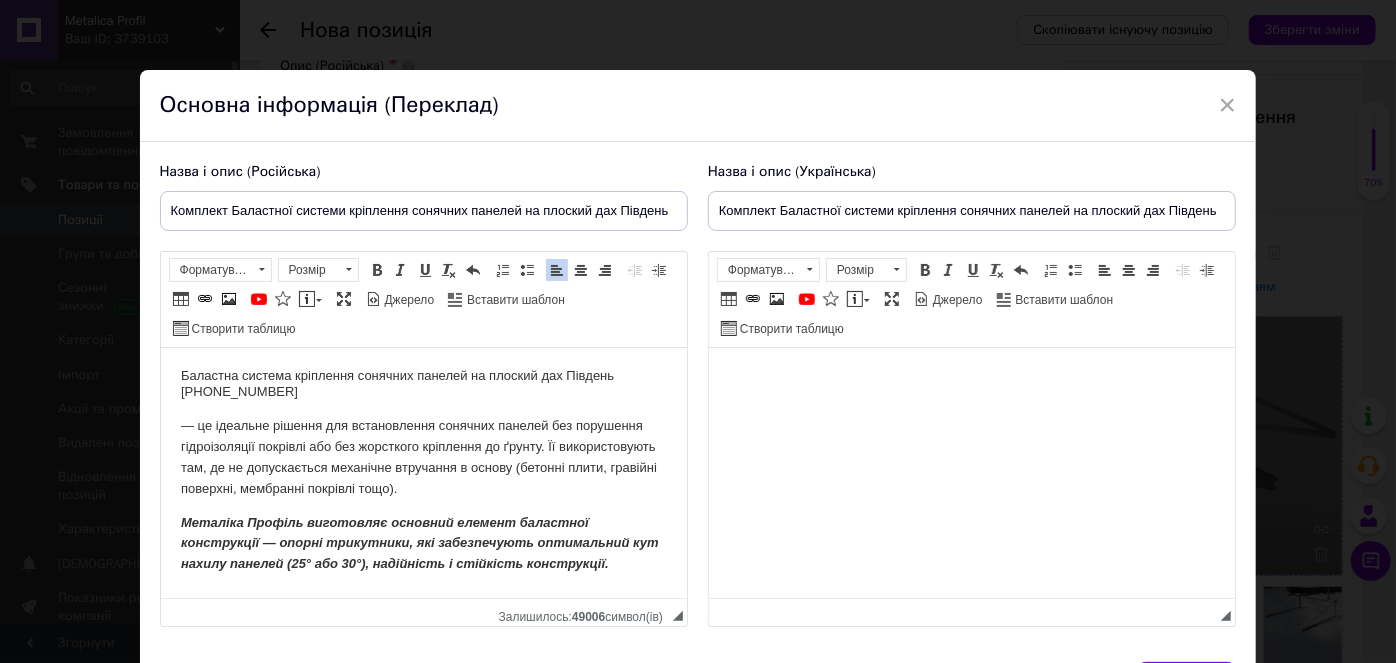 click on "Баластна система кріплення сонячних панелей на плоский дах Південь [PHONE_NUMBER]" at bounding box center (423, 383) 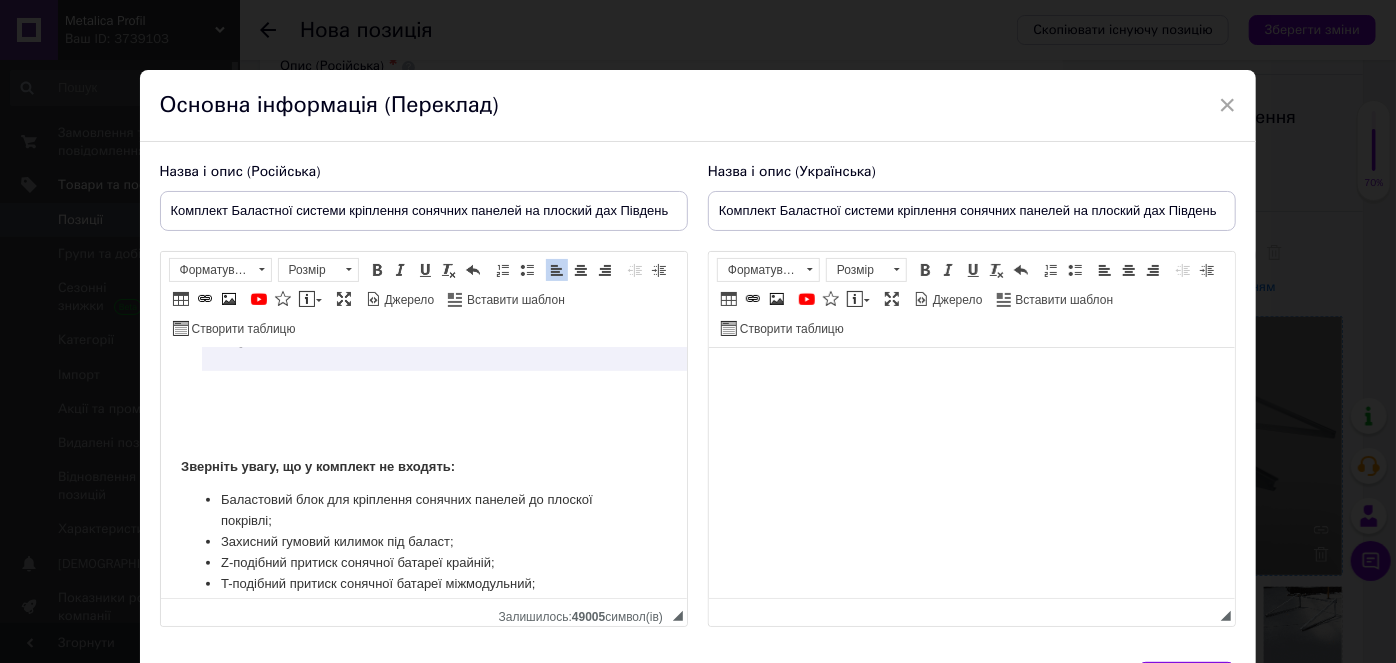 scroll, scrollTop: 879, scrollLeft: 0, axis: vertical 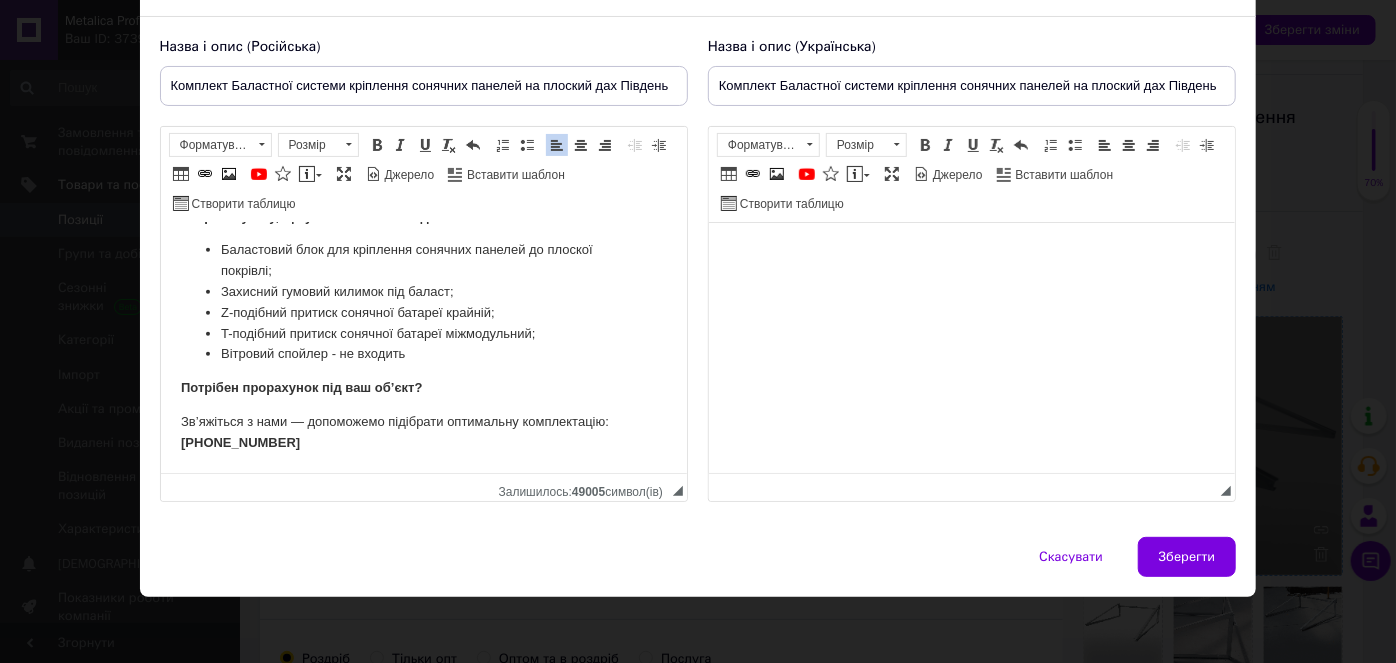 drag, startPoint x: 176, startPoint y: 251, endPoint x: 523, endPoint y: 460, distance: 405.08023 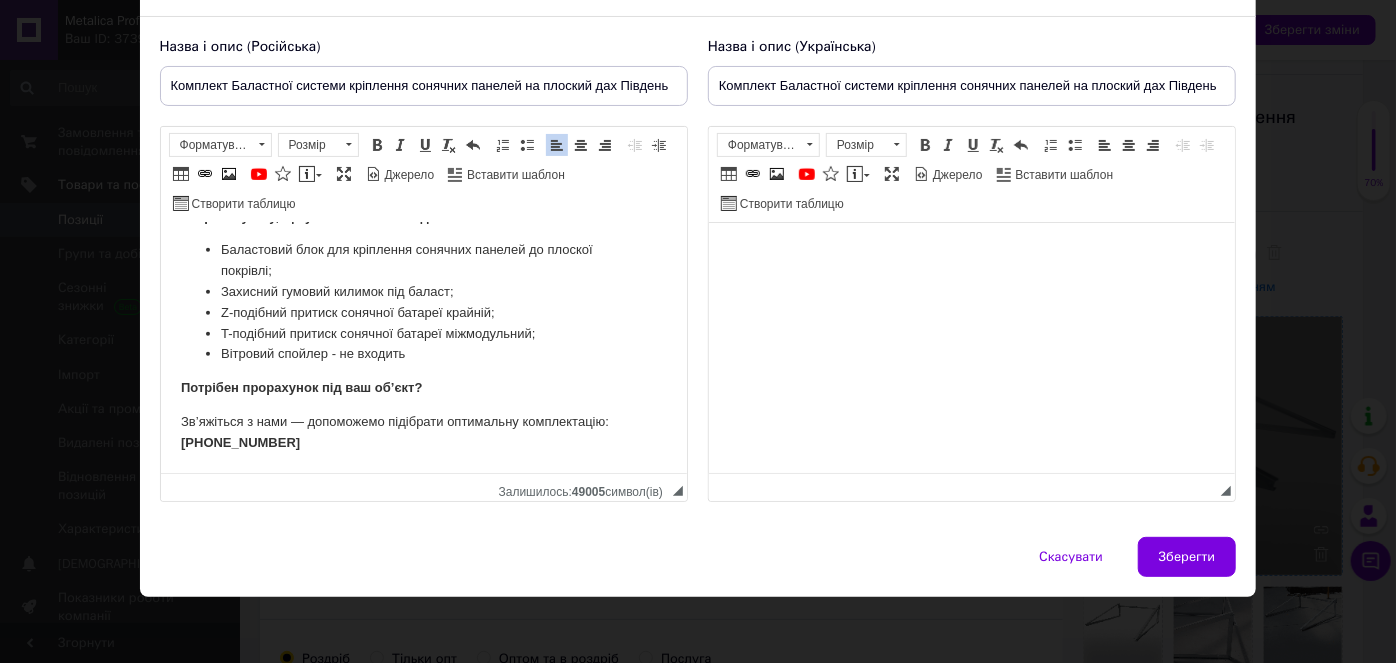 click at bounding box center [971, 253] 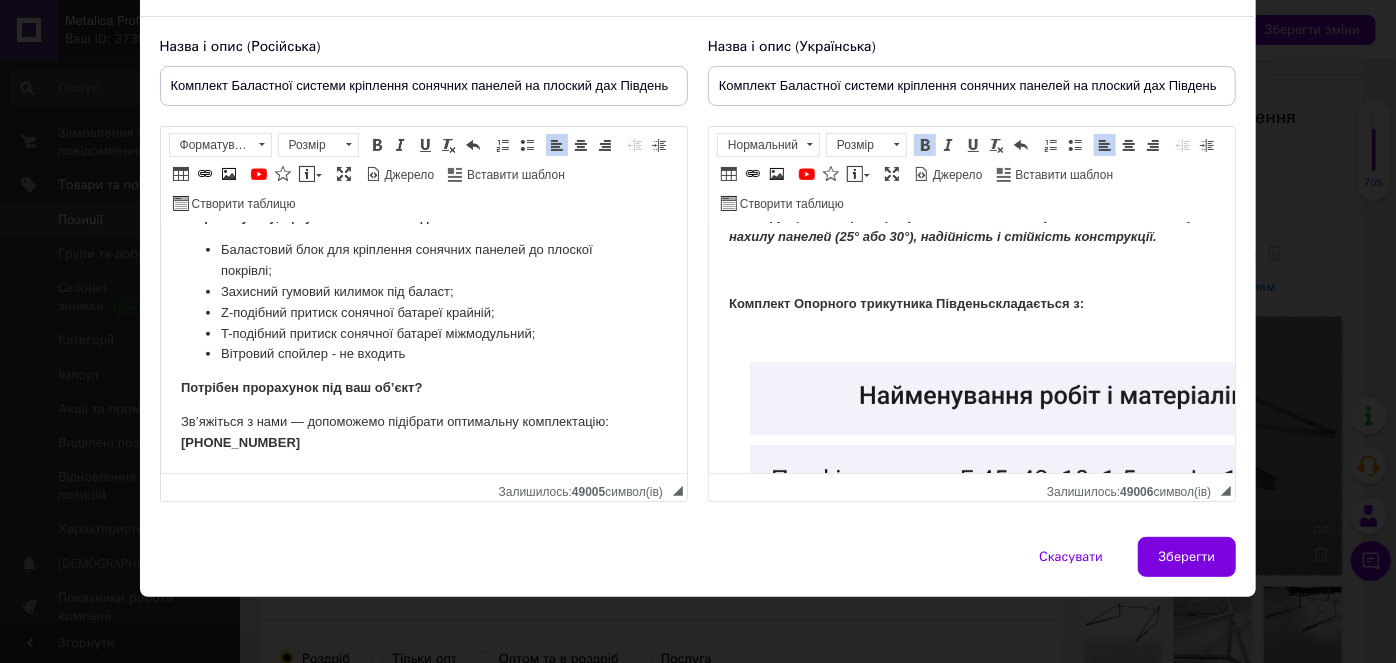 scroll, scrollTop: 311, scrollLeft: 0, axis: vertical 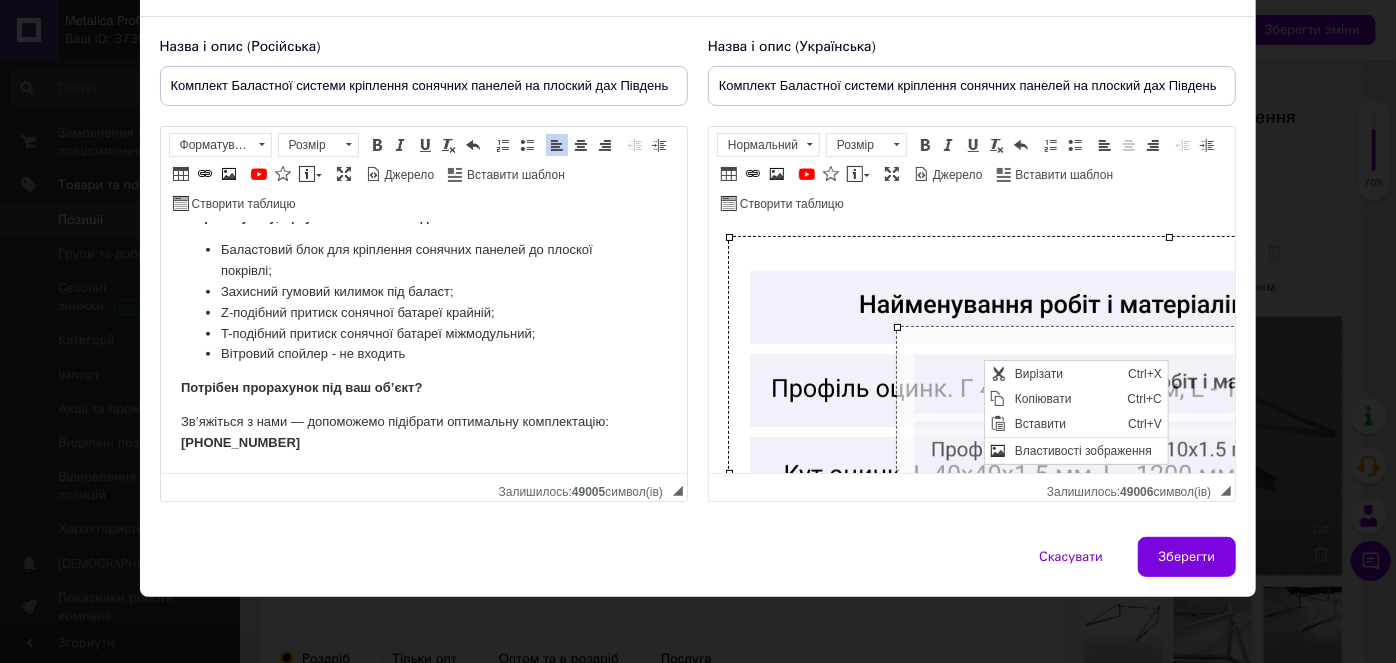 drag, startPoint x: 728, startPoint y: 238, endPoint x: 922, endPoint y: 328, distance: 213.85977 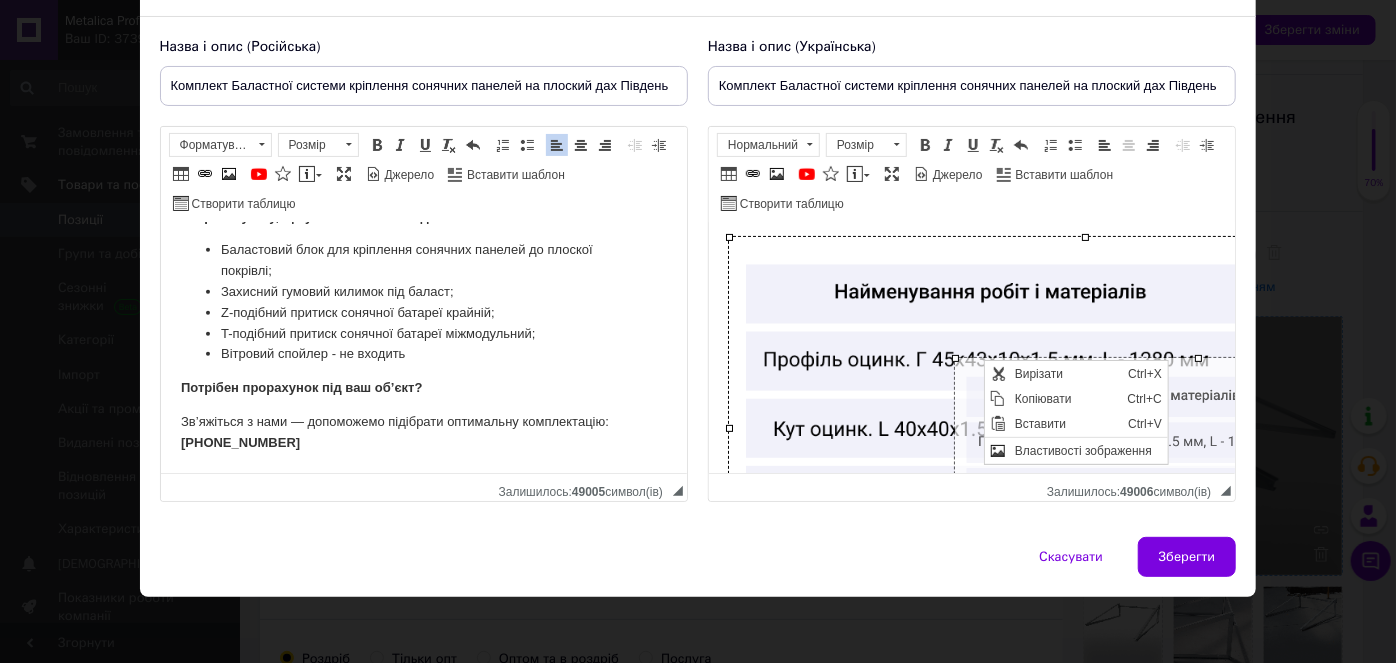 drag, startPoint x: 728, startPoint y: 239, endPoint x: 982, endPoint y: 373, distance: 287.17938 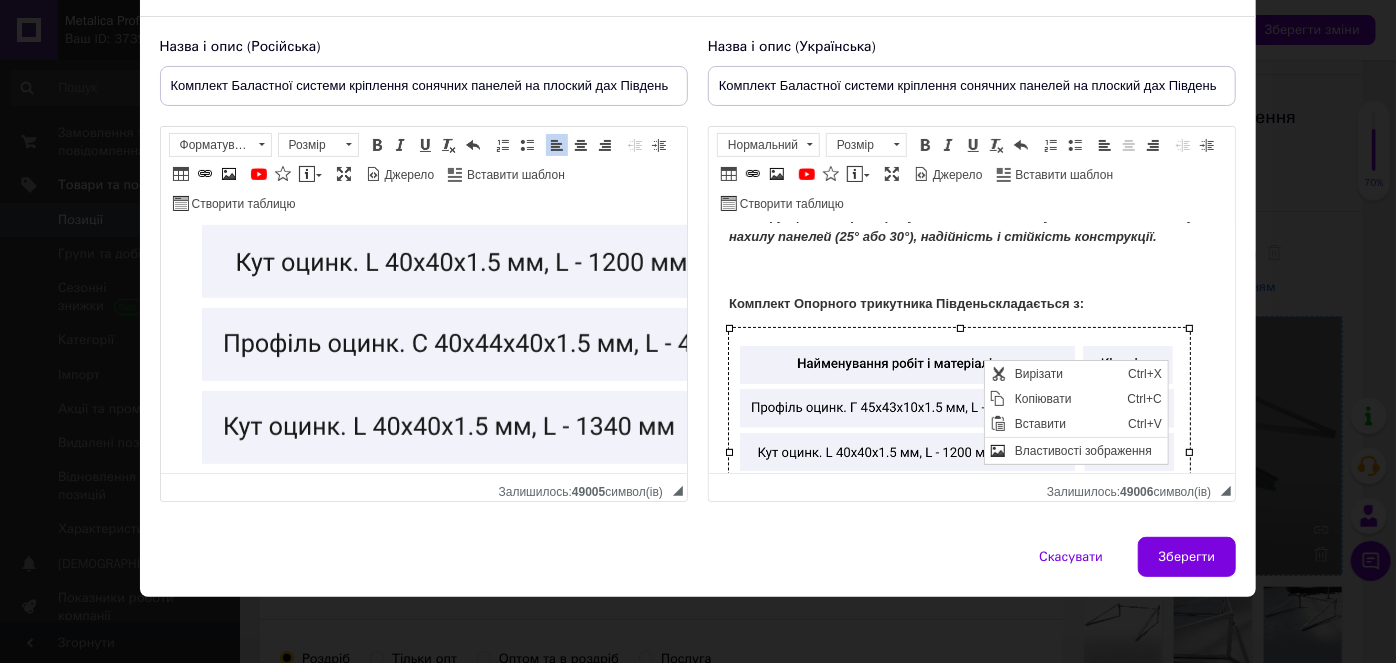 scroll, scrollTop: 515, scrollLeft: 0, axis: vertical 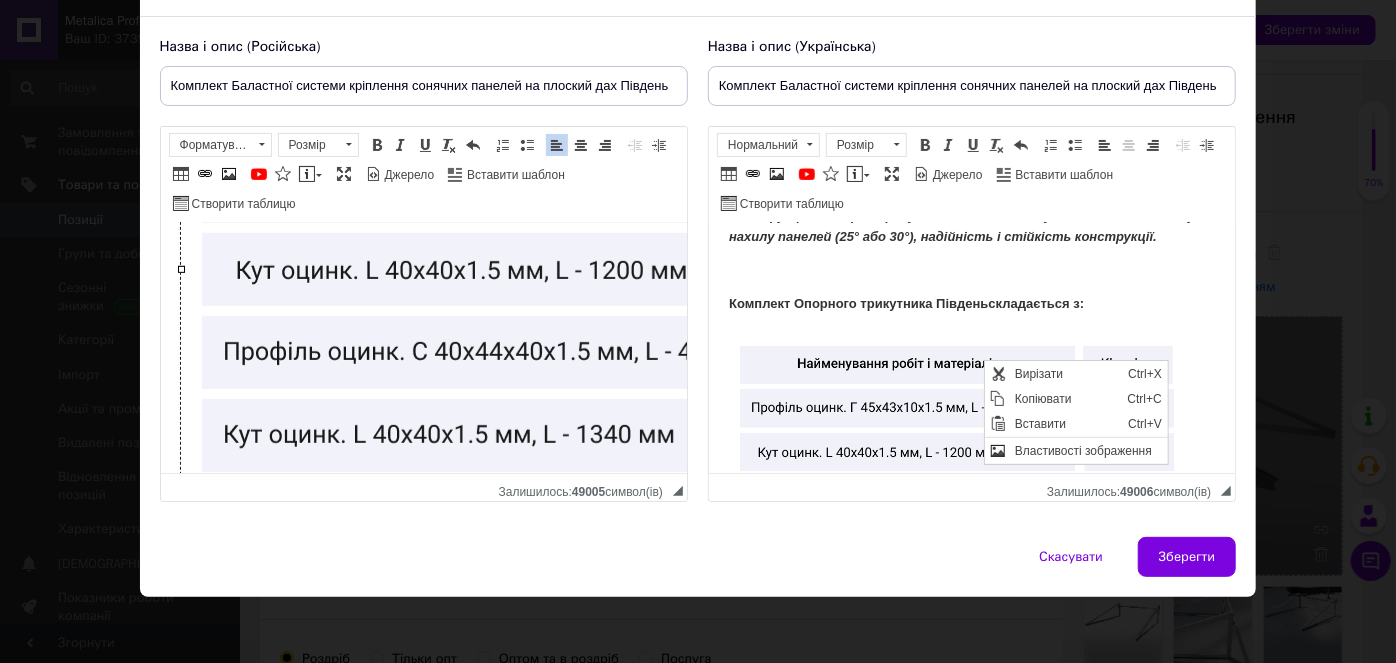 click at bounding box center [619, 268] 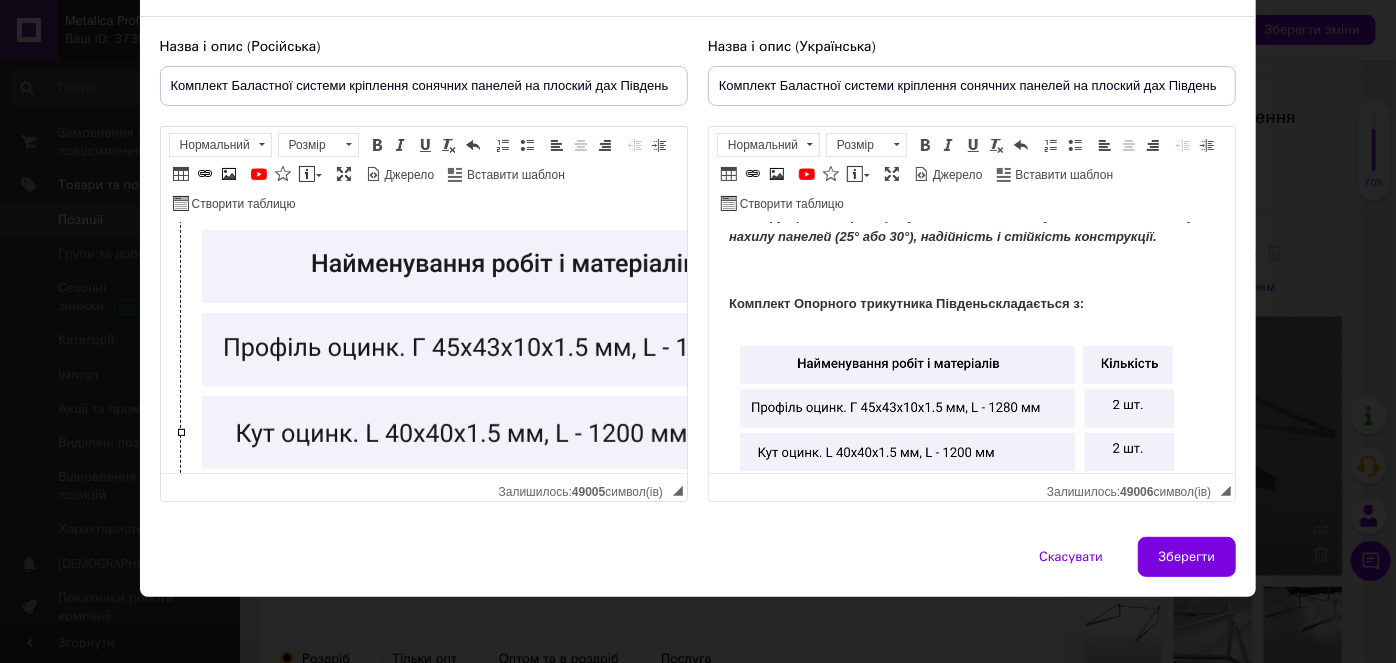 scroll, scrollTop: 242, scrollLeft: 0, axis: vertical 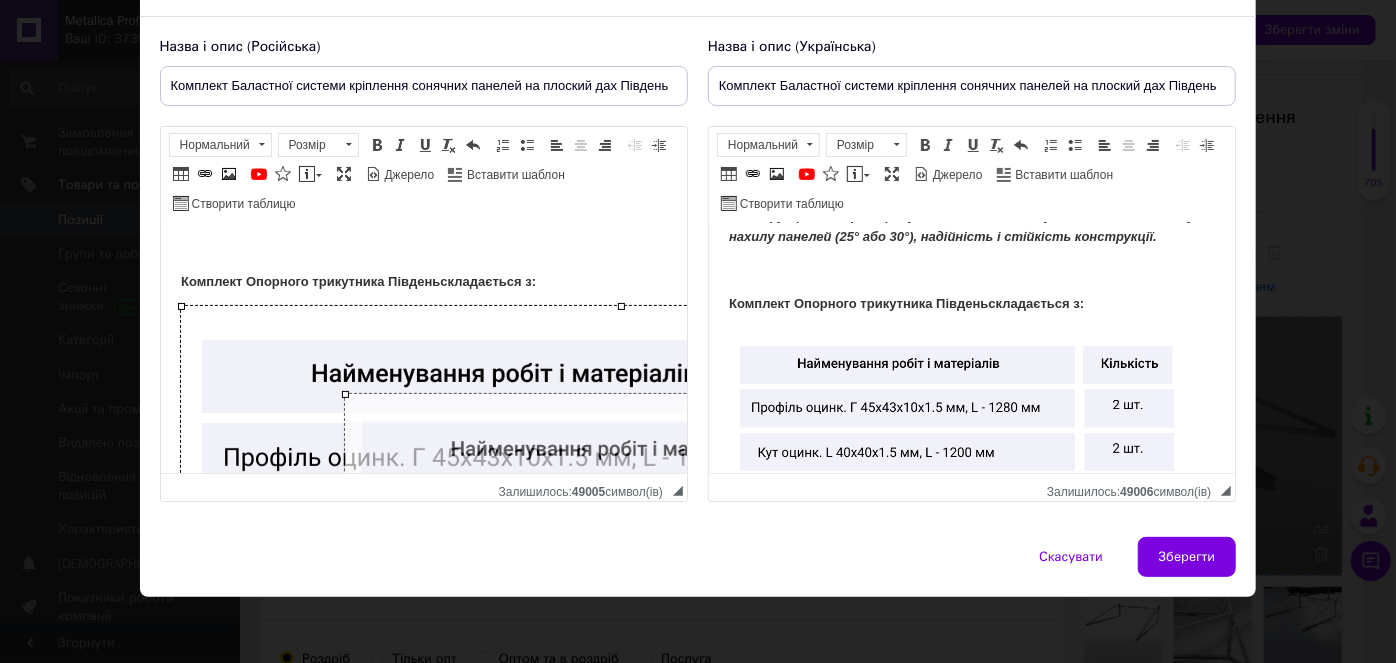 drag, startPoint x: 184, startPoint y: 309, endPoint x: 470, endPoint y: 410, distance: 303.31006 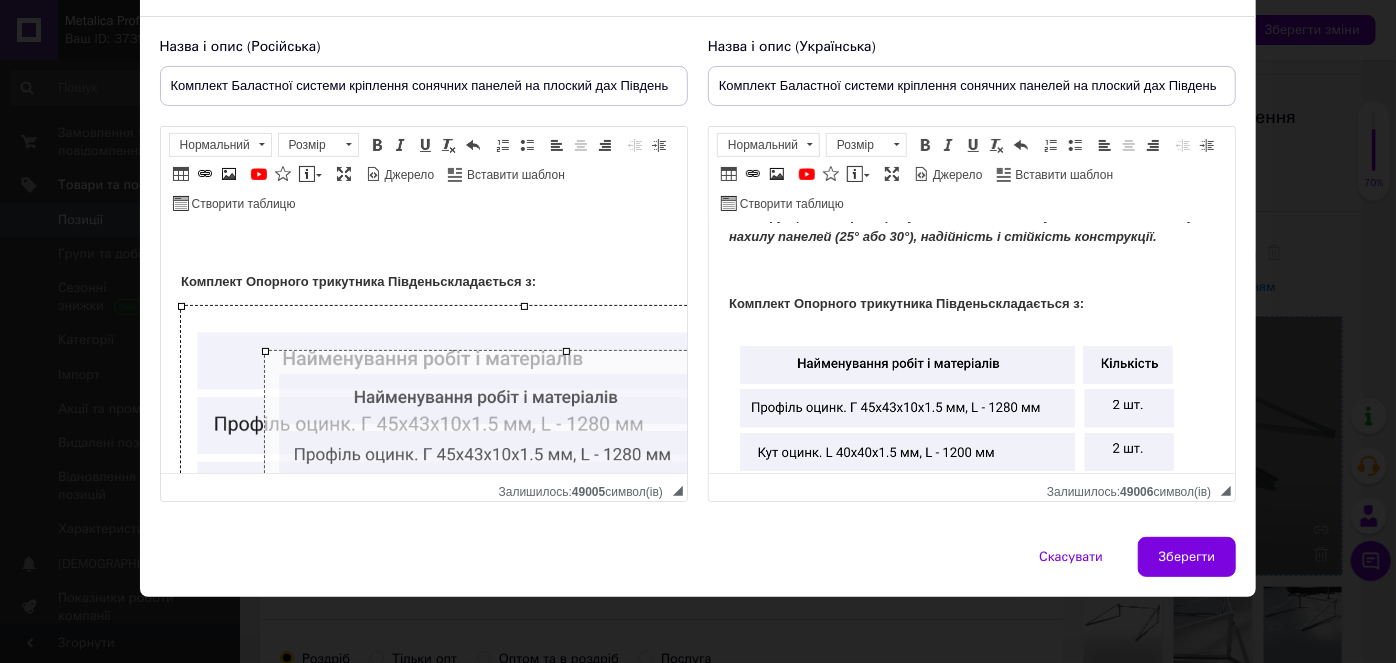 drag, startPoint x: 182, startPoint y: 304, endPoint x: 363, endPoint y: 356, distance: 188.32153 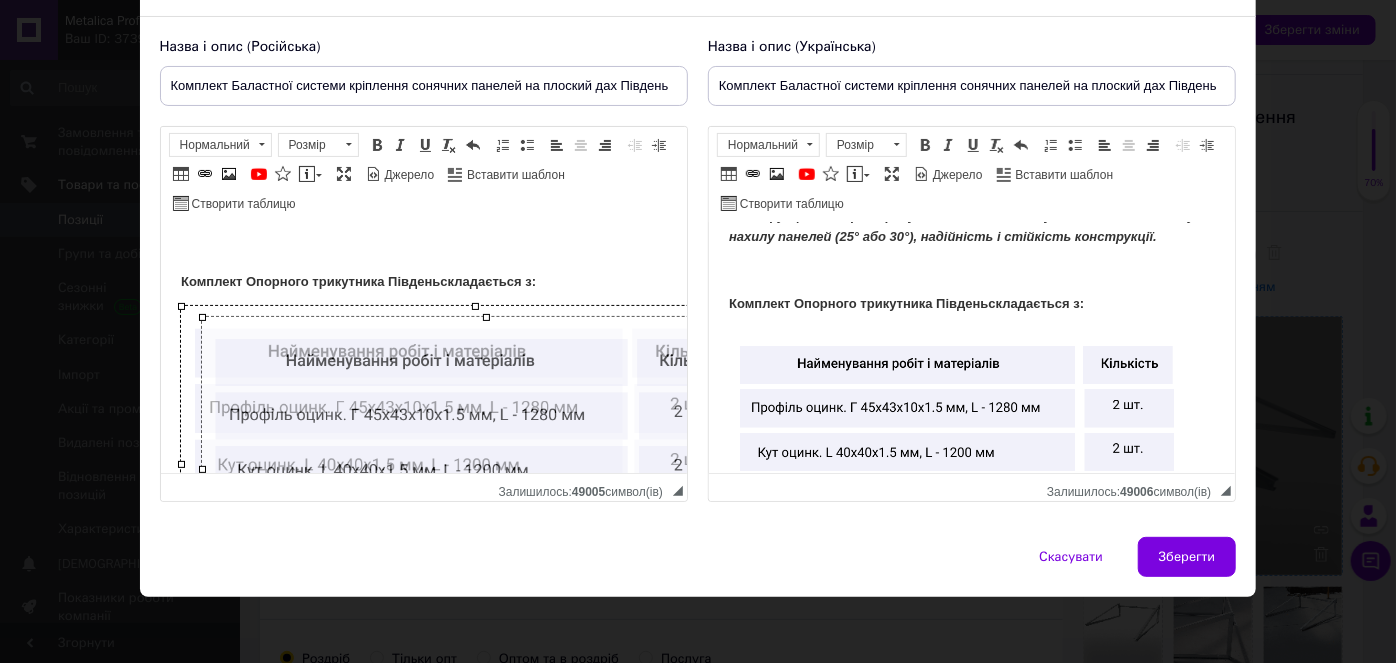 drag, startPoint x: 178, startPoint y: 307, endPoint x: 339, endPoint y: 360, distance: 169.49927 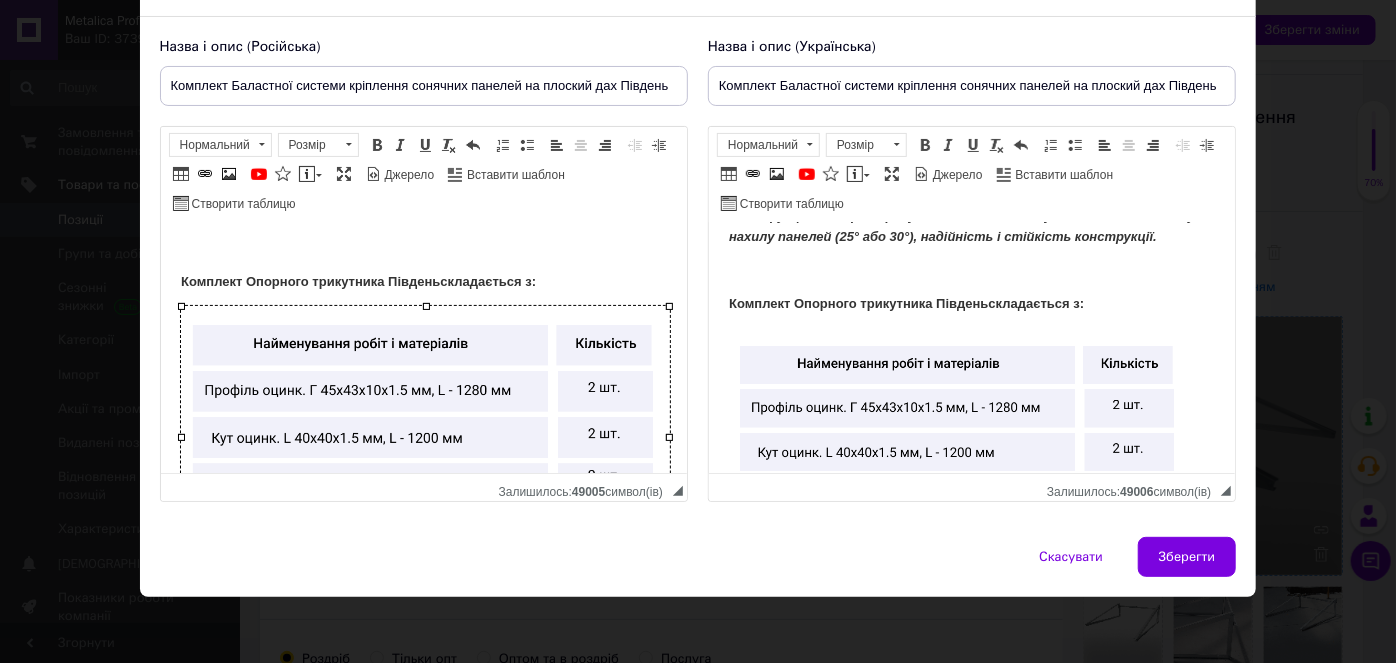 click on "Комплект Опорного трикутника Південь  складається з:" at bounding box center [423, 282] 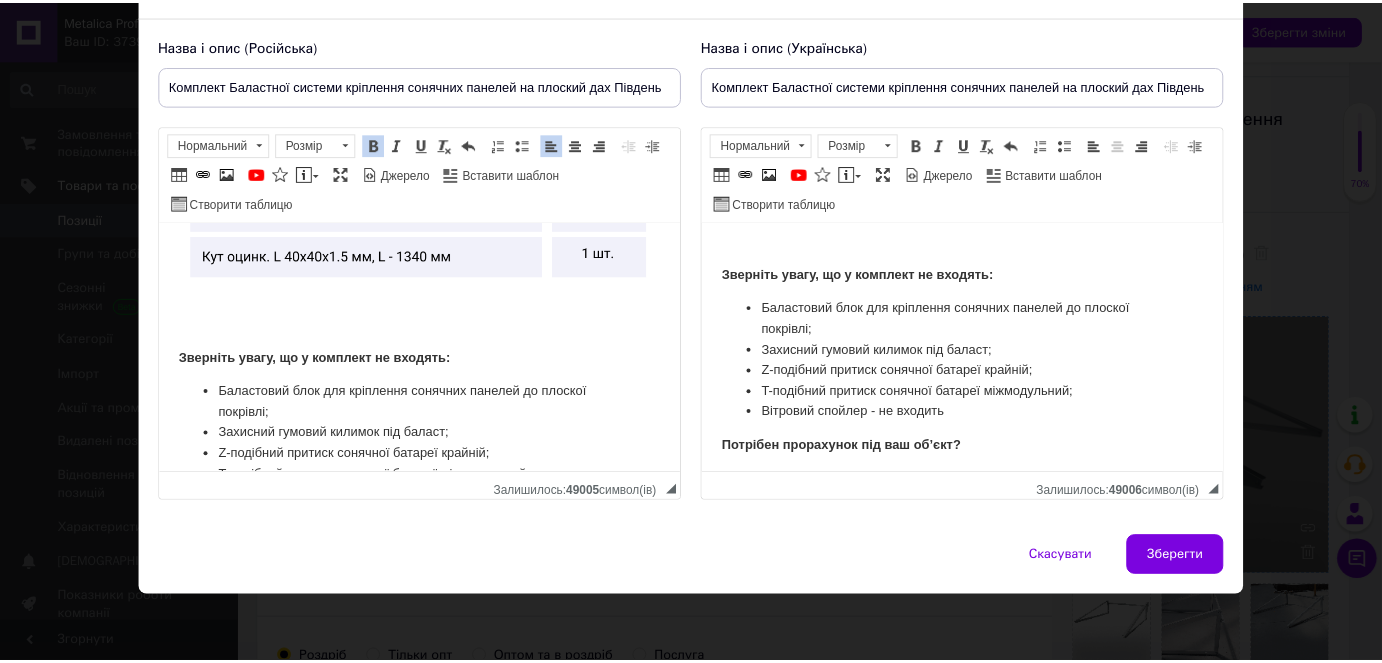scroll, scrollTop: 584, scrollLeft: 0, axis: vertical 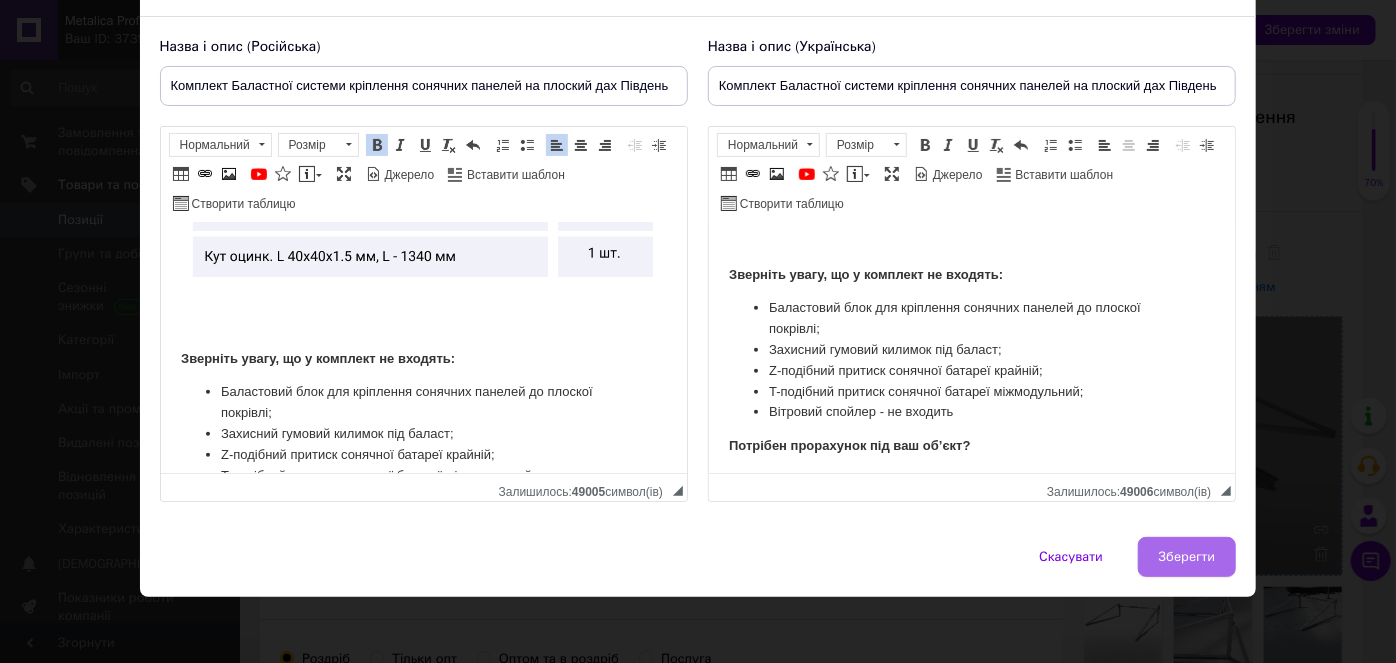 click on "Зберегти" at bounding box center [1187, 557] 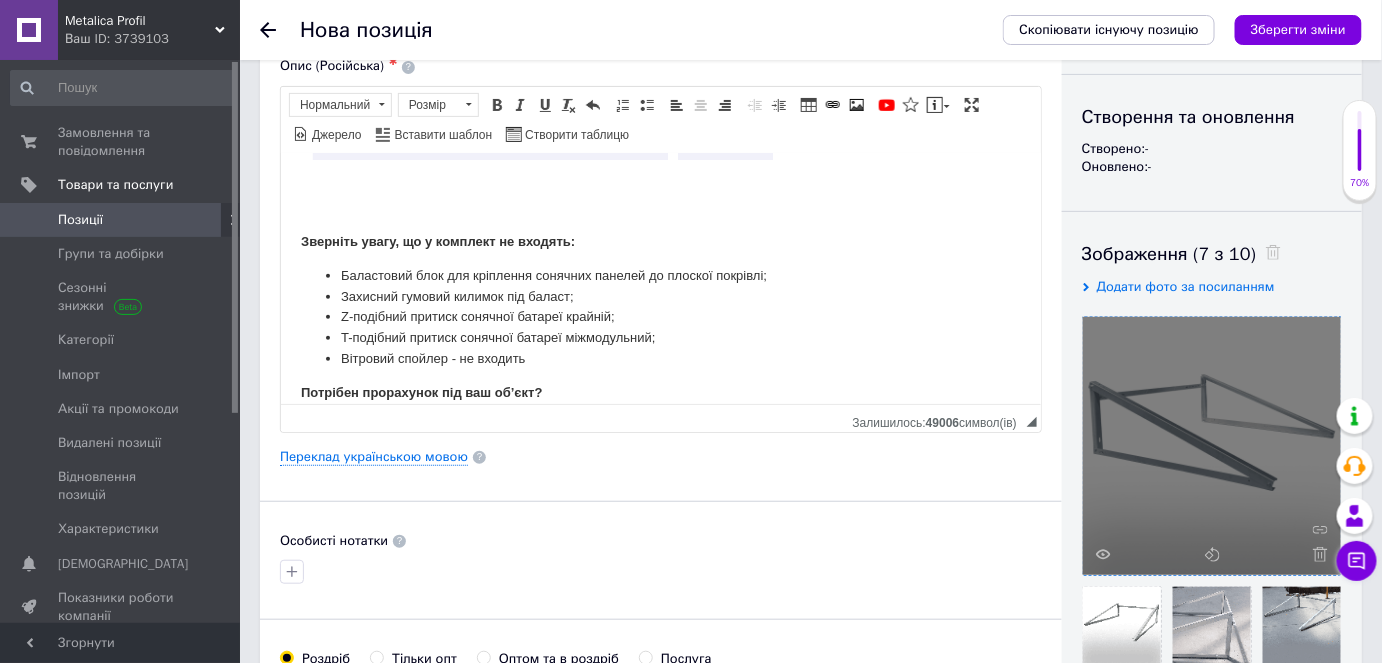 scroll, scrollTop: 573, scrollLeft: 0, axis: vertical 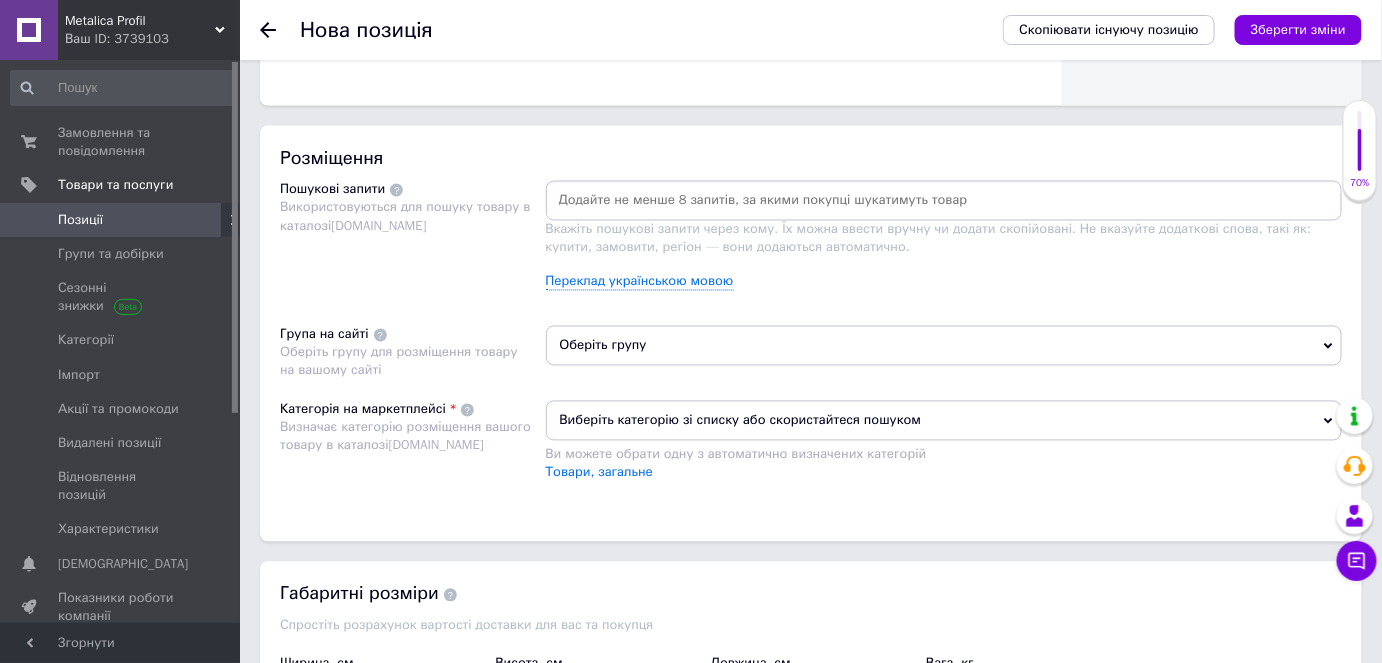 click at bounding box center (944, 201) 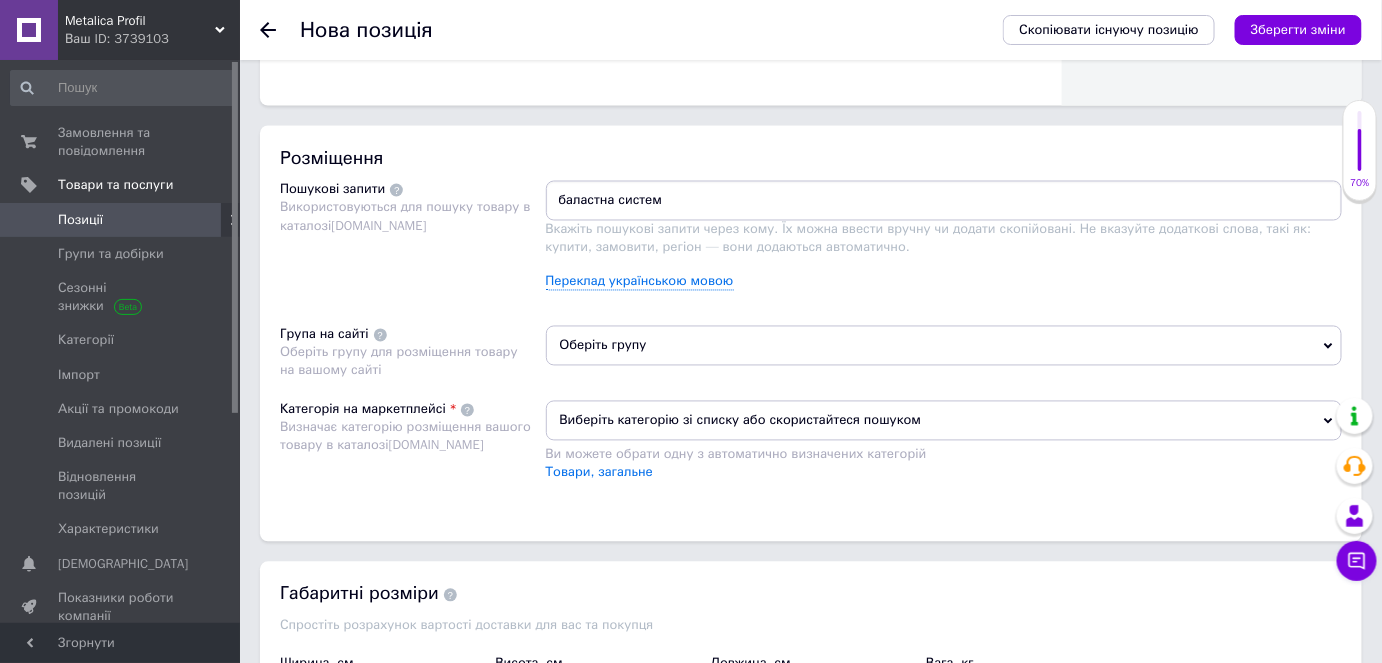 type on "баластна система" 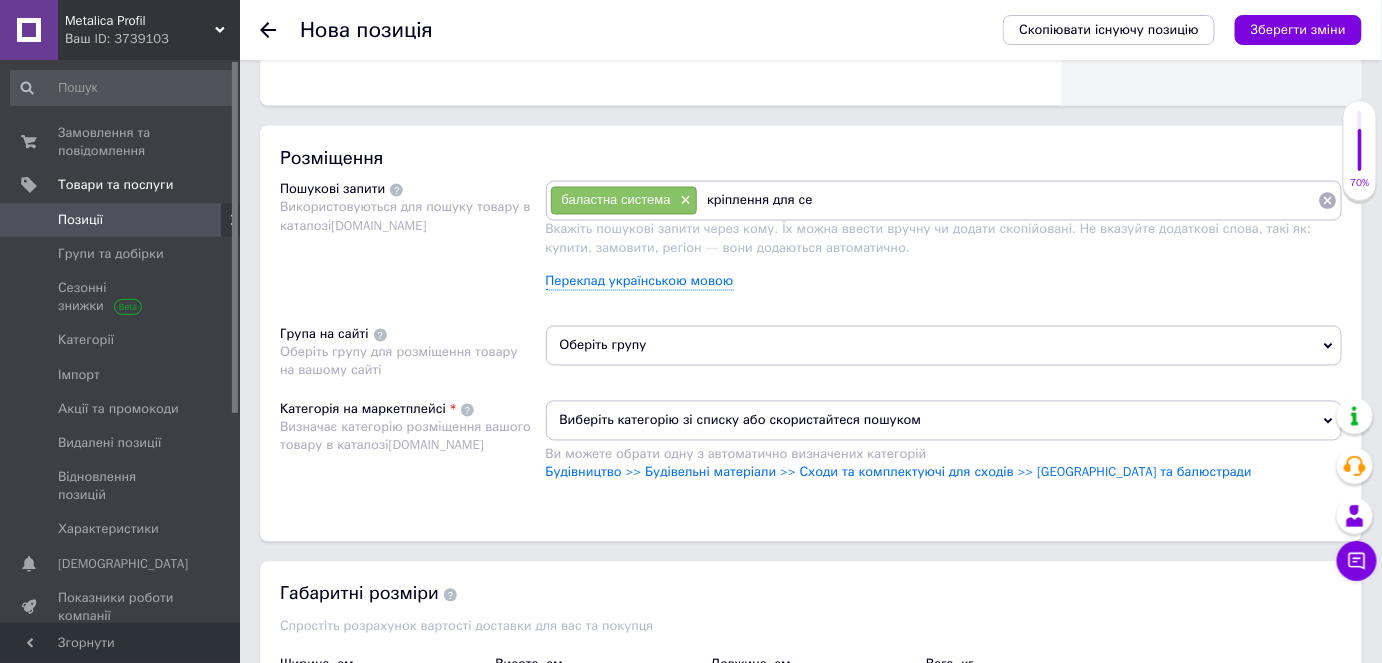type on "кріплення для сес" 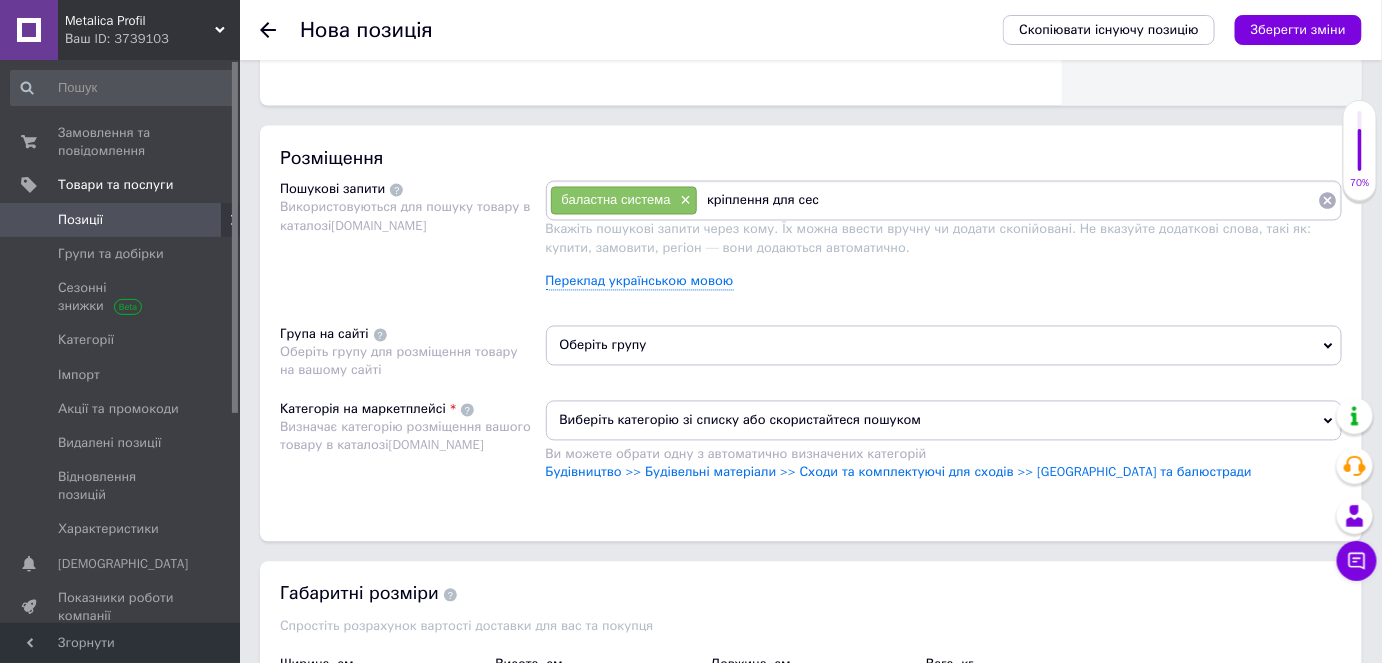 type 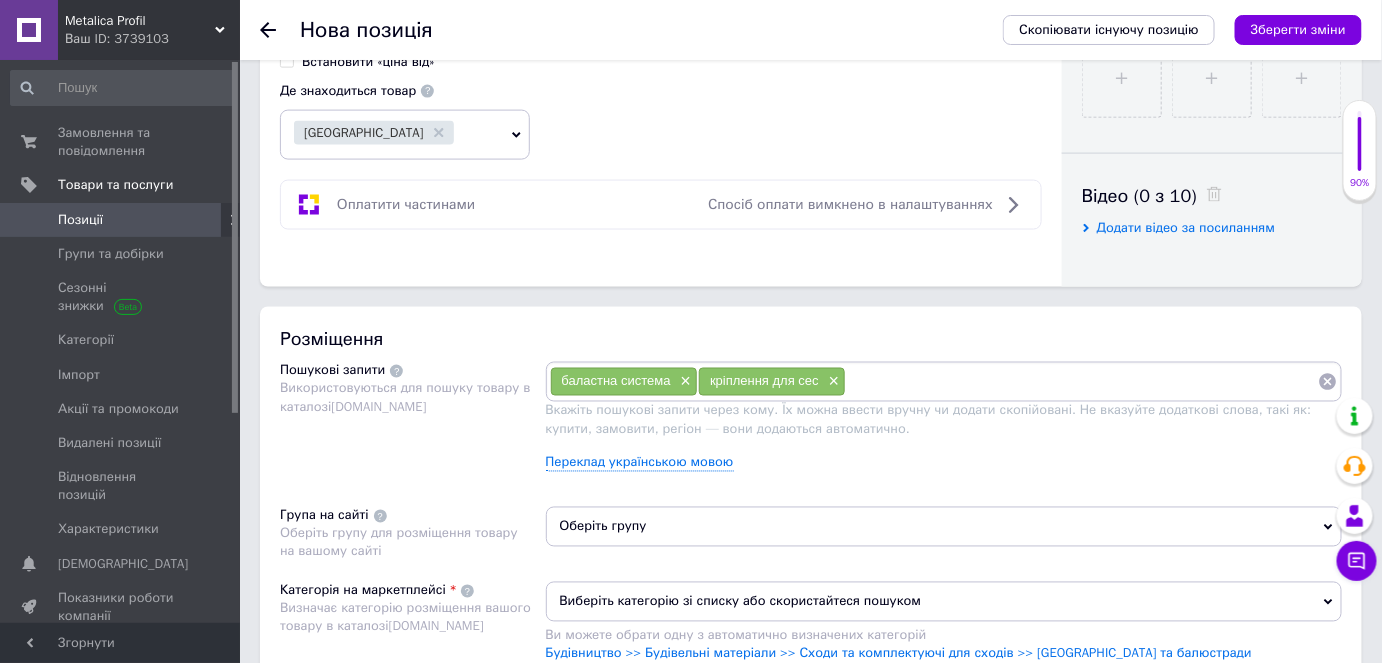 scroll, scrollTop: 1090, scrollLeft: 0, axis: vertical 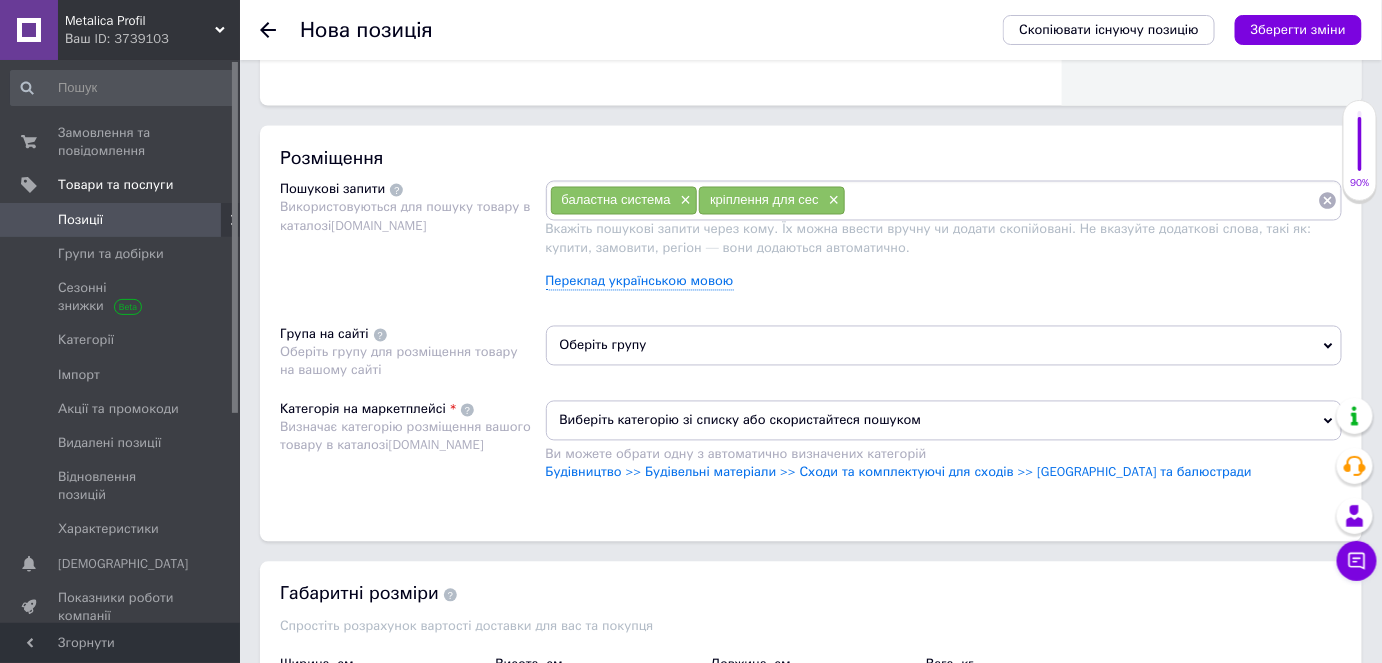 click on "Оберіть групу" at bounding box center (944, 346) 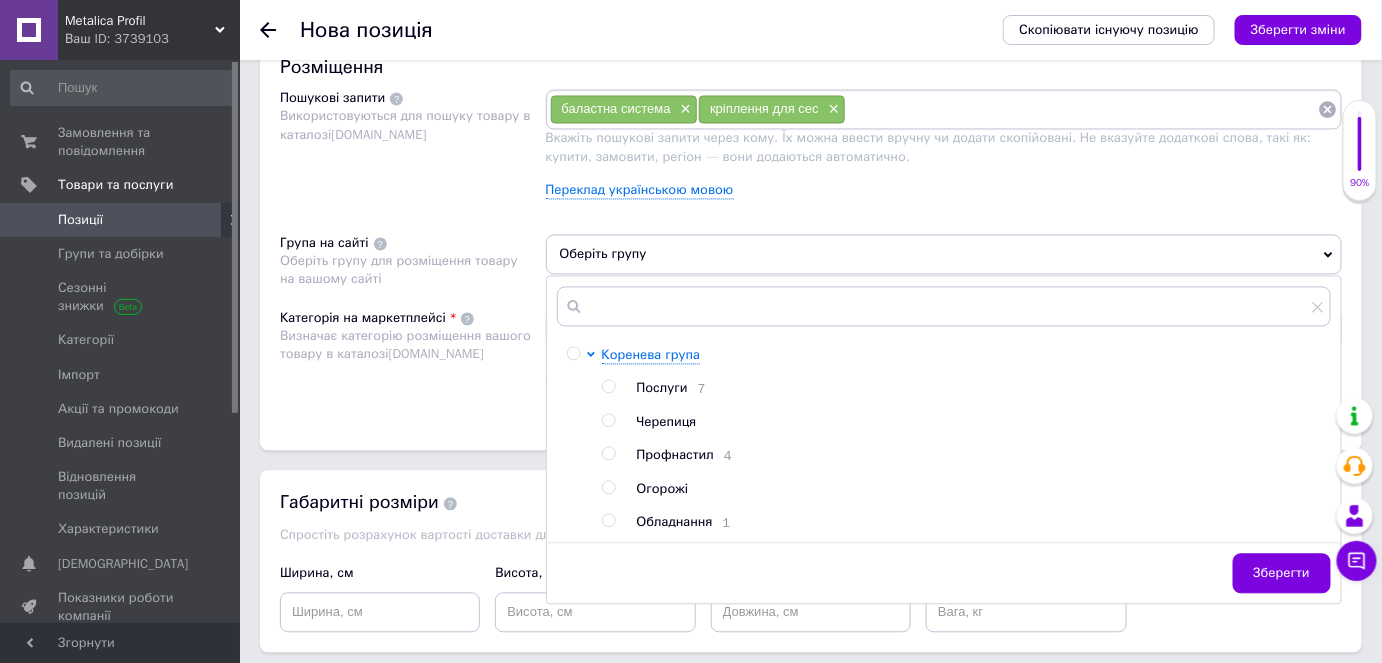 scroll, scrollTop: 1272, scrollLeft: 0, axis: vertical 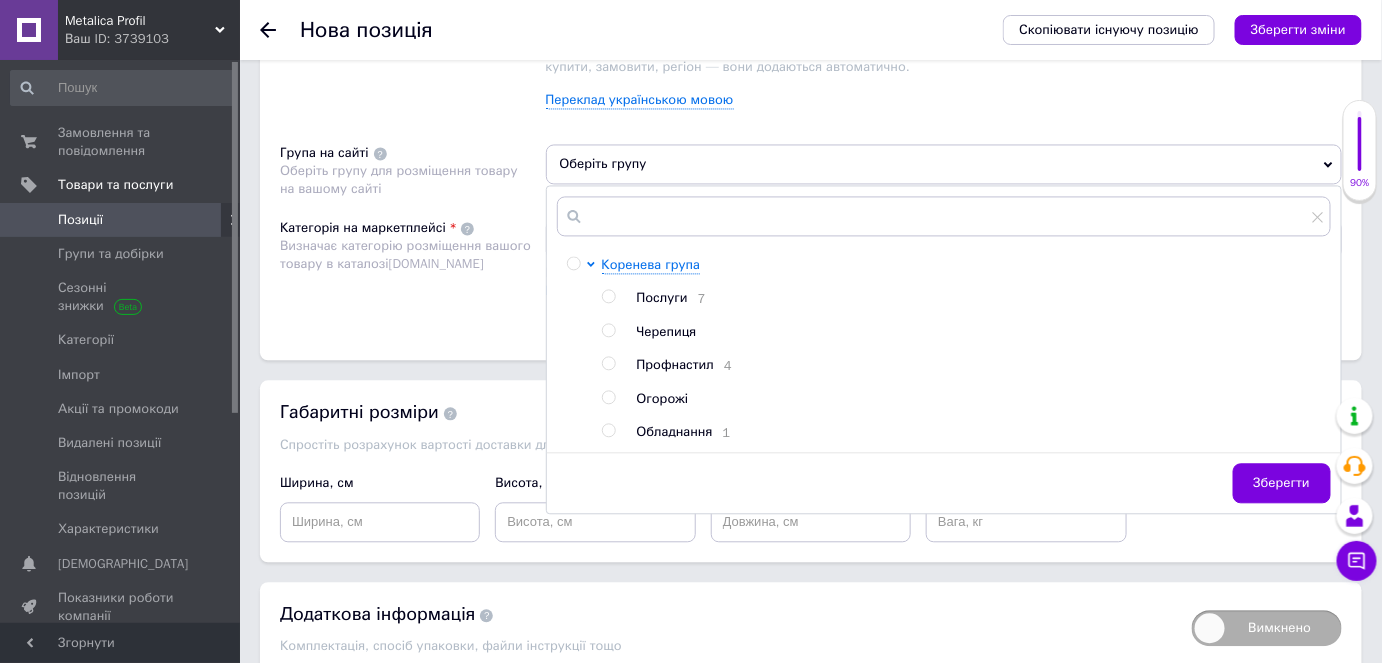 click at bounding box center (573, 263) 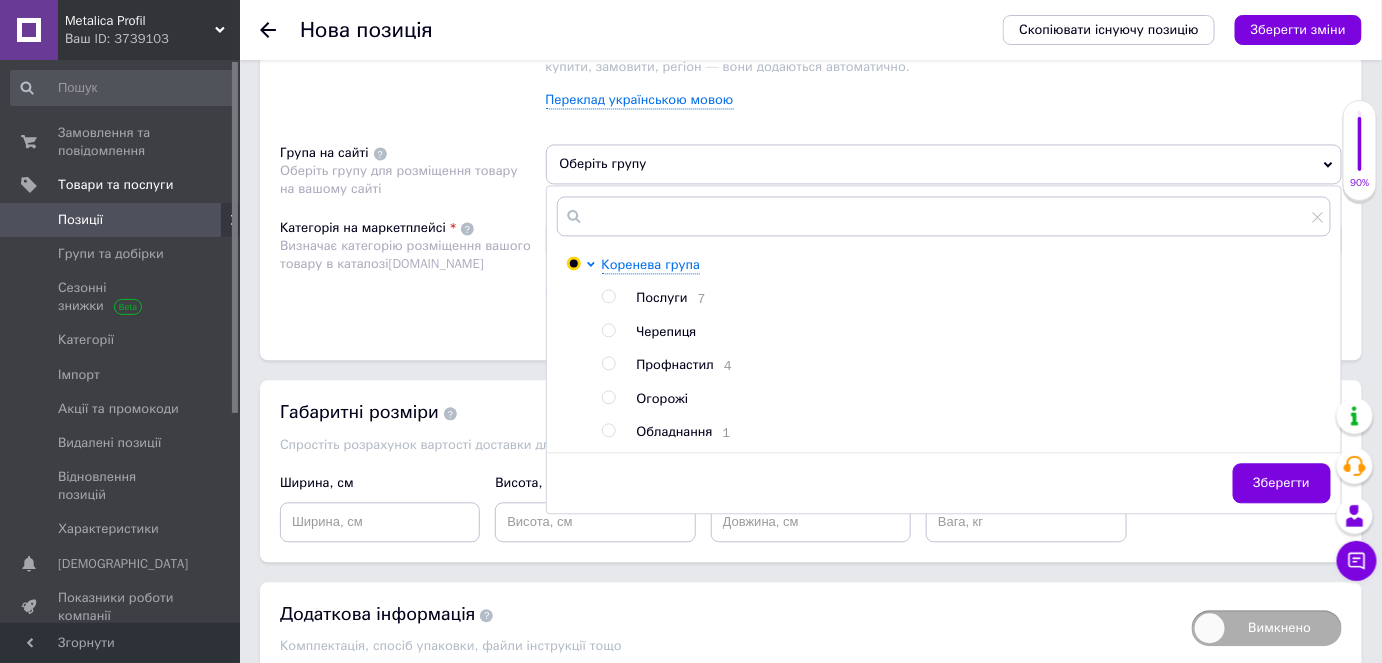 radio on "true" 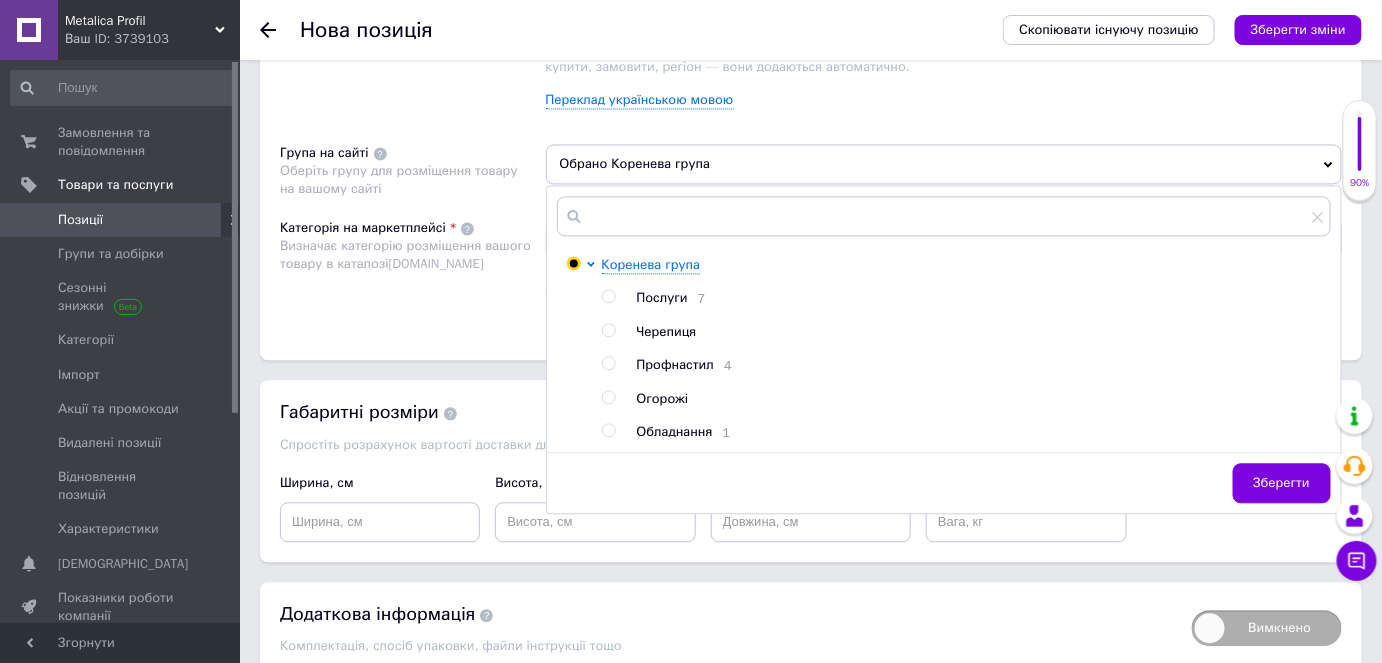 click on "Зберегти" at bounding box center [1282, 483] 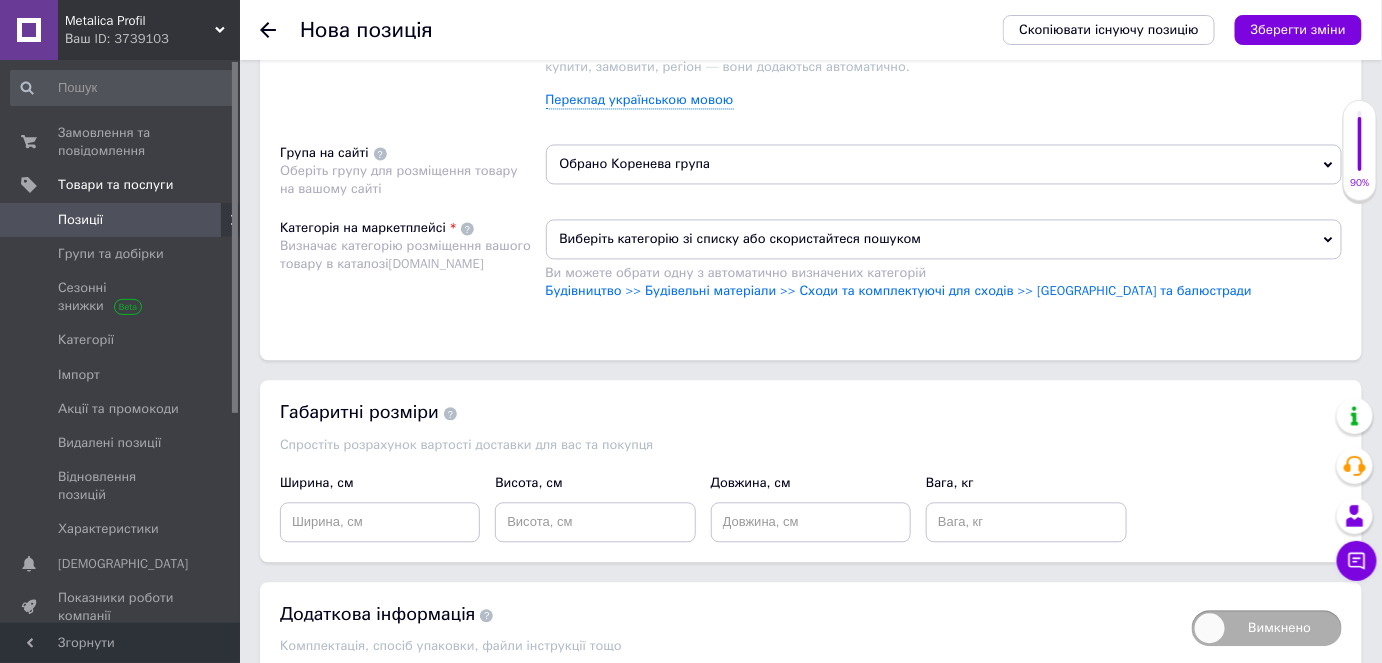 click on "Виберіть категорію зі списку або скористайтеся пошуком" at bounding box center (944, 239) 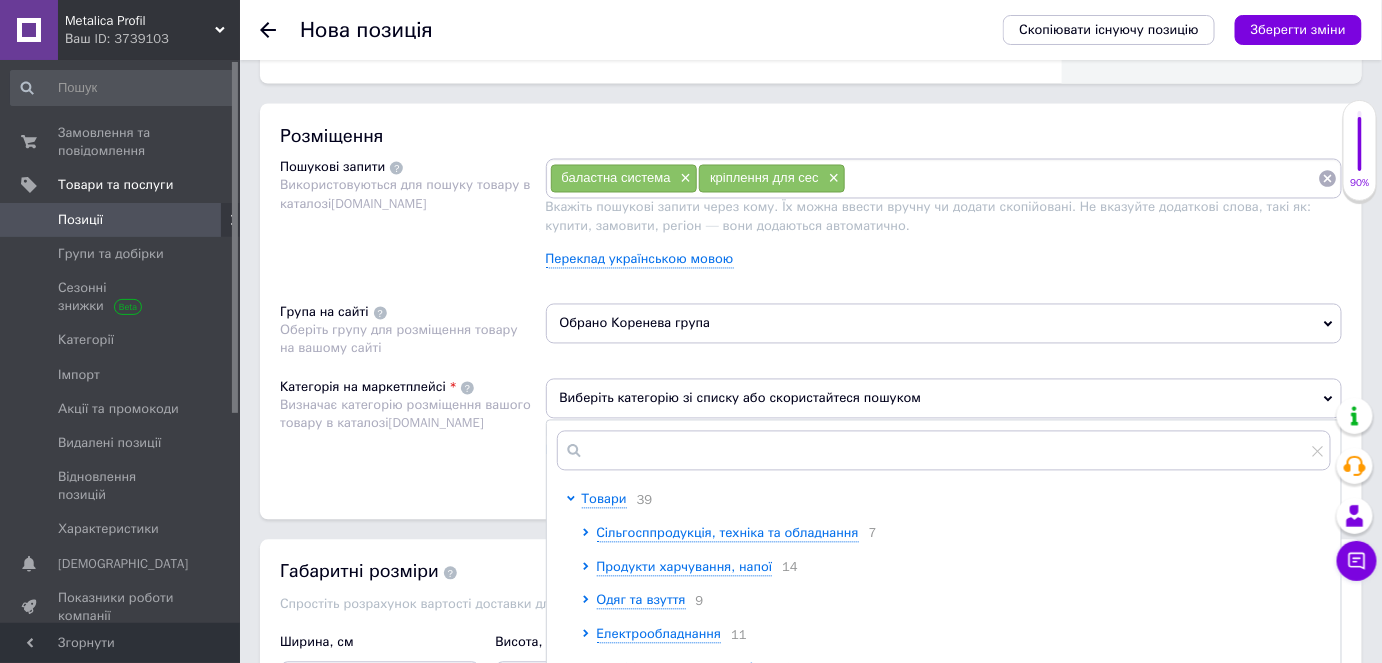 scroll, scrollTop: 1103, scrollLeft: 0, axis: vertical 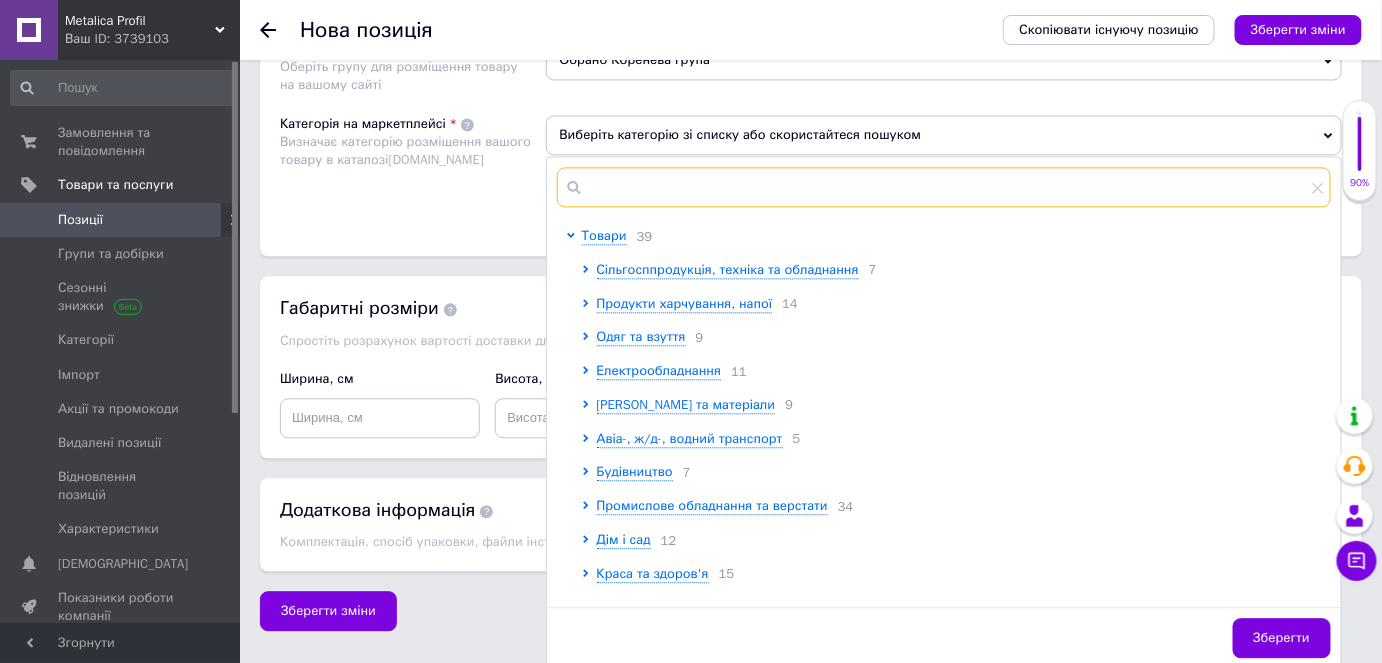 click at bounding box center [944, 187] 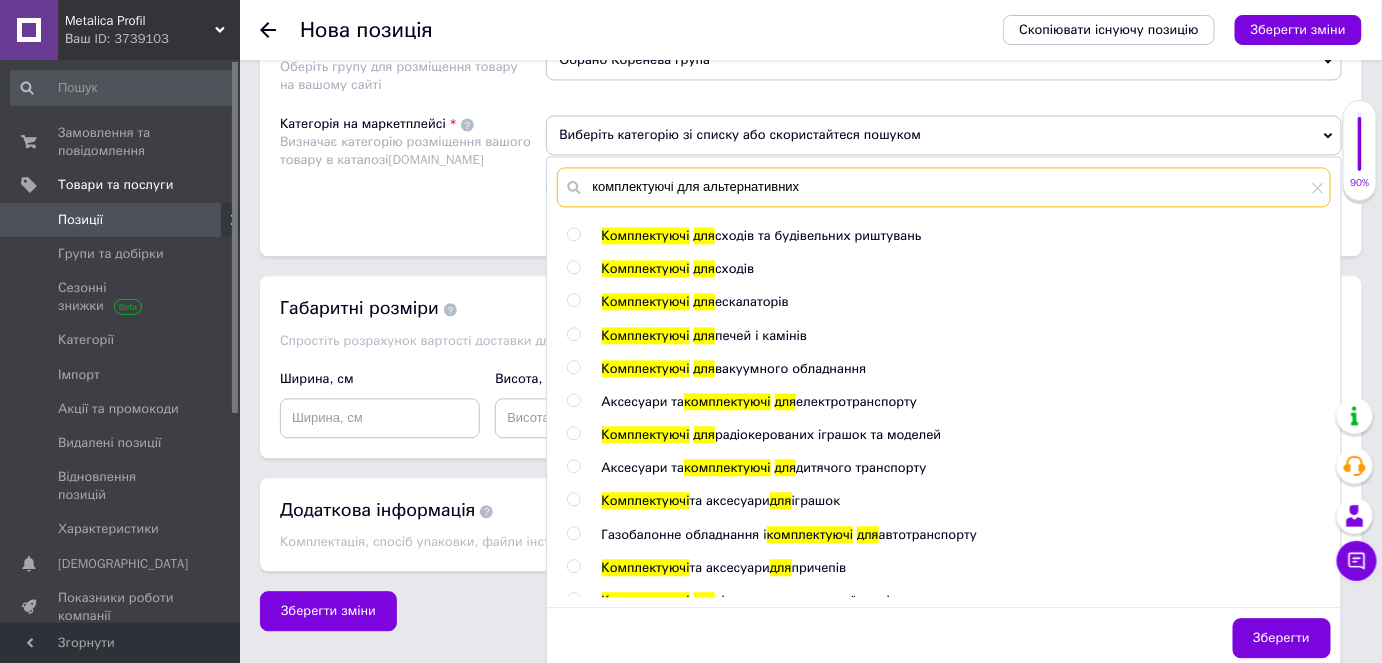 scroll, scrollTop: 1356, scrollLeft: 0, axis: vertical 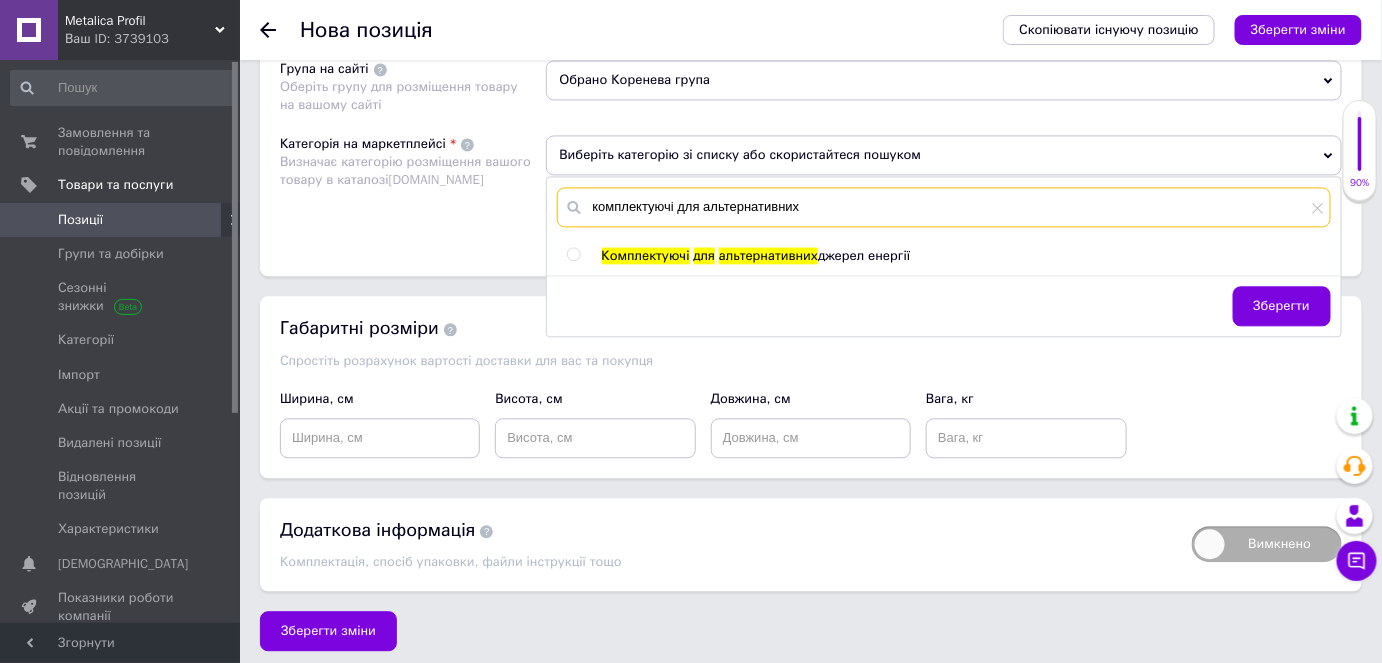 type on "комплектуючі для альтернативних" 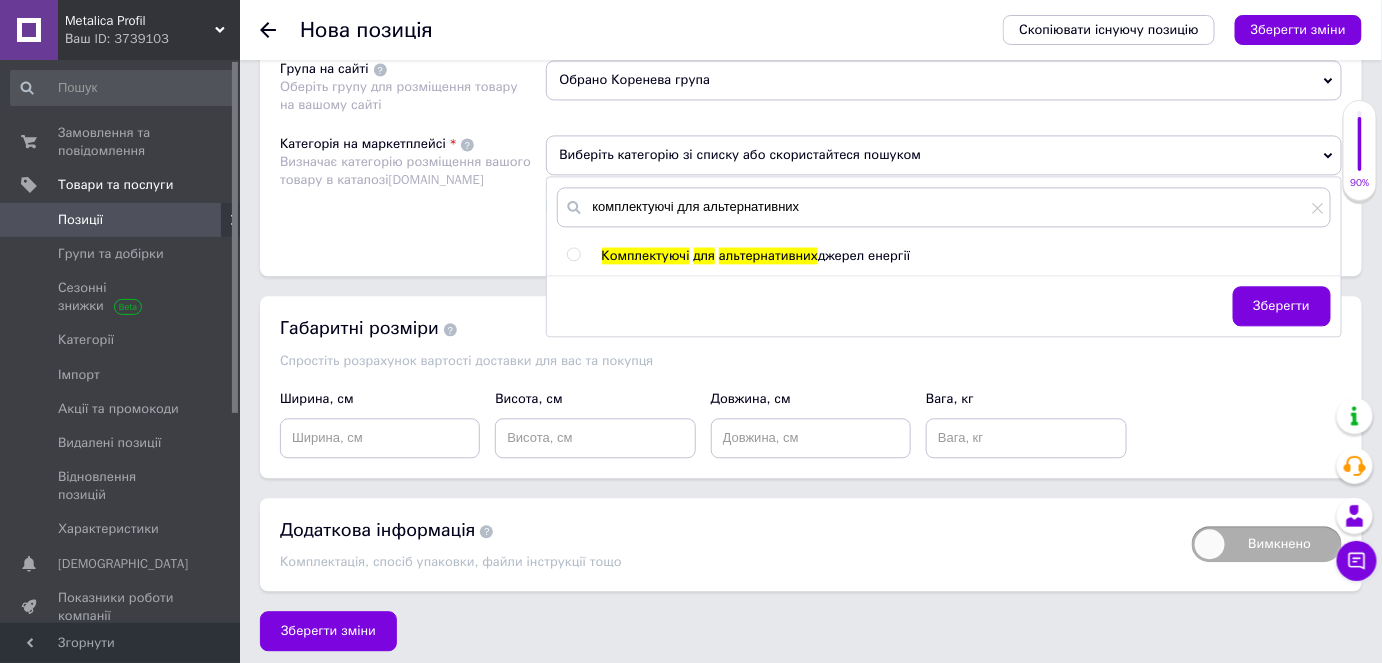 click at bounding box center (573, 254) 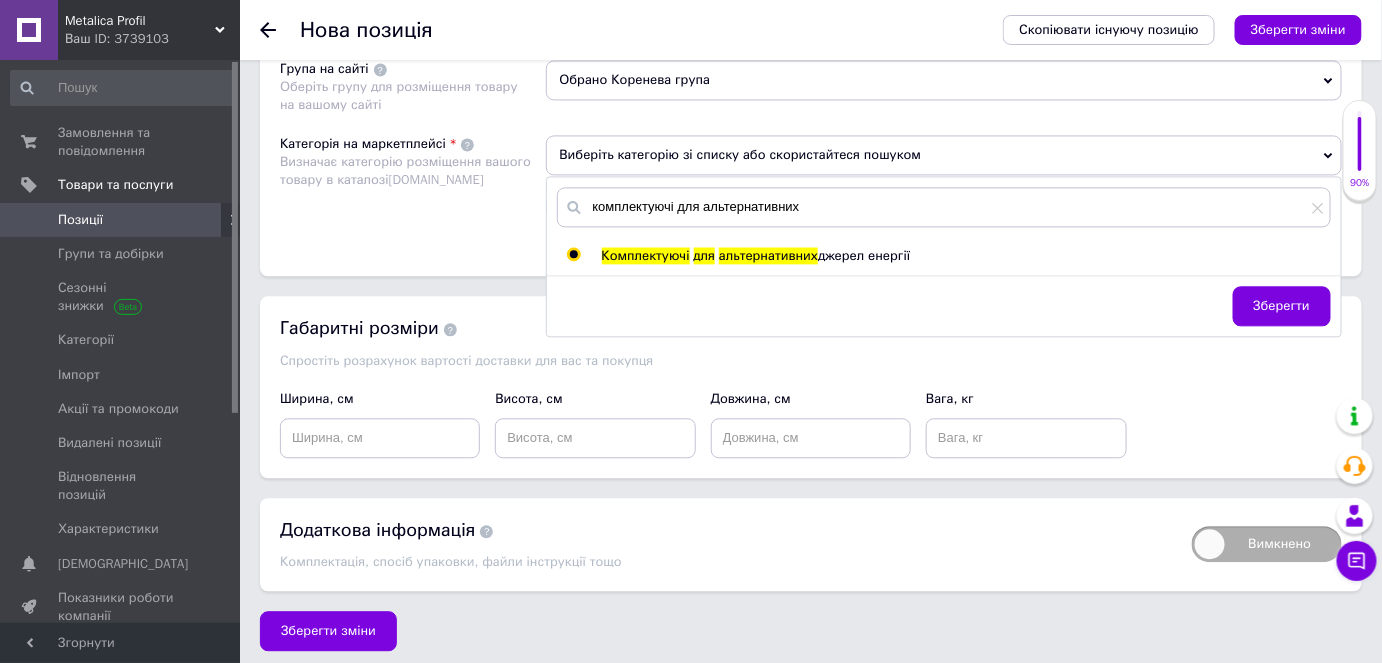 radio on "true" 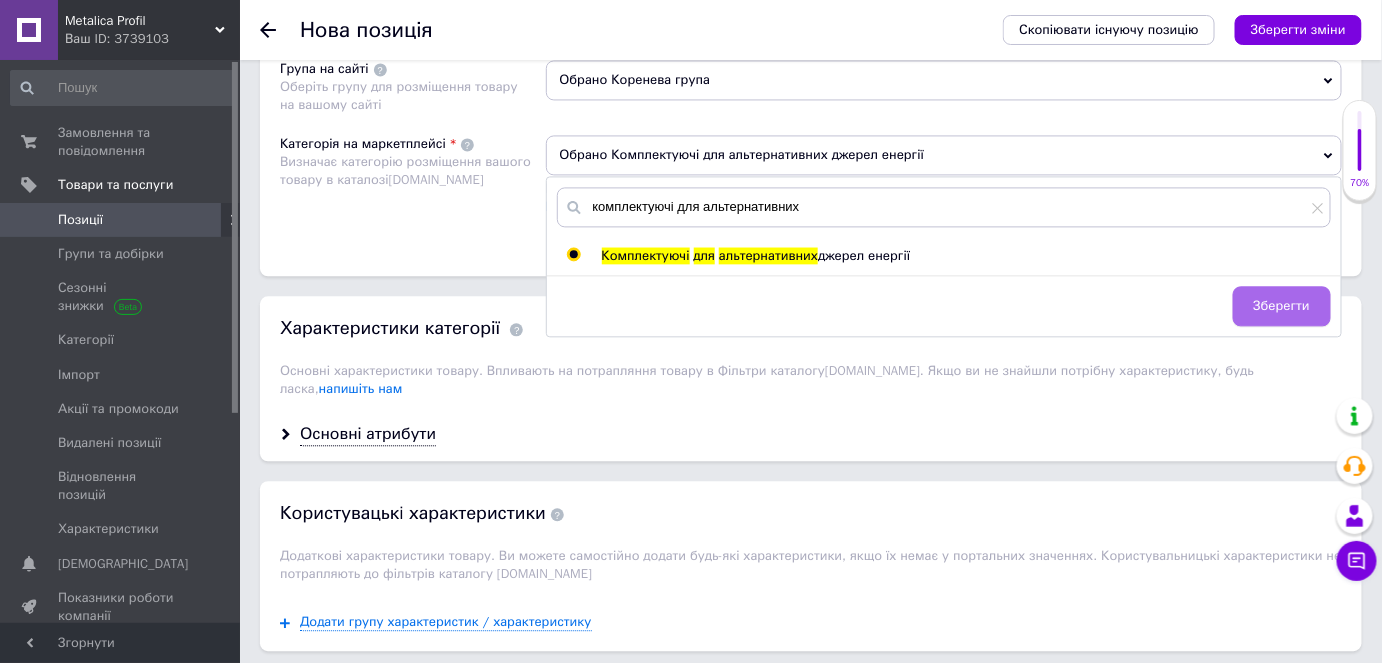 click on "Зберегти" at bounding box center (1282, 306) 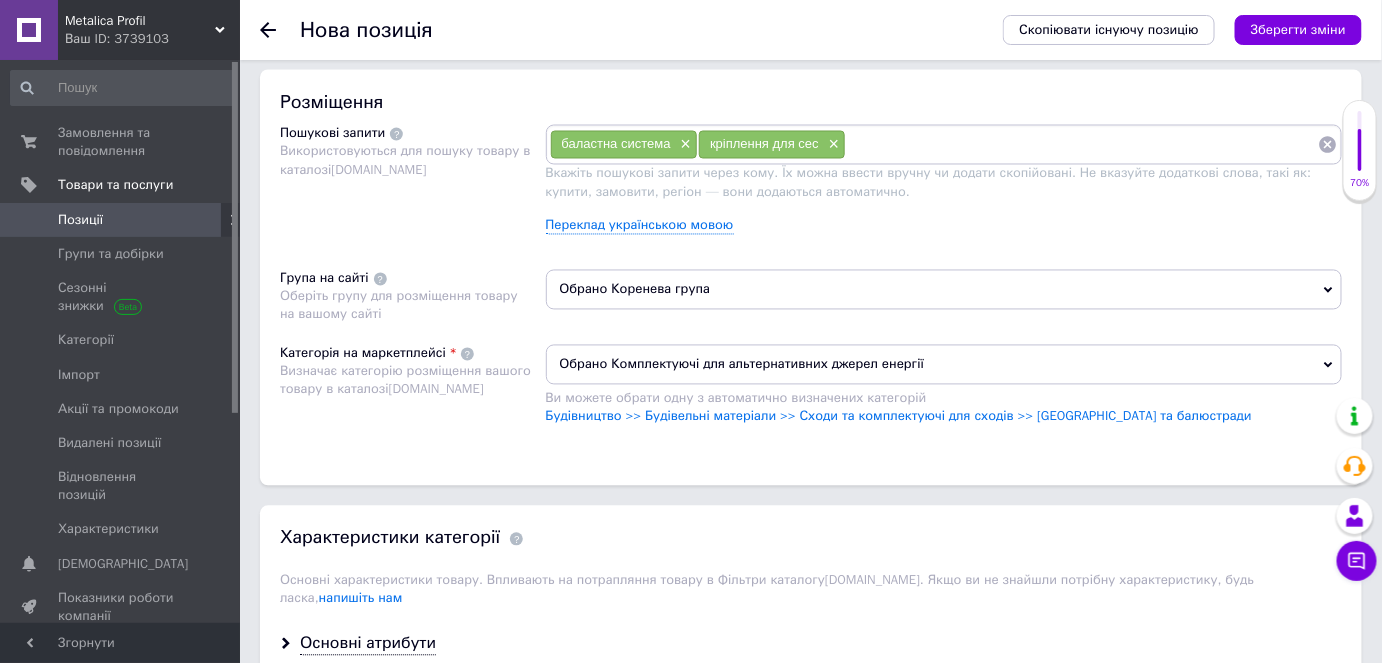 scroll, scrollTop: 1454, scrollLeft: 0, axis: vertical 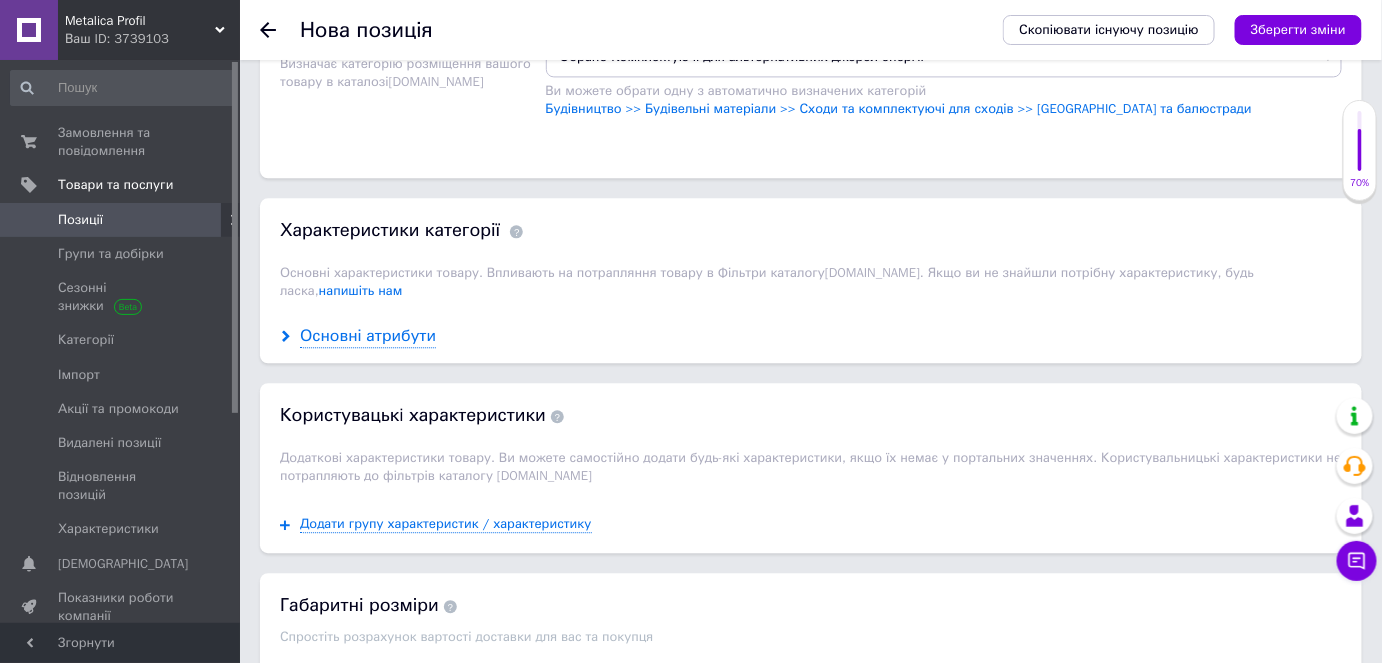 click on "Основні атрибути" at bounding box center [368, 336] 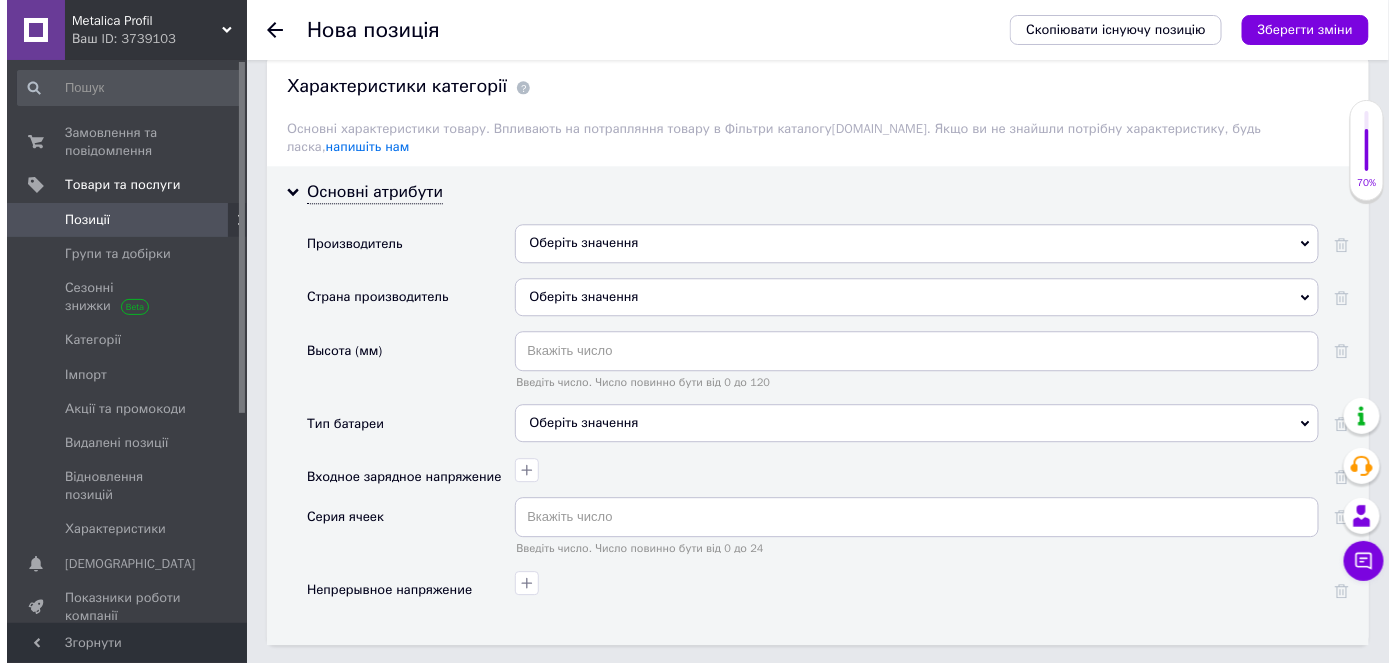 scroll, scrollTop: 1636, scrollLeft: 0, axis: vertical 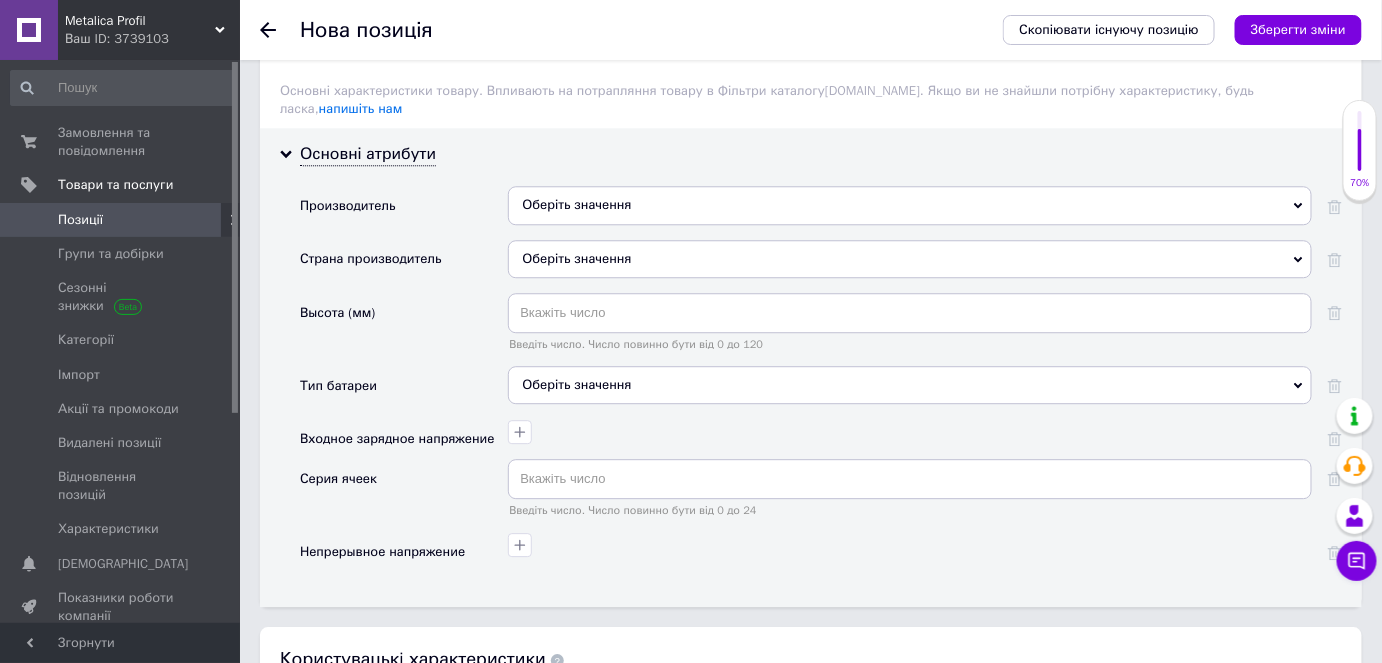 click on "Оберіть значення" at bounding box center [910, 259] 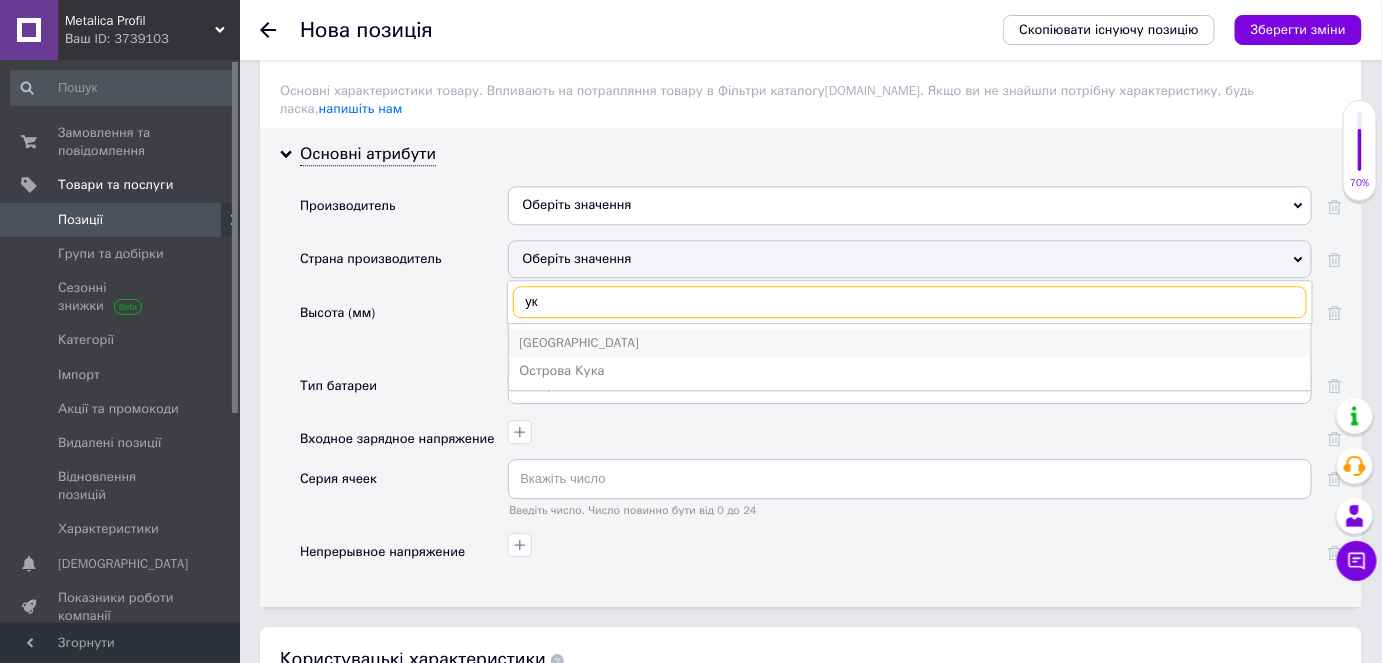 type on "ук" 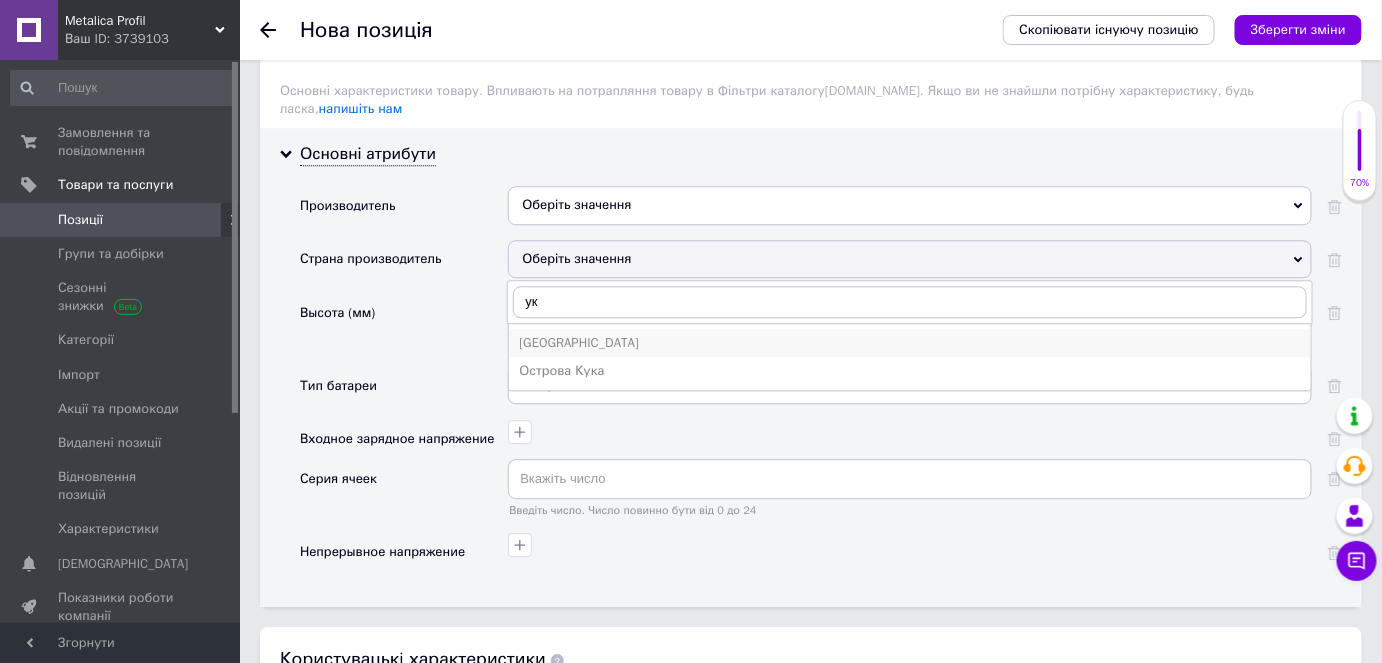 click on "[GEOGRAPHIC_DATA]" at bounding box center [910, 343] 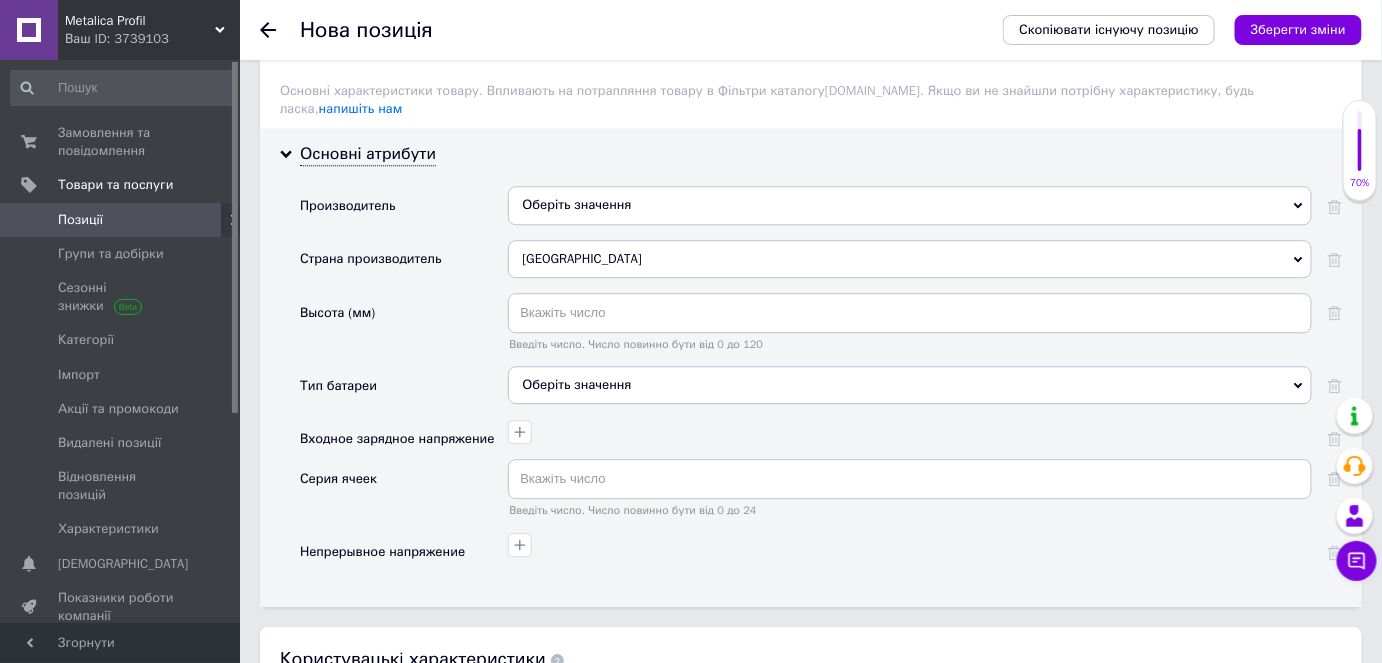 click on "Оберіть значення" at bounding box center [910, 205] 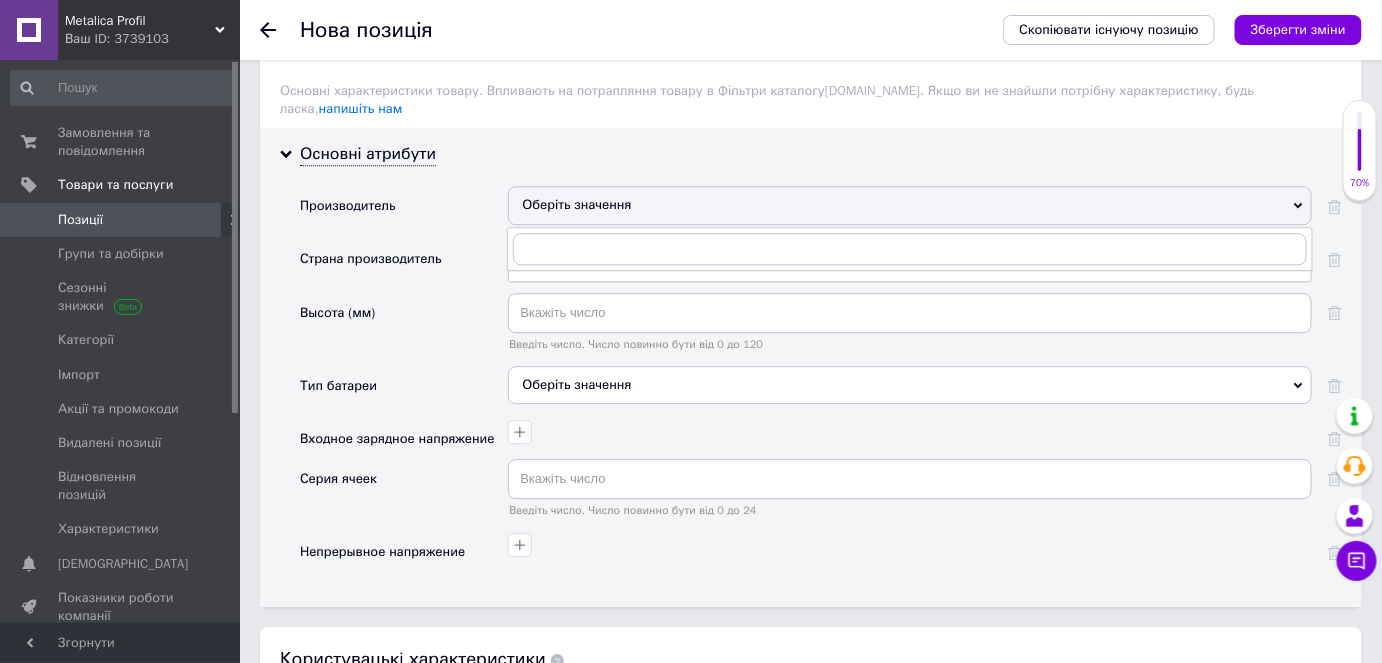 click on "Основні атрибути Производитель Оберіть значення [GEOGRAPHIC_DATA] производитель [GEOGRAPHIC_DATA] [GEOGRAPHIC_DATA] [GEOGRAPHIC_DATA] [GEOGRAPHIC_DATA] [GEOGRAPHIC_DATA] [GEOGRAPHIC_DATA] [GEOGRAPHIC_DATA] [GEOGRAPHIC_DATA] [GEOGRAPHIC_DATA] [GEOGRAPHIC_DATA] [GEOGRAPHIC_DATA] [GEOGRAPHIC_DATA] [GEOGRAPHIC_DATA] [GEOGRAPHIC_DATA] [GEOGRAPHIC_DATA] [GEOGRAPHIC_DATA] [GEOGRAPHIC_DATA] [GEOGRAPHIC_DATA] [GEOGRAPHIC_DATA] [GEOGRAPHIC_DATA] [GEOGRAPHIC_DATA] [GEOGRAPHIC_DATA] [GEOGRAPHIC_DATA] [GEOGRAPHIC_DATA] [GEOGRAPHIC_DATA] [GEOGRAPHIC_DATA] [GEOGRAPHIC_DATA] Буркина-Фасо [GEOGRAPHIC_DATA] [GEOGRAPHIC_DATA] [GEOGRAPHIC_DATA] Венесуэла Восточный Тимор Вьетнам Гавайи Гаити Гайана Гана Гватемала [GEOGRAPHIC_DATA] Голландия Гондурас Гонконг Гренада Греция [GEOGRAPHIC_DATA] [GEOGRAPHIC_DATA] [GEOGRAPHIC_DATA] [GEOGRAPHIC_DATA] [GEOGRAPHIC_DATA]" at bounding box center [811, 367] 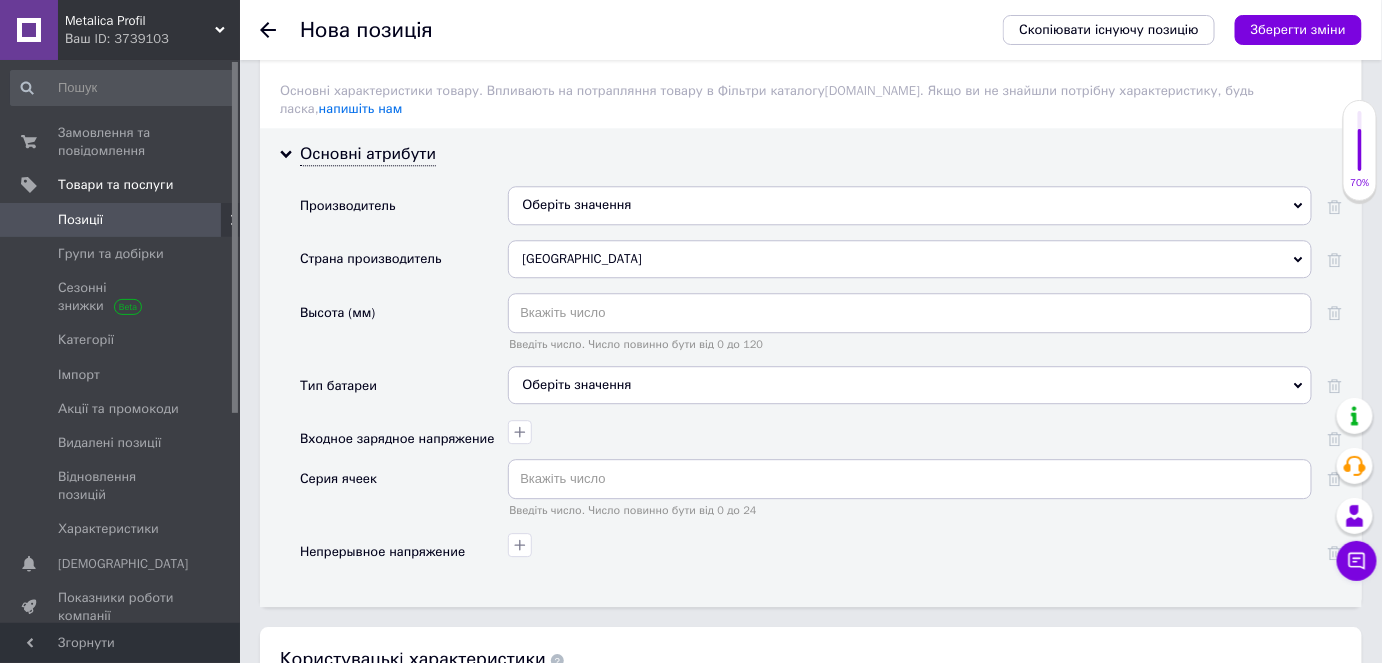 click on "Основні атрибути Производитель Оберіть значення [GEOGRAPHIC_DATA] производитель [GEOGRAPHIC_DATA] [GEOGRAPHIC_DATA] [GEOGRAPHIC_DATA] [GEOGRAPHIC_DATA] [GEOGRAPHIC_DATA] [GEOGRAPHIC_DATA] [GEOGRAPHIC_DATA] [GEOGRAPHIC_DATA] [GEOGRAPHIC_DATA] [GEOGRAPHIC_DATA] [GEOGRAPHIC_DATA] [GEOGRAPHIC_DATA] [GEOGRAPHIC_DATA] [GEOGRAPHIC_DATA] [GEOGRAPHIC_DATA] [GEOGRAPHIC_DATA] [GEOGRAPHIC_DATA] [GEOGRAPHIC_DATA] [GEOGRAPHIC_DATA] [GEOGRAPHIC_DATA] [GEOGRAPHIC_DATA] [GEOGRAPHIC_DATA] [GEOGRAPHIC_DATA] [GEOGRAPHIC_DATA] [GEOGRAPHIC_DATA] [GEOGRAPHIC_DATA] [GEOGRAPHIC_DATA] Буркина-Фасо [GEOGRAPHIC_DATA] [GEOGRAPHIC_DATA] [GEOGRAPHIC_DATA] Венесуэла Восточный Тимор Вьетнам Гавайи Гаити Гайана Гана Гватемала [GEOGRAPHIC_DATA] Голландия Гондурас Гонконг Гренада Греция [GEOGRAPHIC_DATA] [GEOGRAPHIC_DATA] [GEOGRAPHIC_DATA] [GEOGRAPHIC_DATA] [GEOGRAPHIC_DATA]" at bounding box center (811, 367) 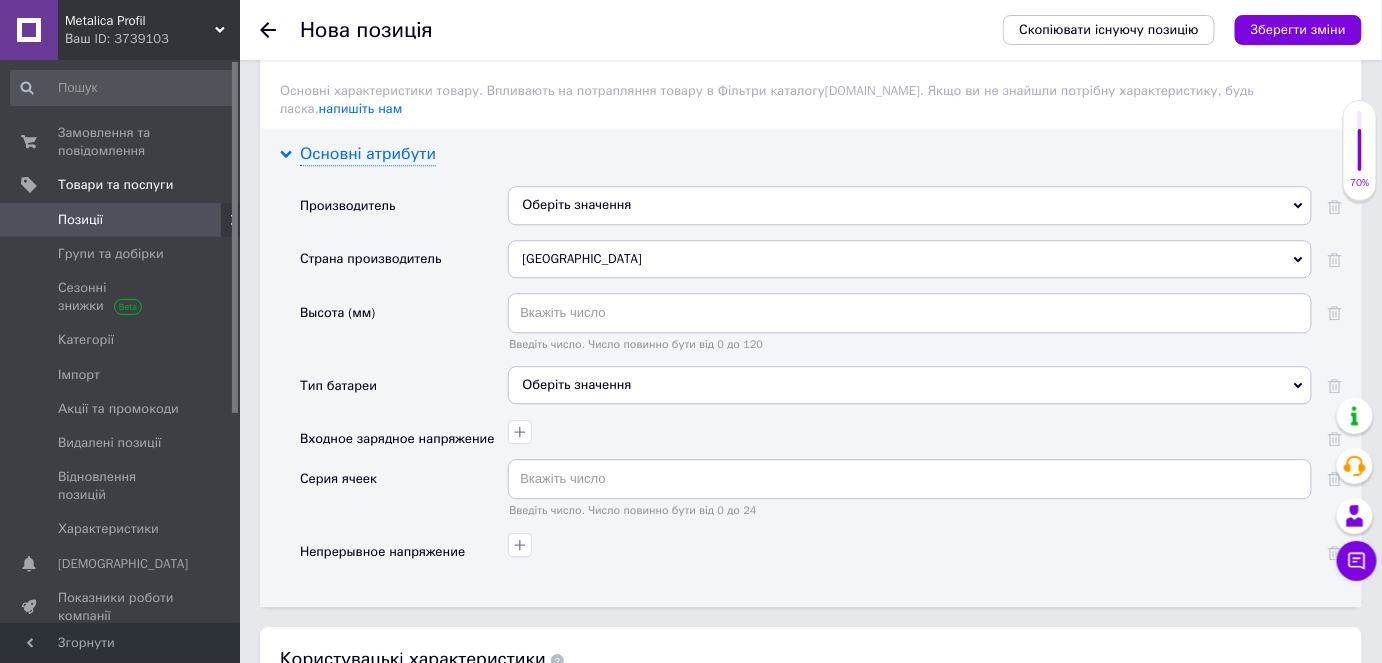click on "Основні атрибути" at bounding box center [368, 154] 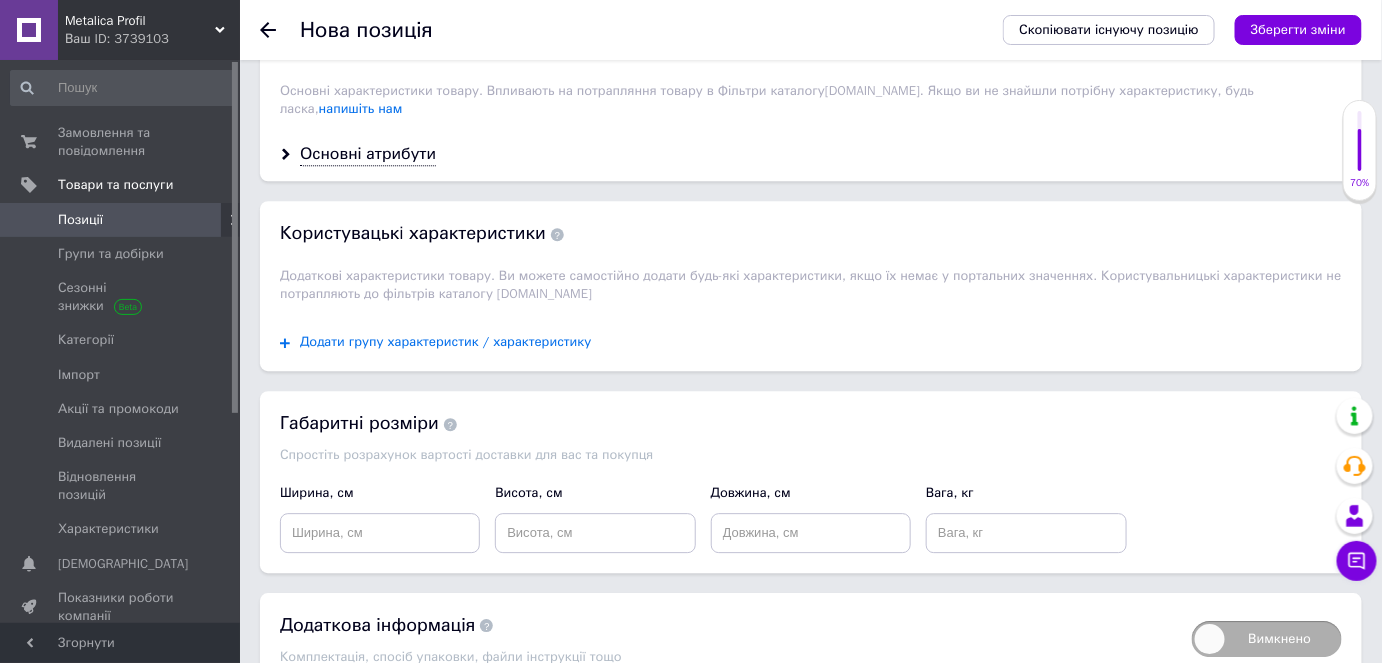 click on "Додати групу характеристик / характеристику" at bounding box center (446, 342) 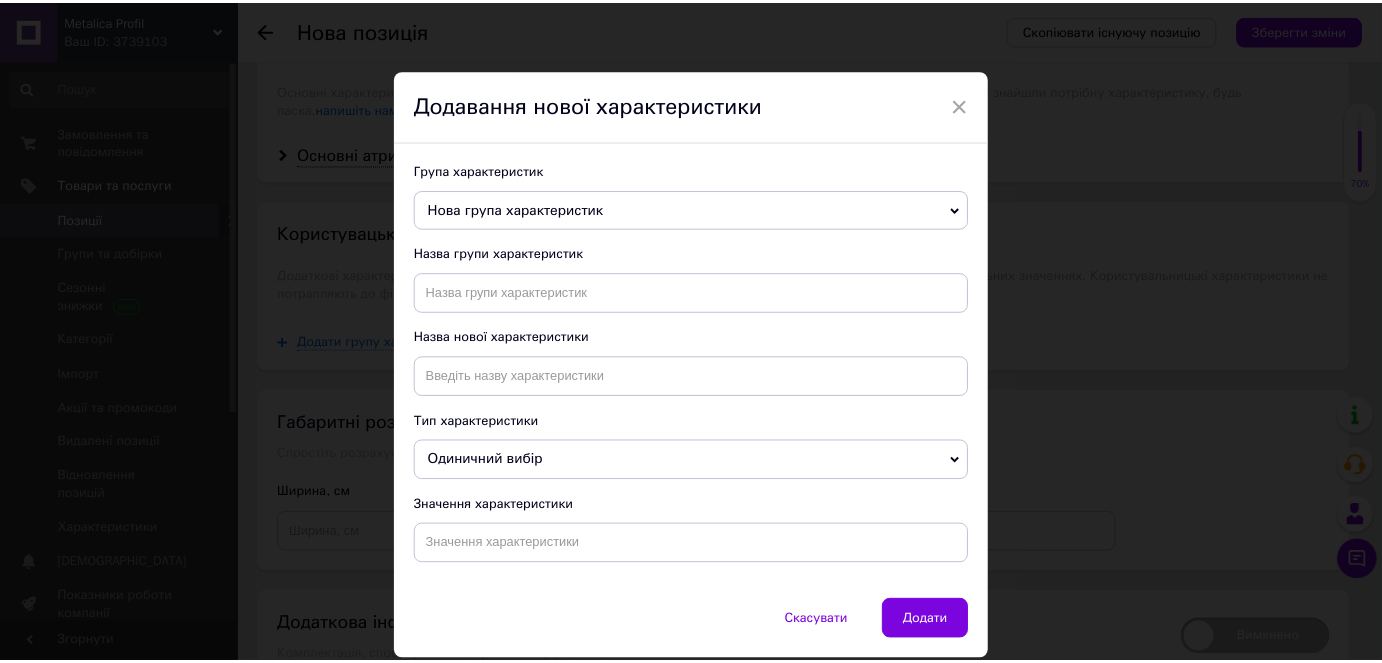 scroll, scrollTop: 0, scrollLeft: 0, axis: both 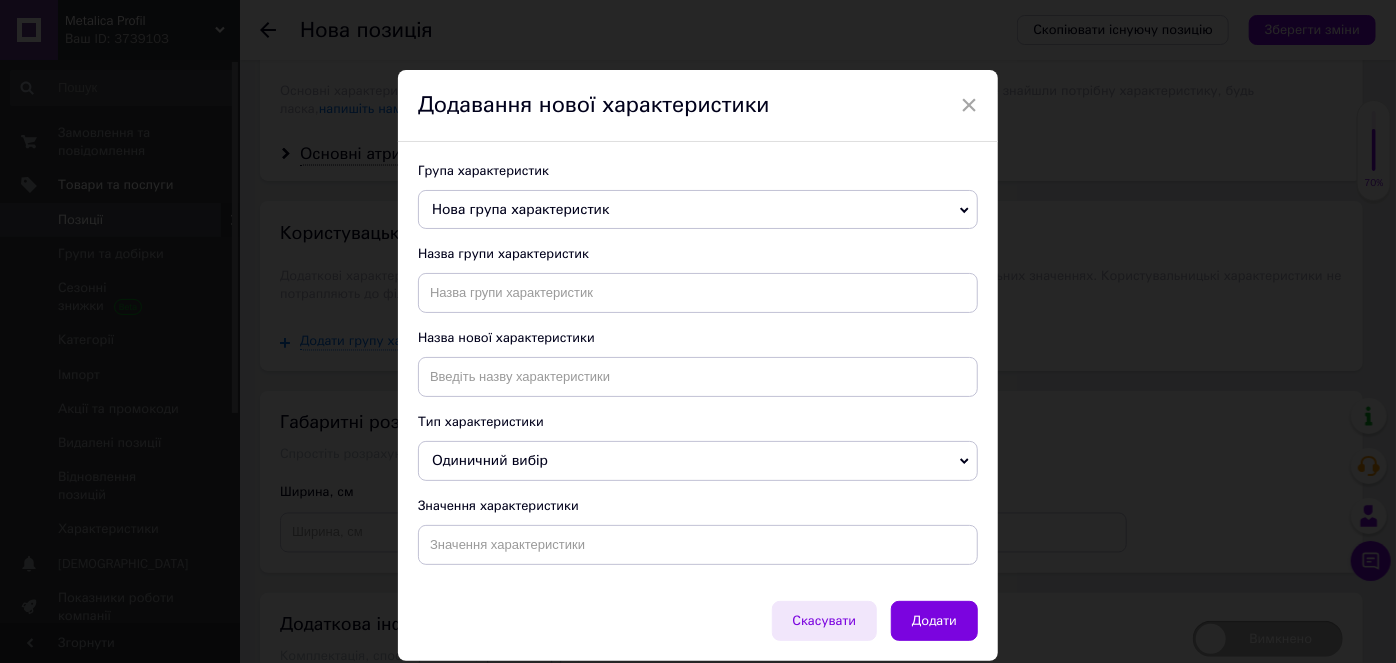 click on "Скасувати" at bounding box center (825, 621) 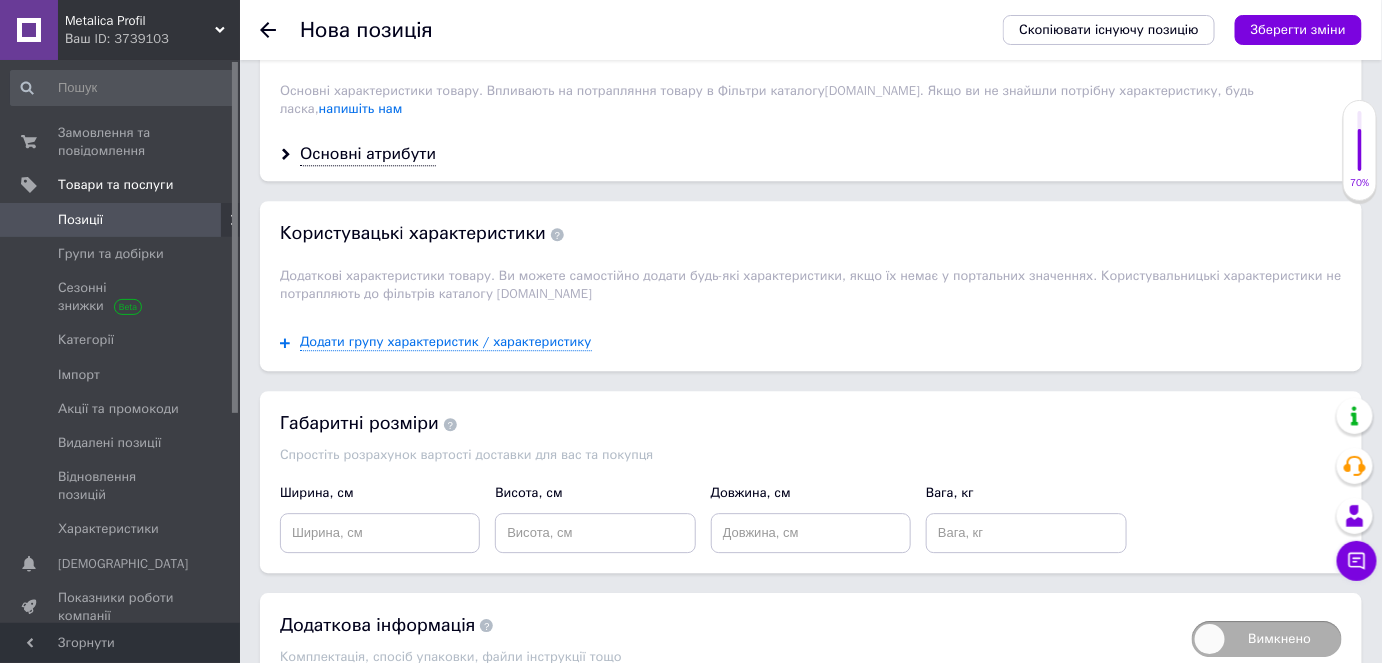 scroll, scrollTop: 1712, scrollLeft: 0, axis: vertical 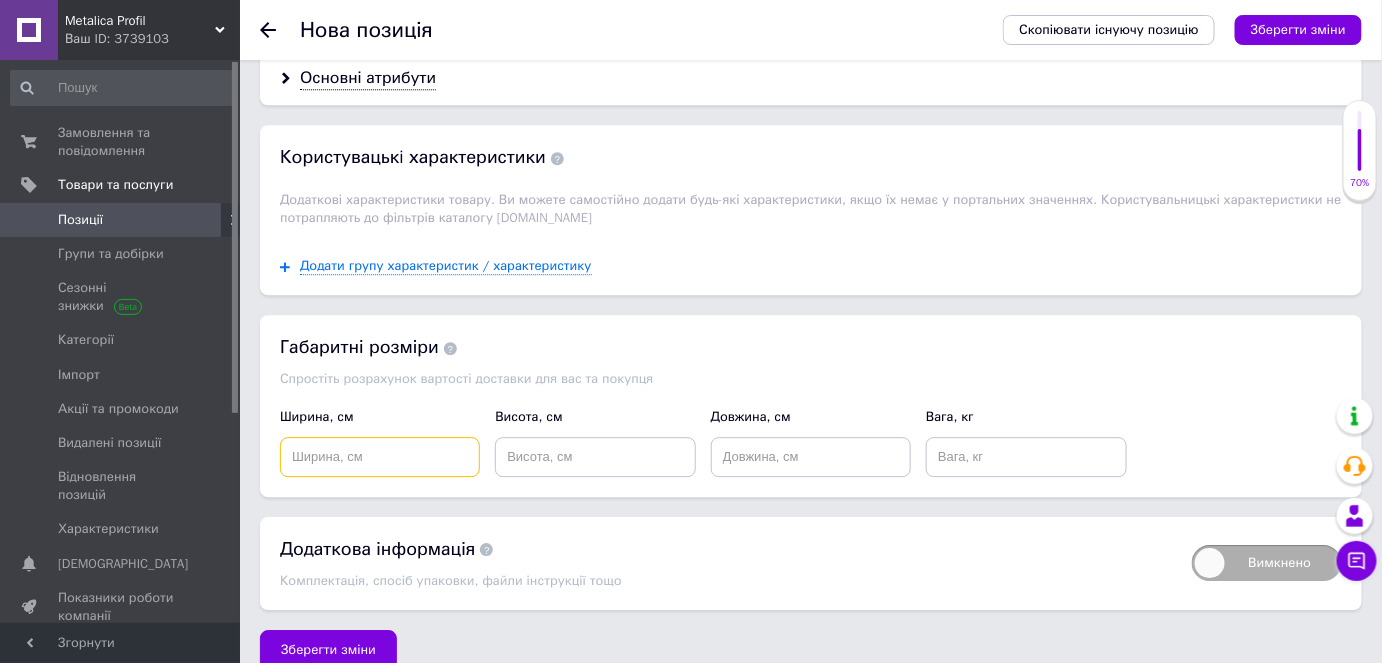 click at bounding box center [380, 457] 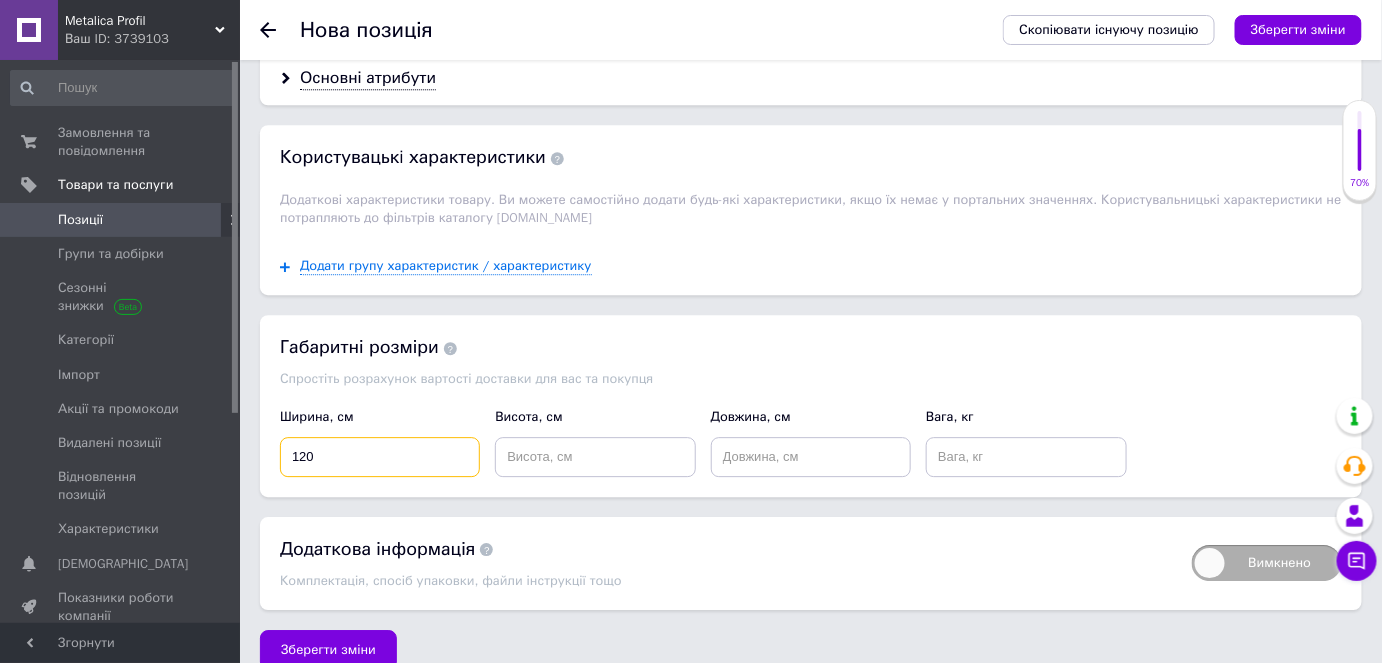 type on "120" 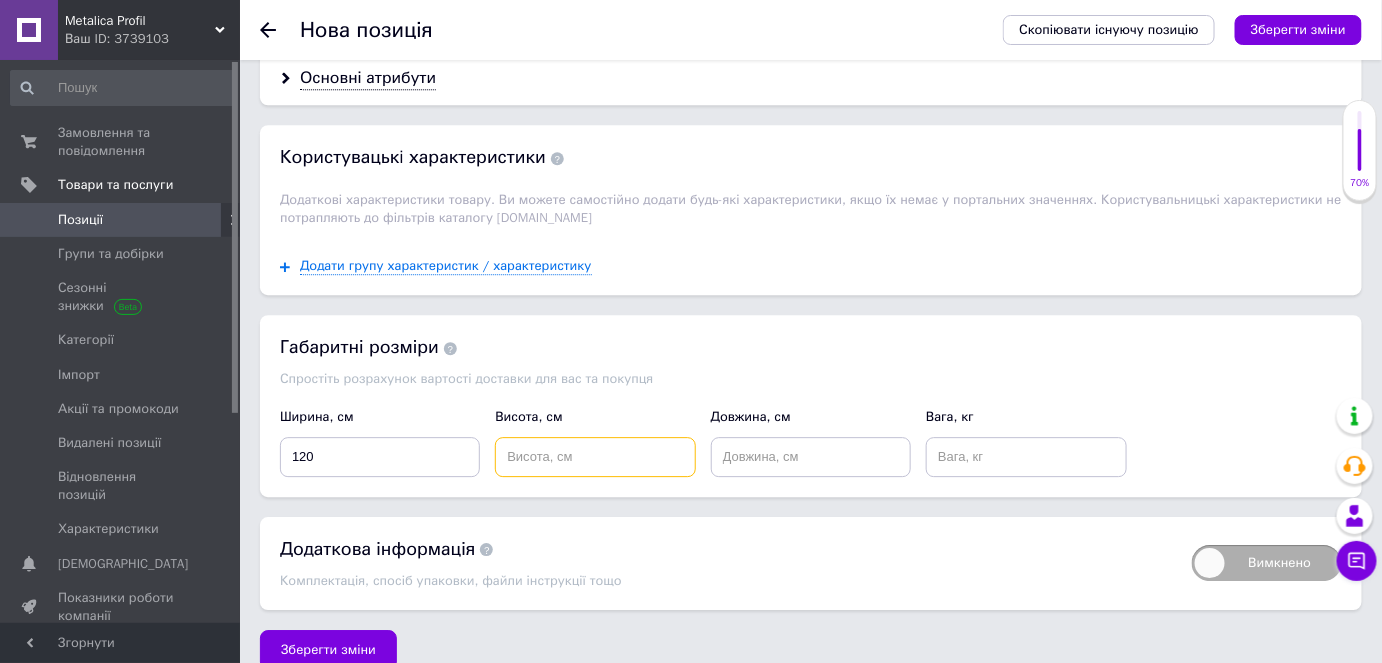 click at bounding box center (595, 457) 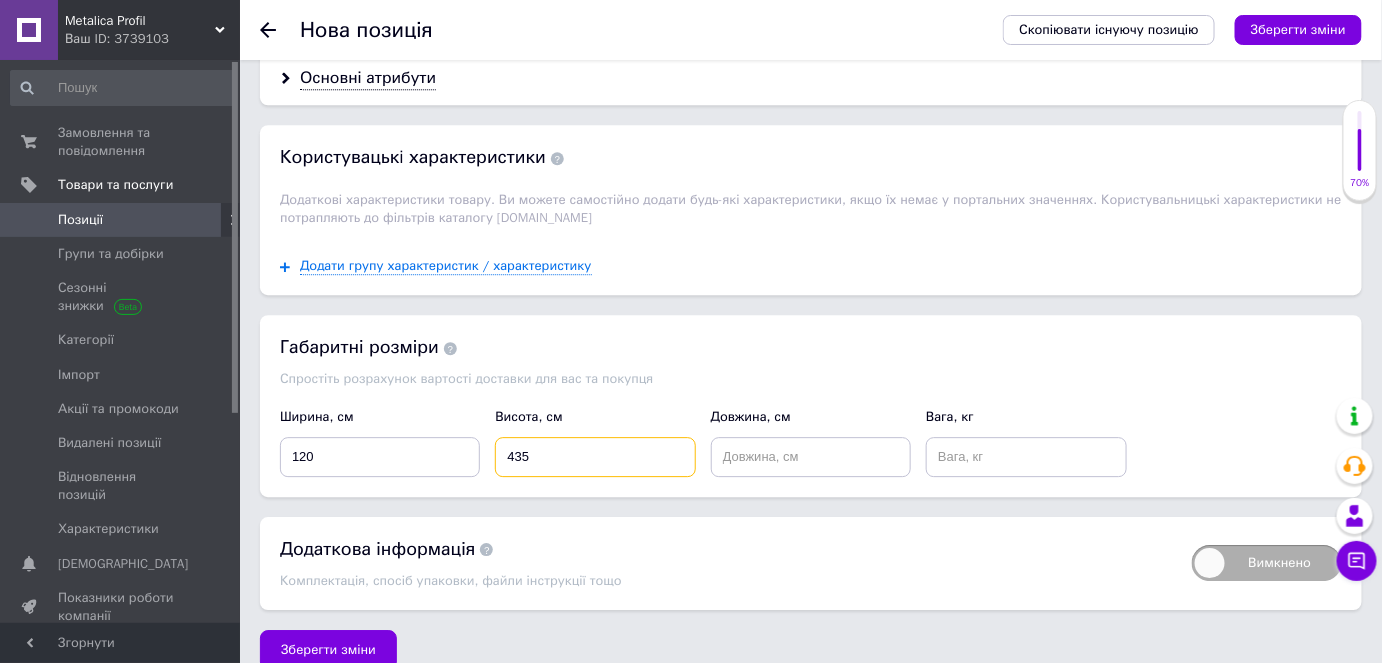 type on "435" 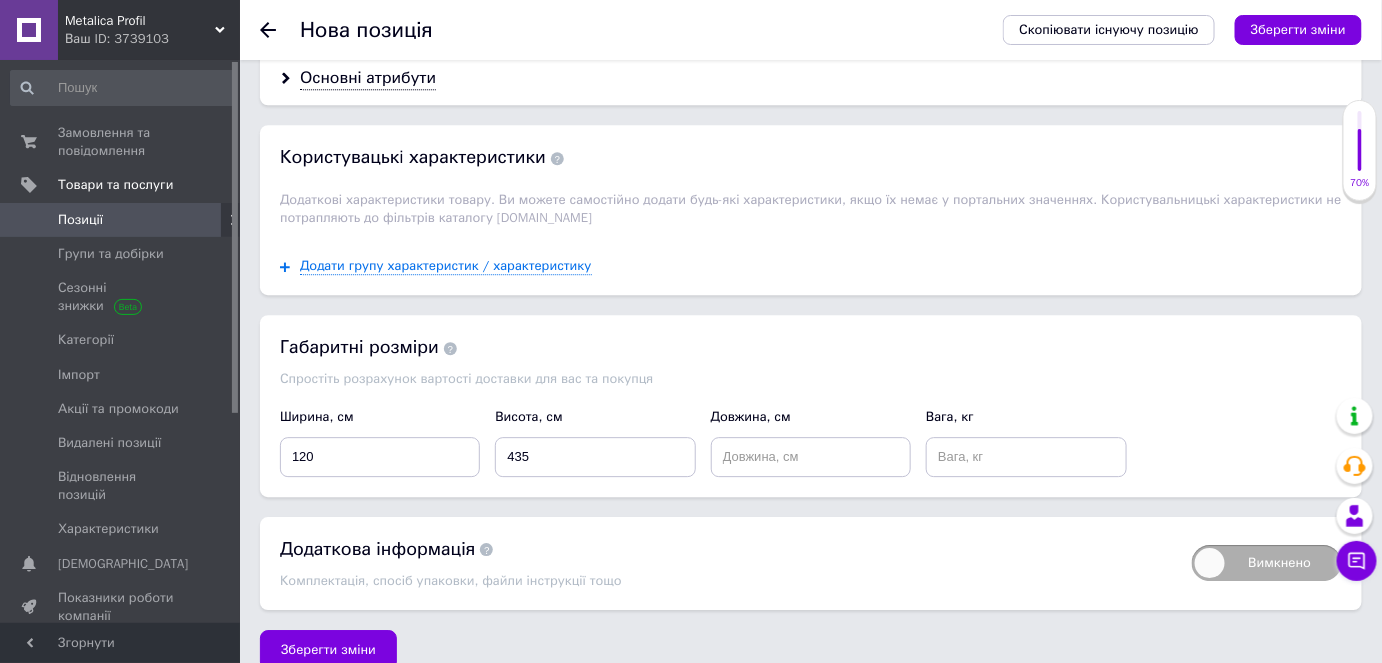 click on "Довжина, см" at bounding box center (811, 442) 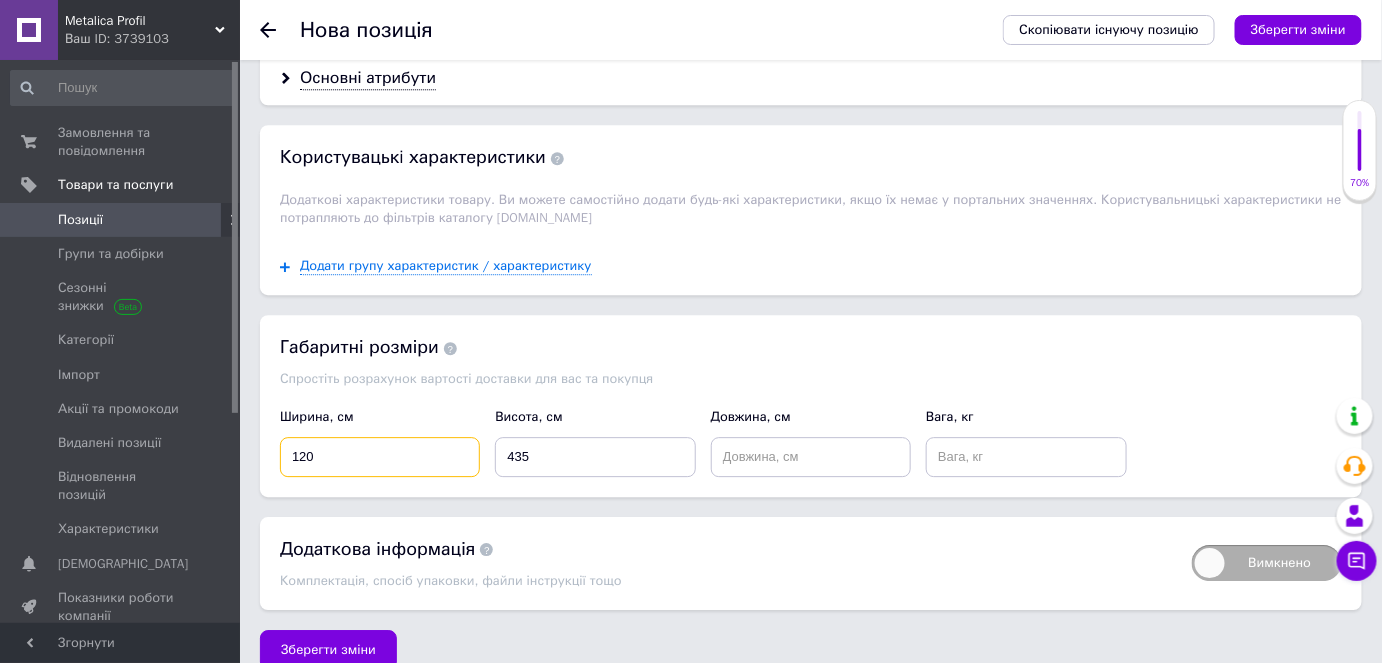 drag, startPoint x: 348, startPoint y: 422, endPoint x: 237, endPoint y: 431, distance: 111.364265 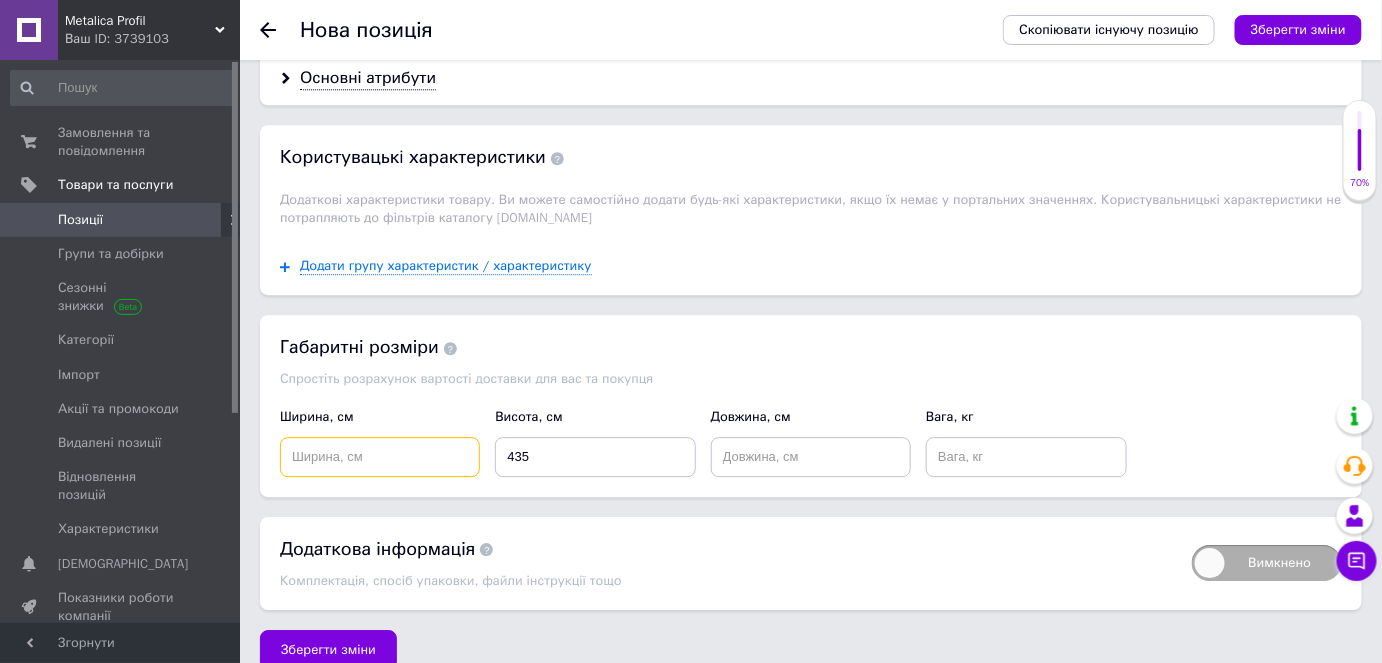 type 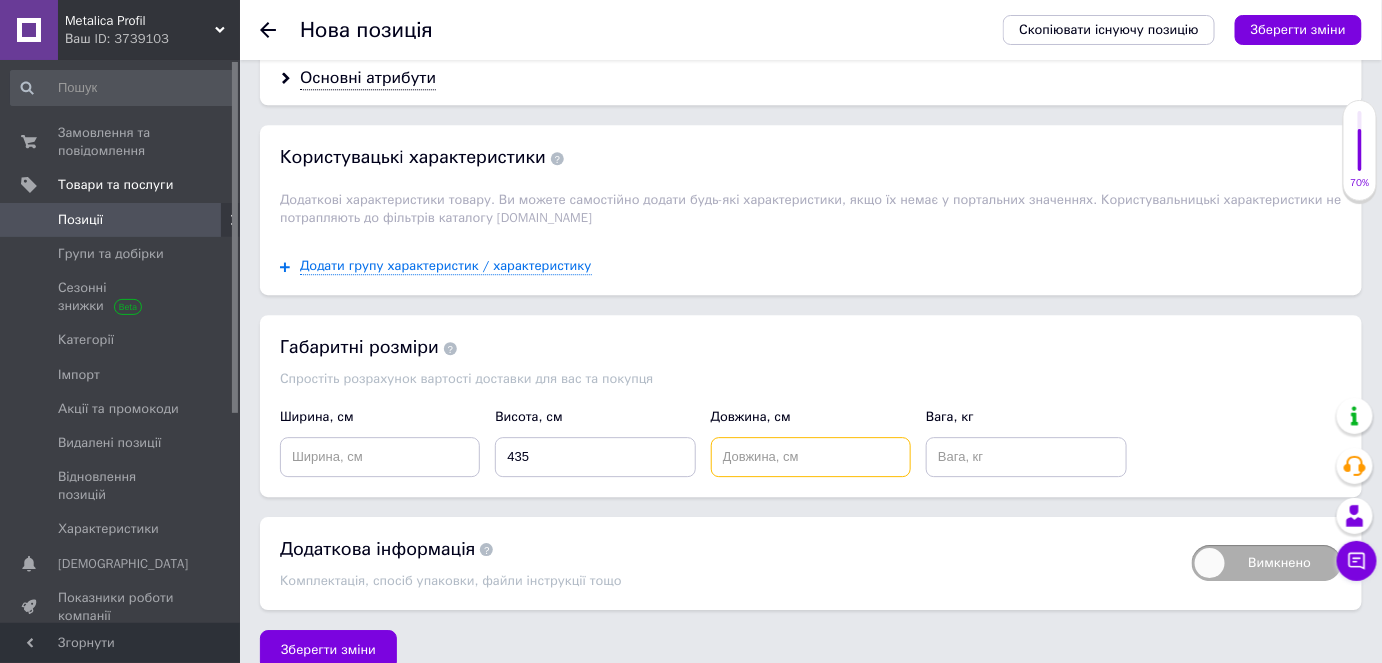 click at bounding box center [811, 457] 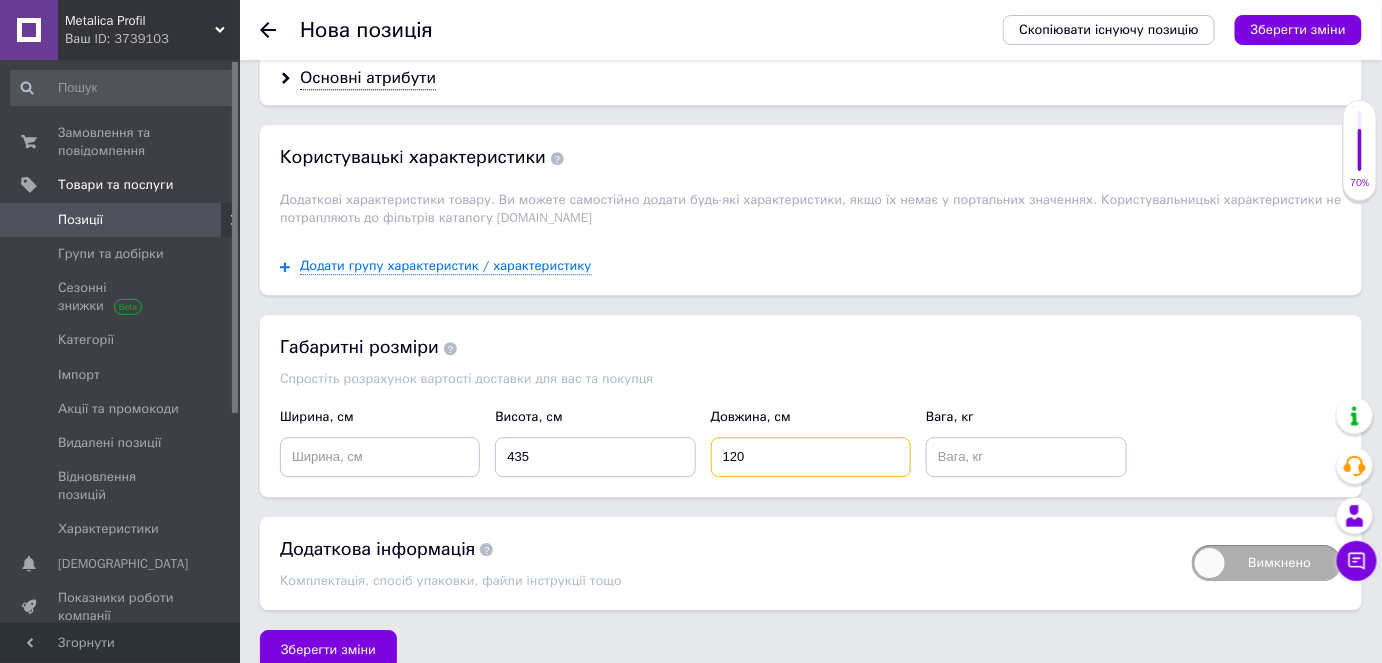 type on "120" 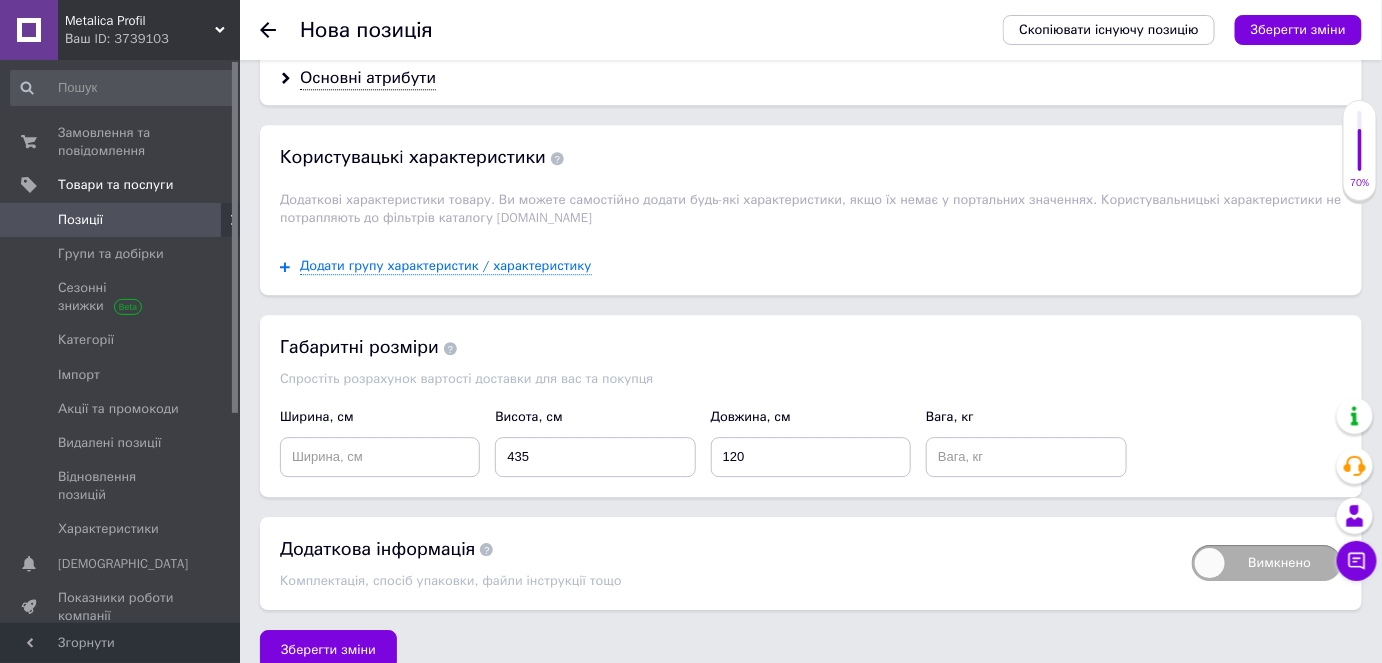 click on "Вимкнено Додаткова інформація Комплектація, спосіб упаковки, файли інструкції тощо" at bounding box center (811, 563) 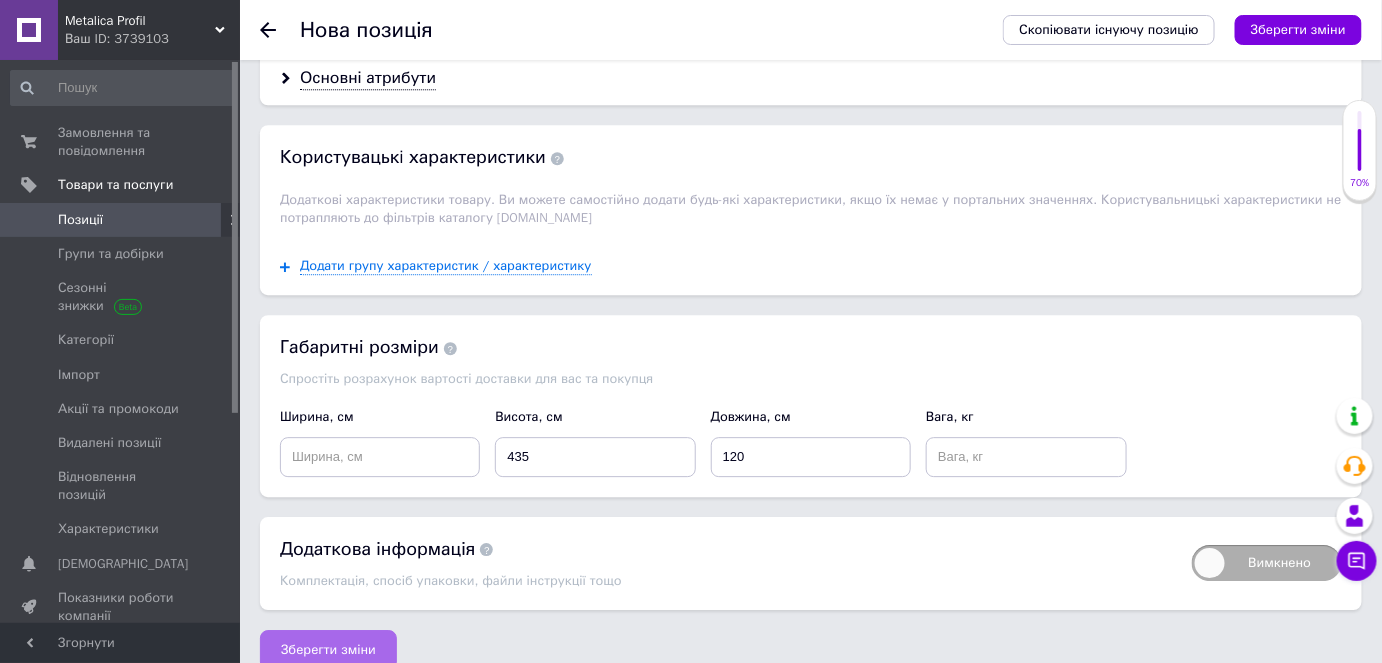 click on "Зберегти зміни" at bounding box center (328, 650) 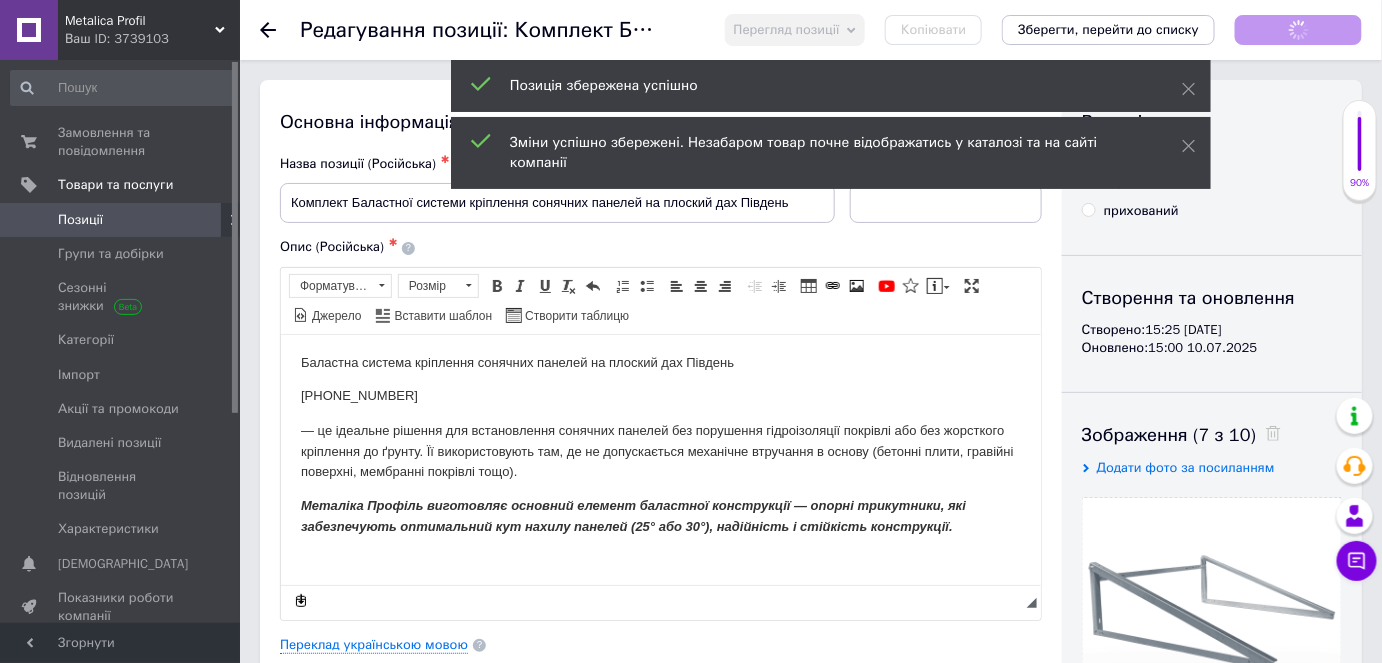 scroll, scrollTop: 0, scrollLeft: 0, axis: both 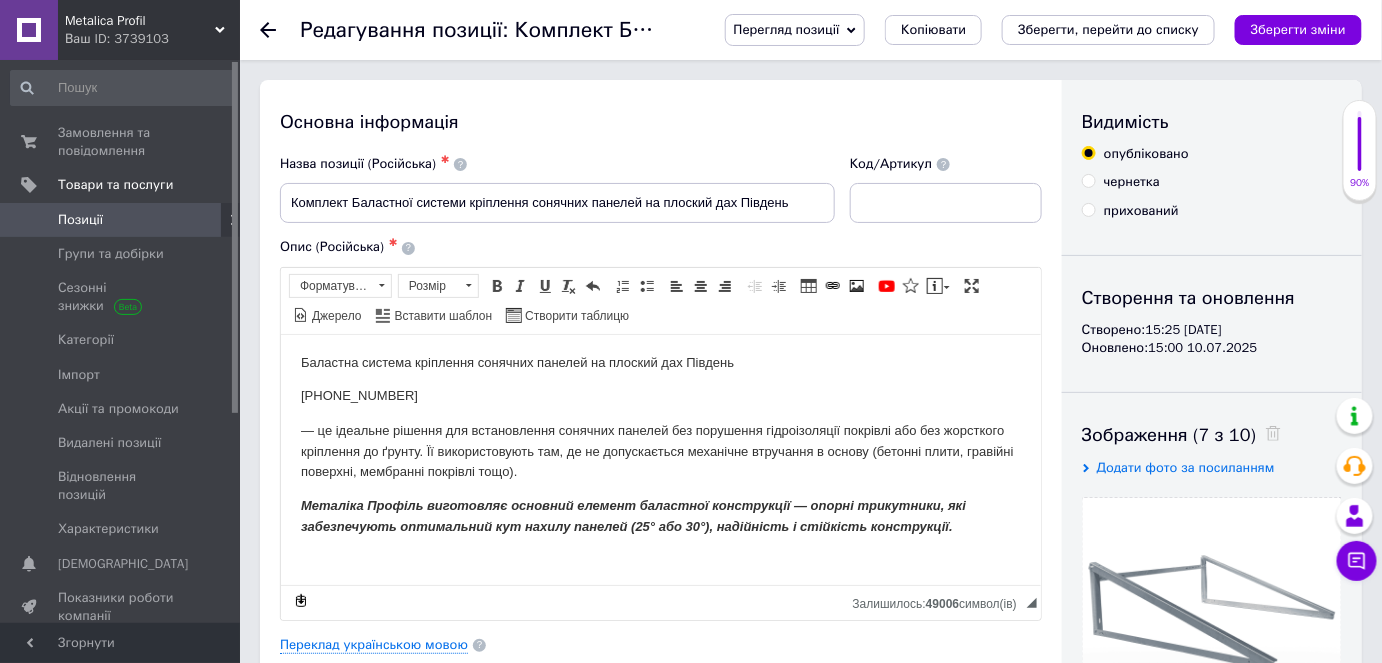 click on "Перегляд позиції" at bounding box center [787, 29] 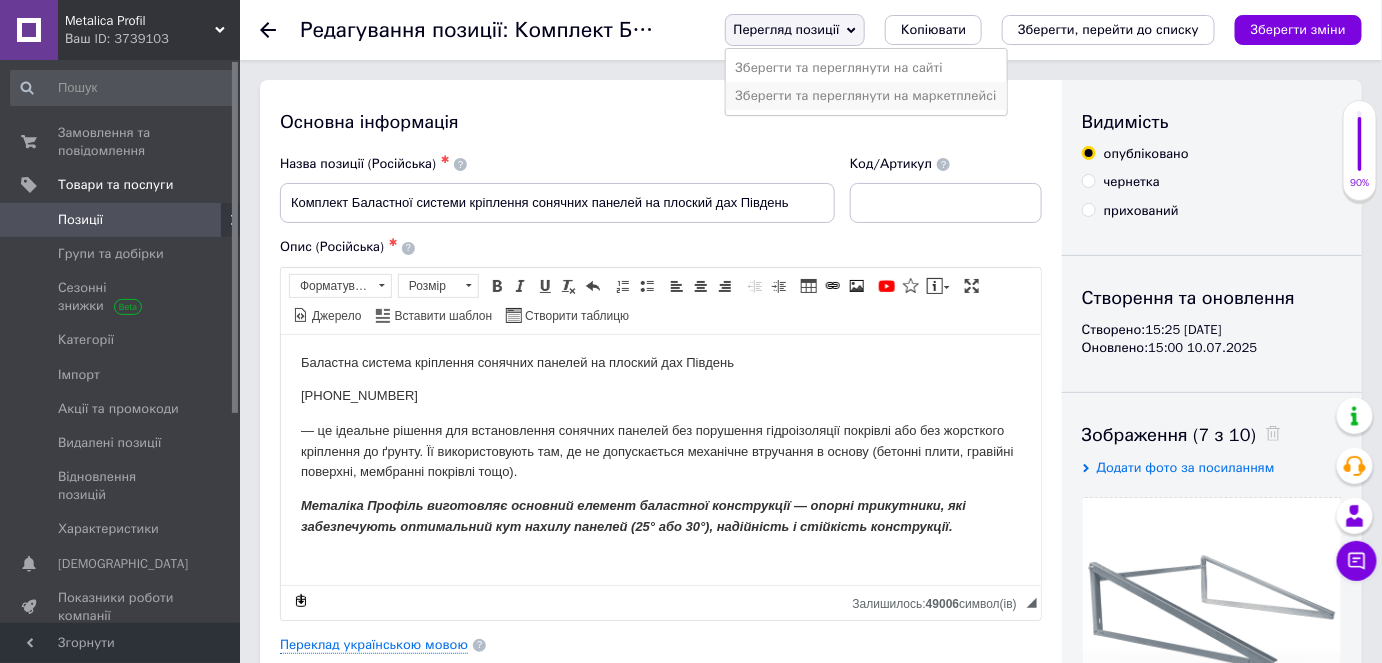 click on "Зберегти та переглянути на маркетплейсі" at bounding box center [866, 96] 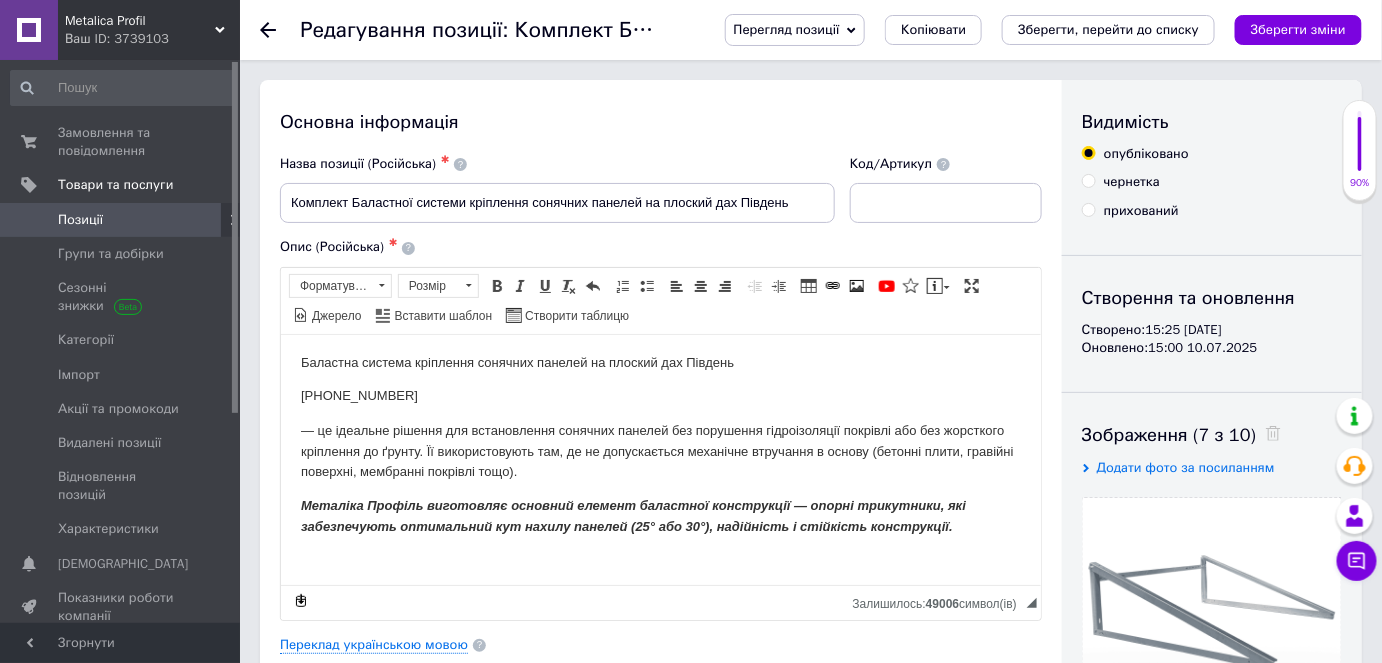 click on "Перегляд позиції" at bounding box center (795, 30) 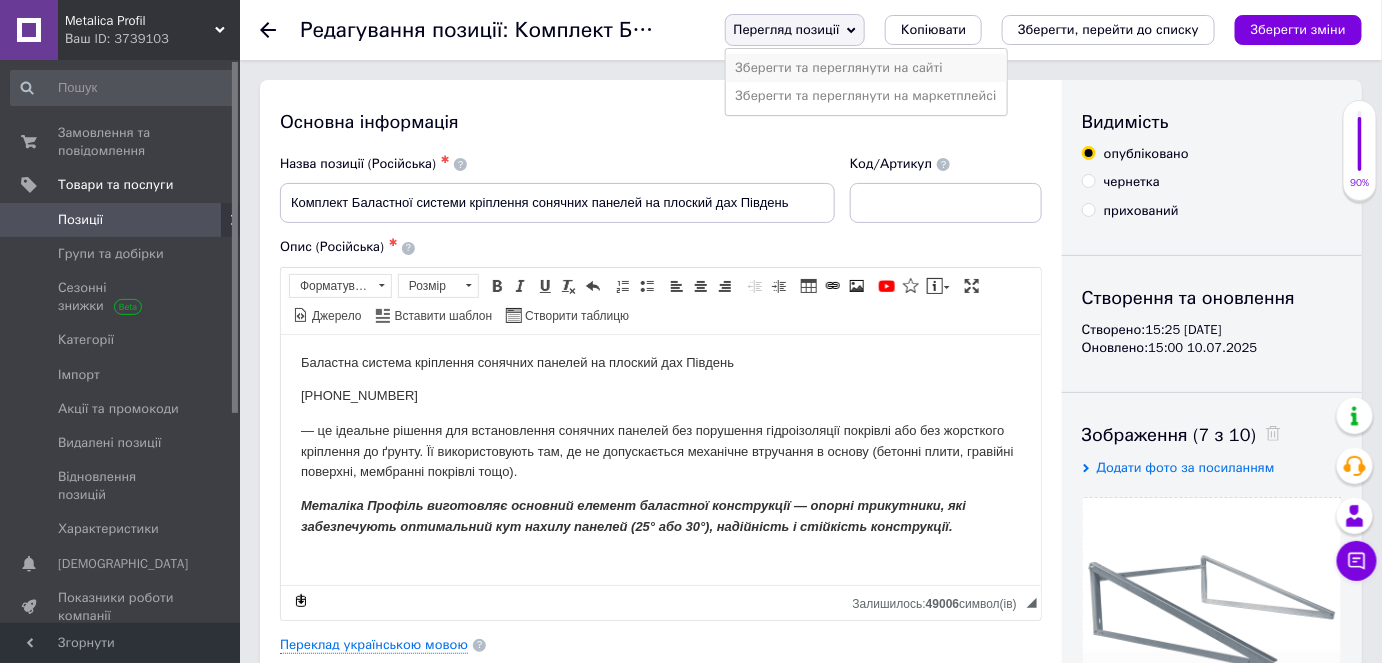 click on "Зберегти та переглянути на сайті" at bounding box center [866, 68] 